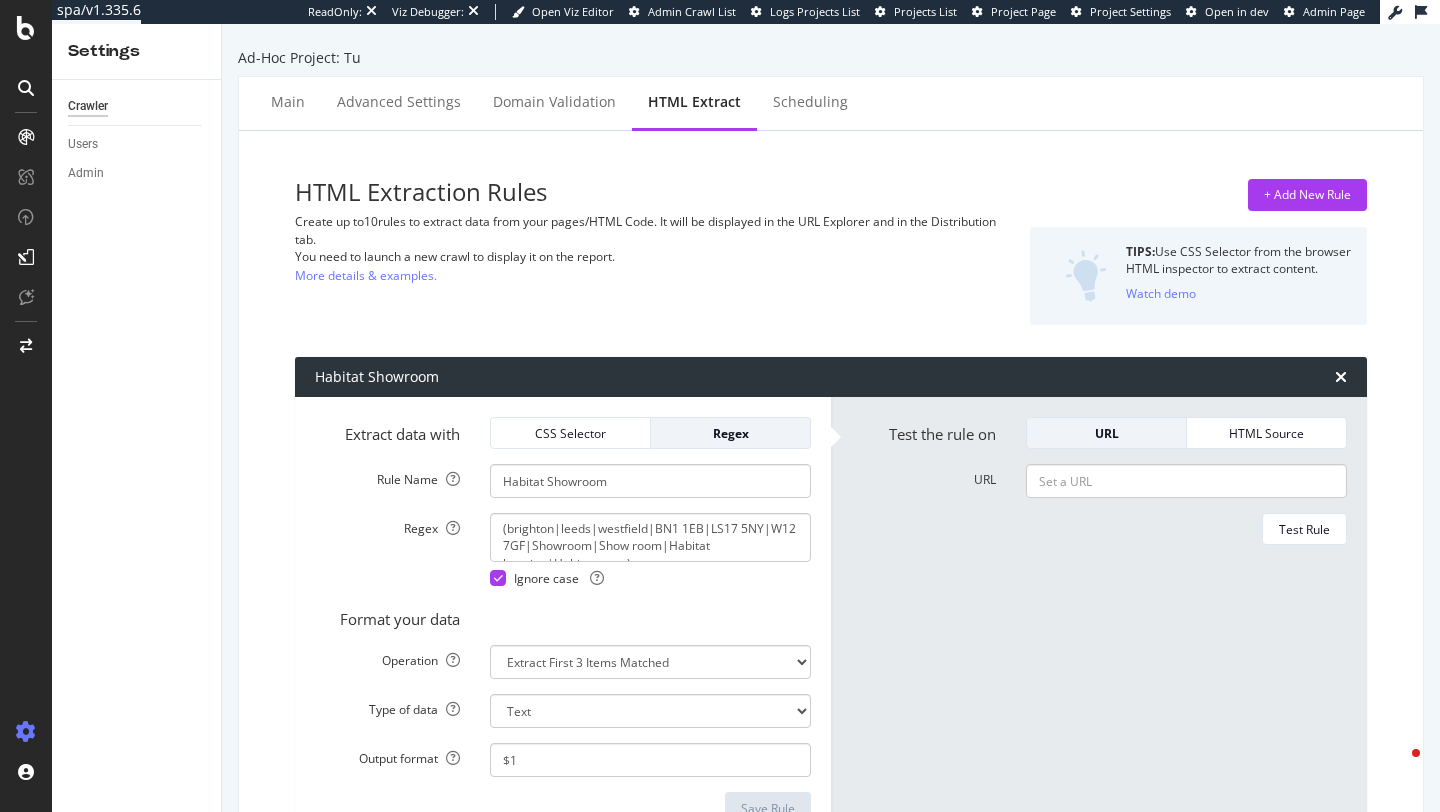 select on "list" 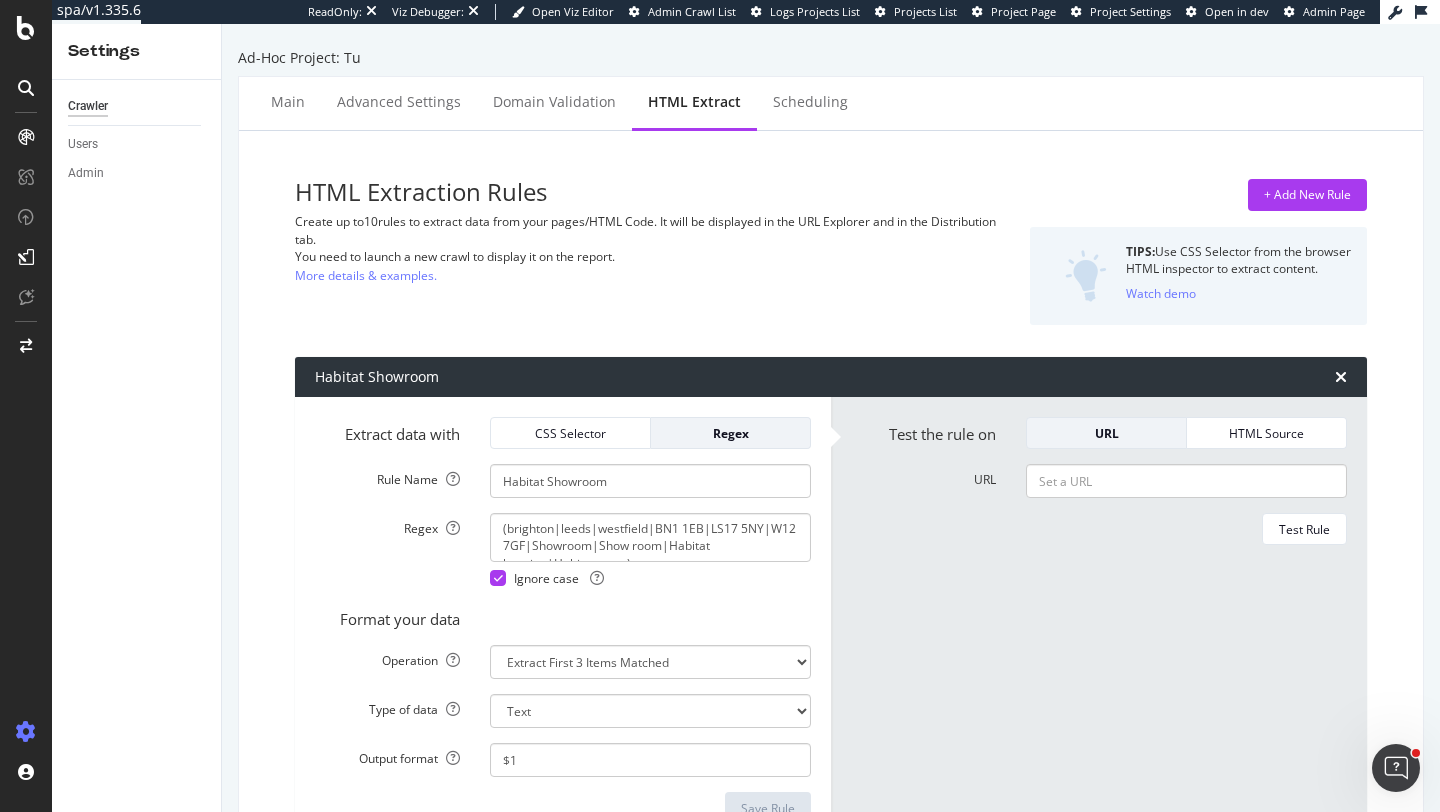 scroll, scrollTop: 0, scrollLeft: 0, axis: both 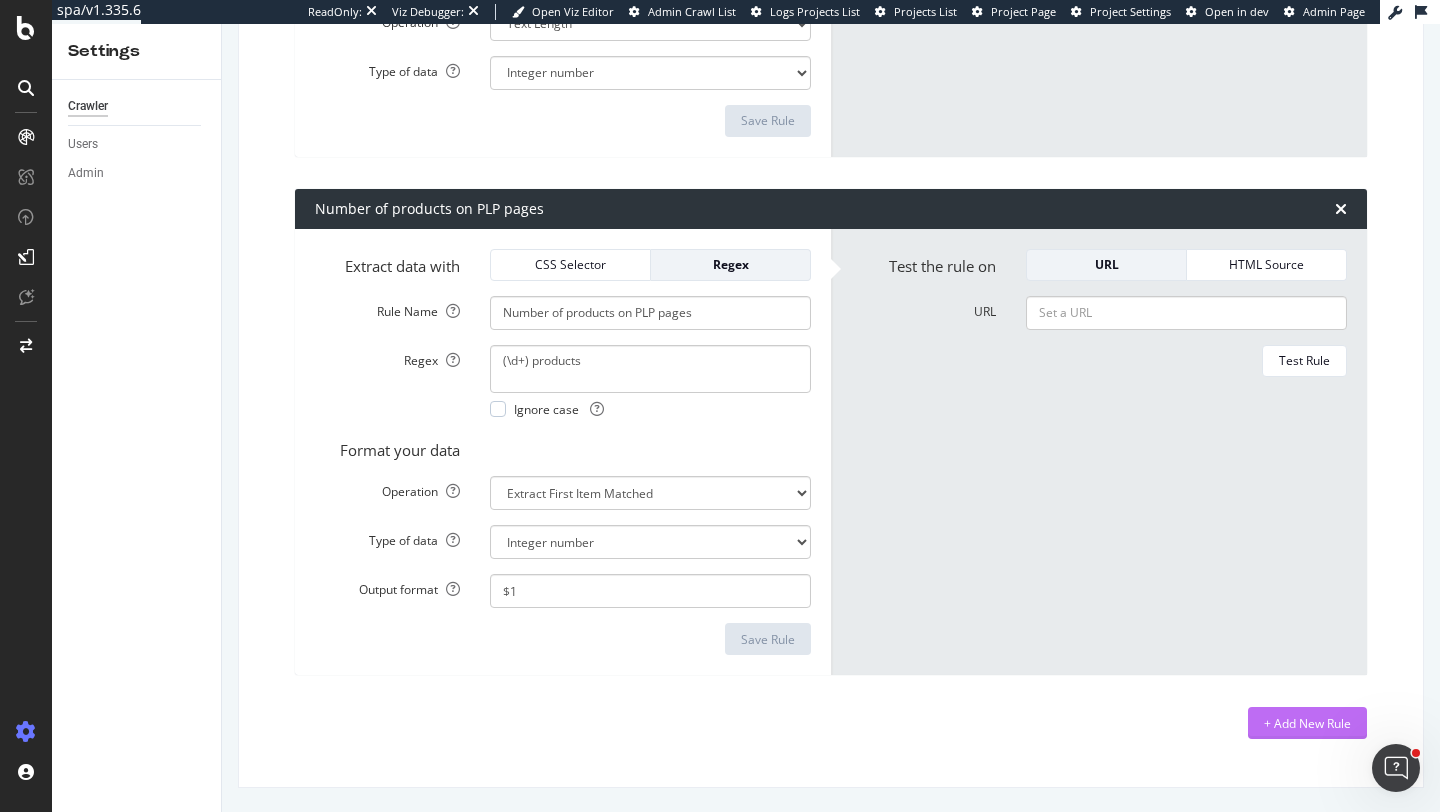 click on "+ Add New Rule" at bounding box center [1307, 723] 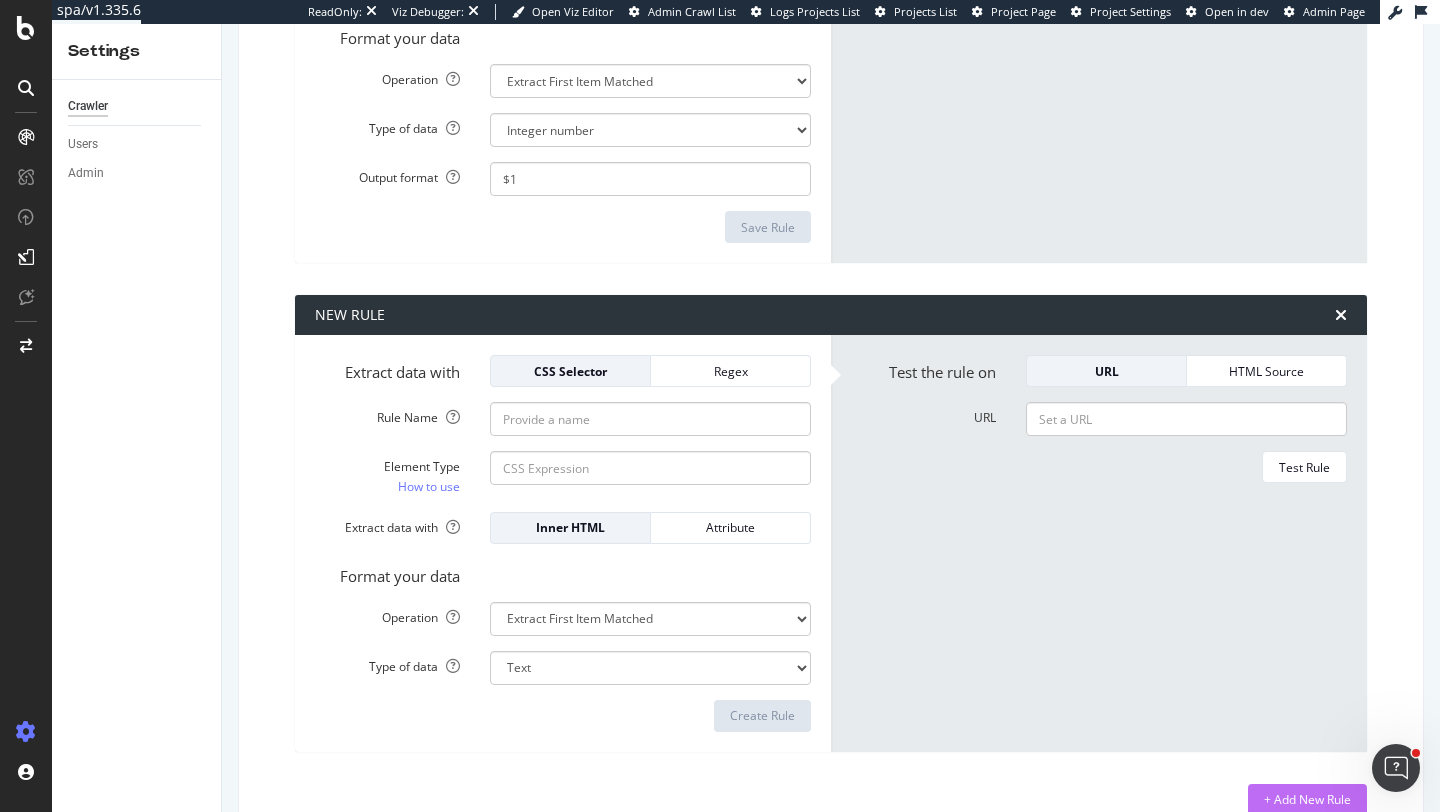scroll, scrollTop: 2094, scrollLeft: 0, axis: vertical 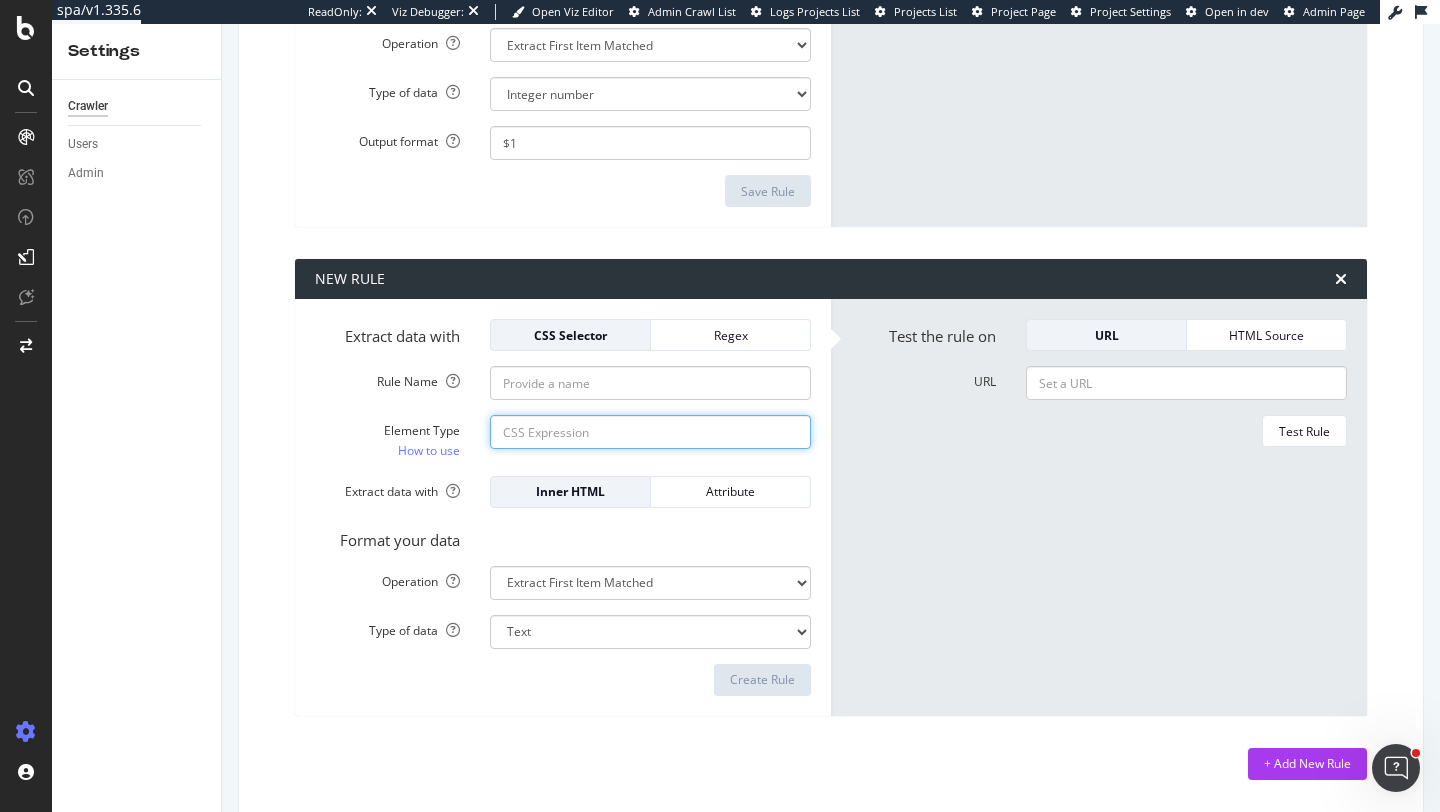 click on "Element Type How to use" at bounding box center [650, -575] 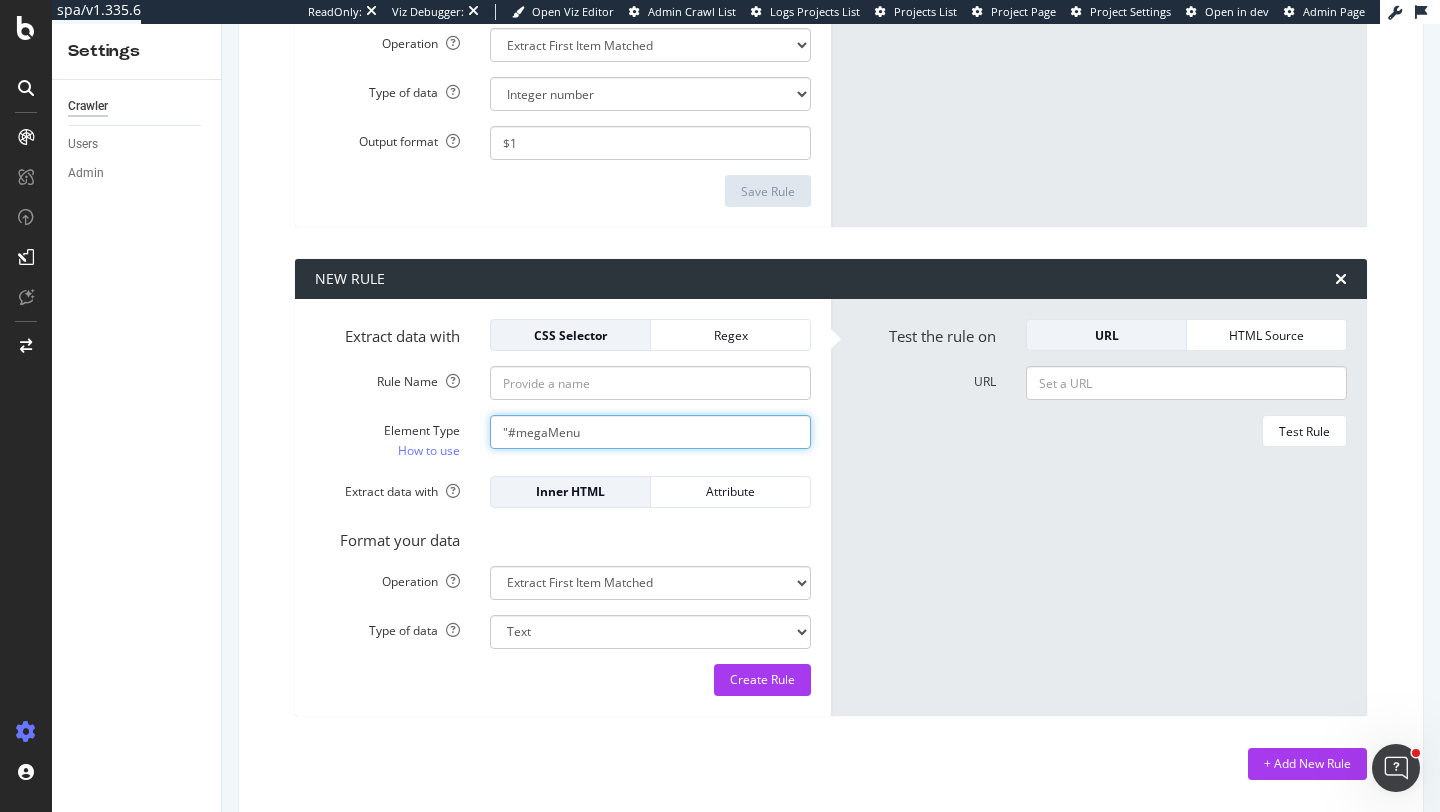 click on ""#megaMenu" at bounding box center (650, -575) 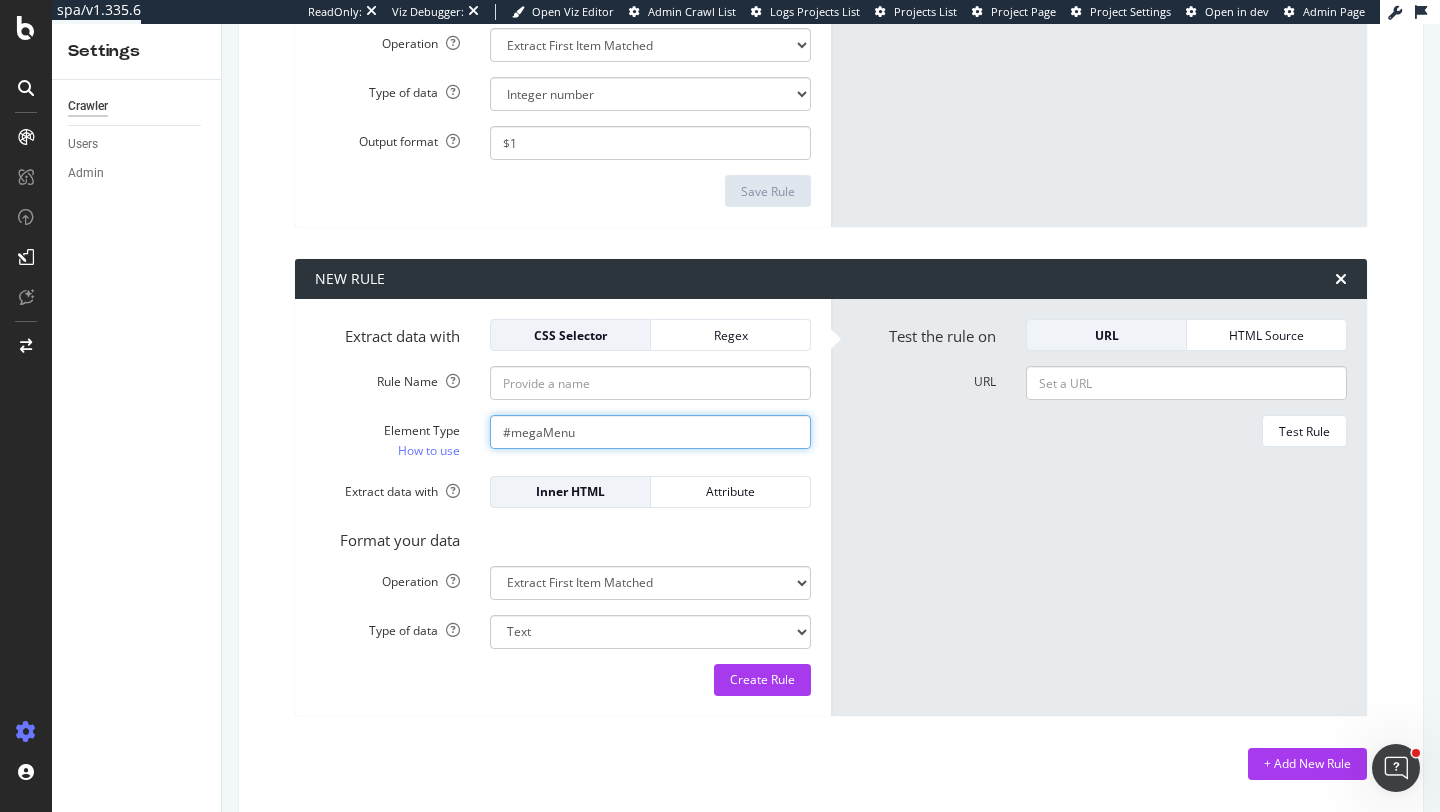 type on "#megaMenu" 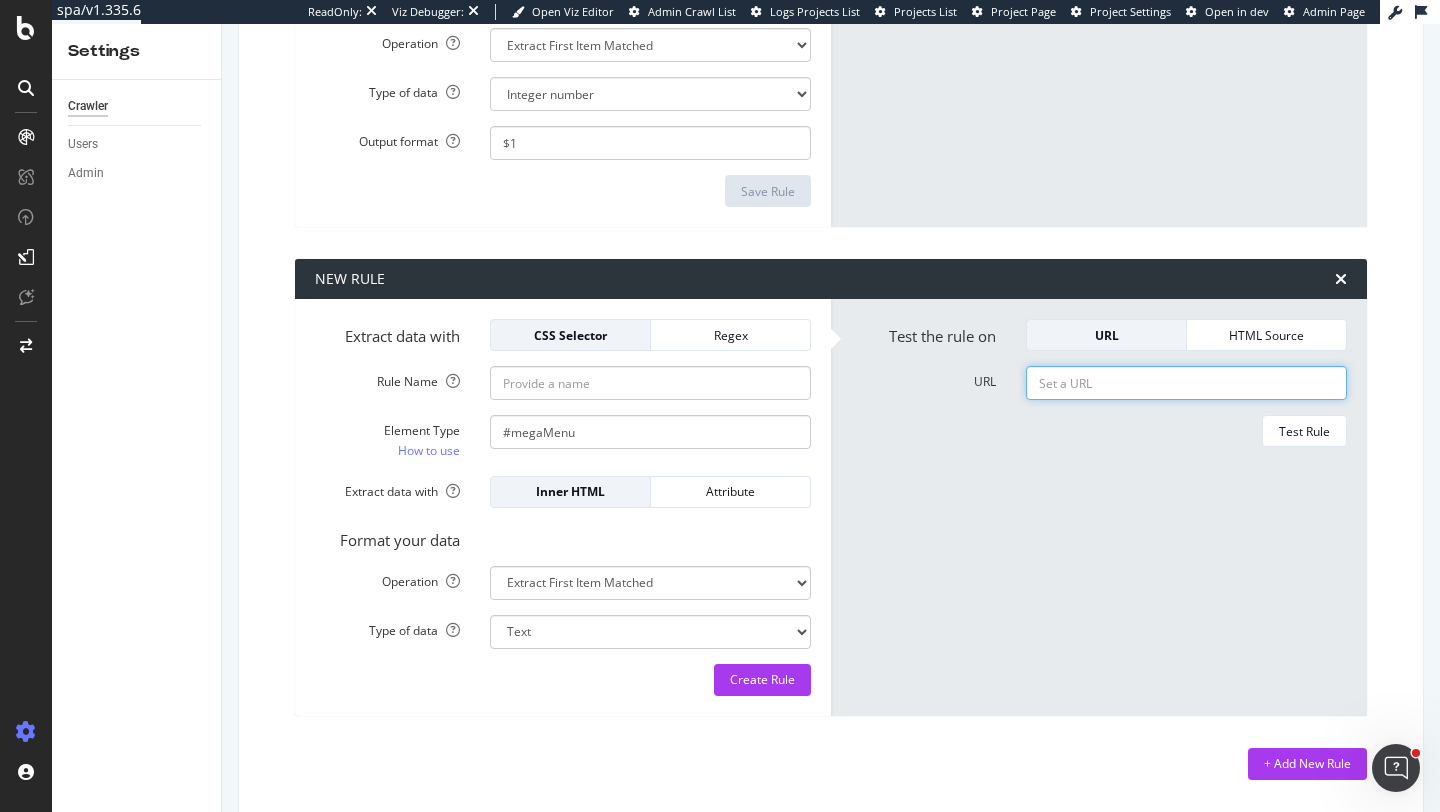 click on "URL" at bounding box center [1186, -1613] 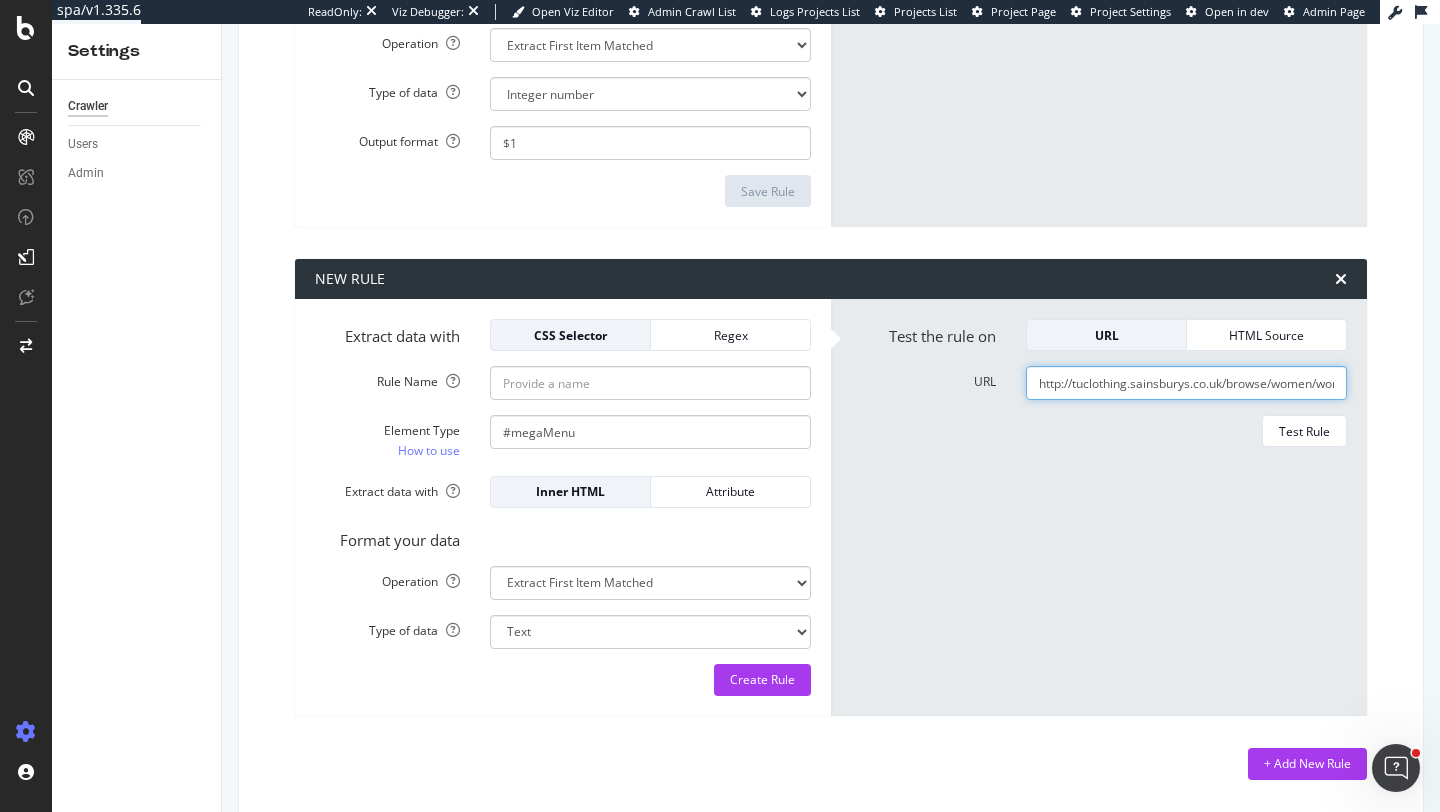 scroll, scrollTop: 0, scrollLeft: 385, axis: horizontal 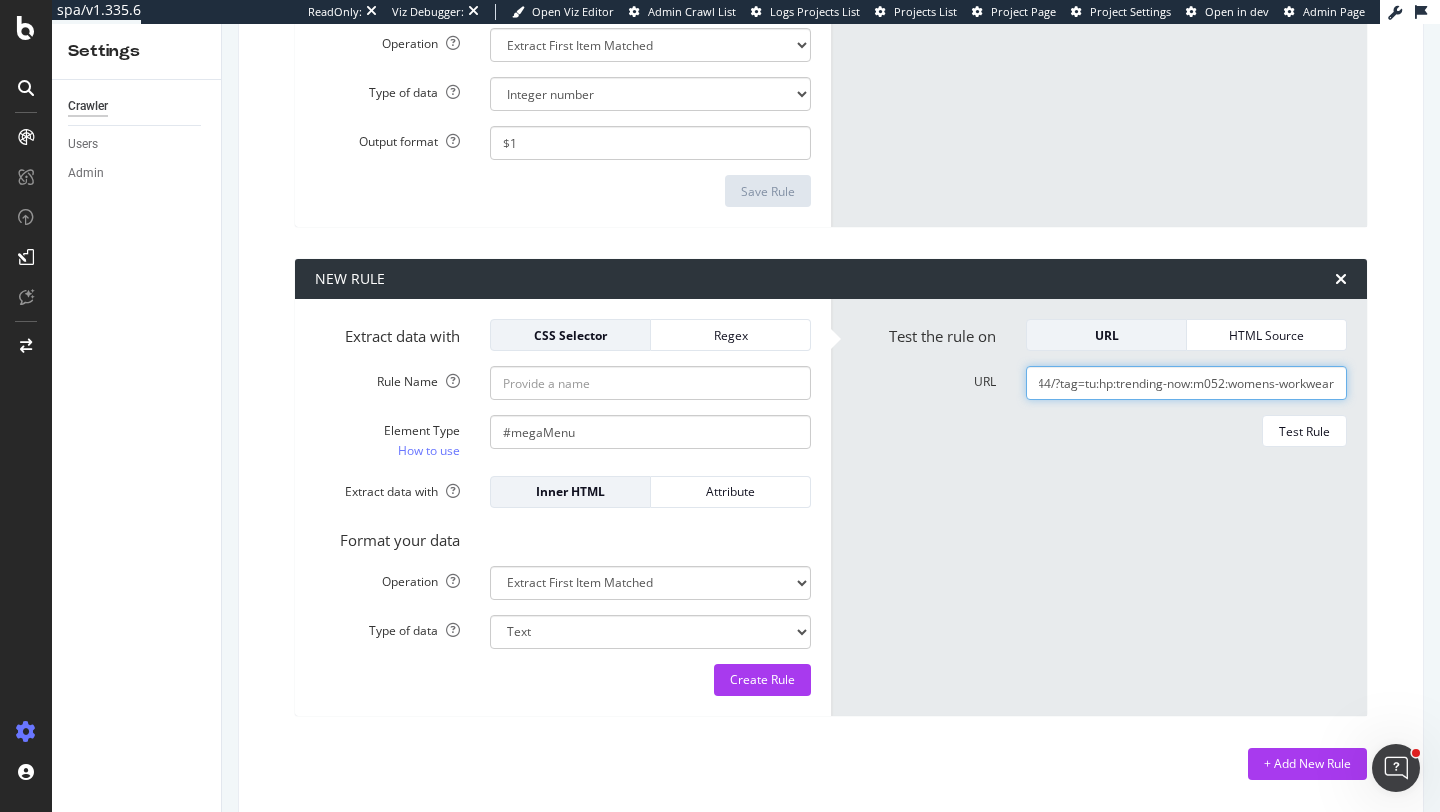drag, startPoint x: 1058, startPoint y: 381, endPoint x: 1439, endPoint y: 465, distance: 390.14996 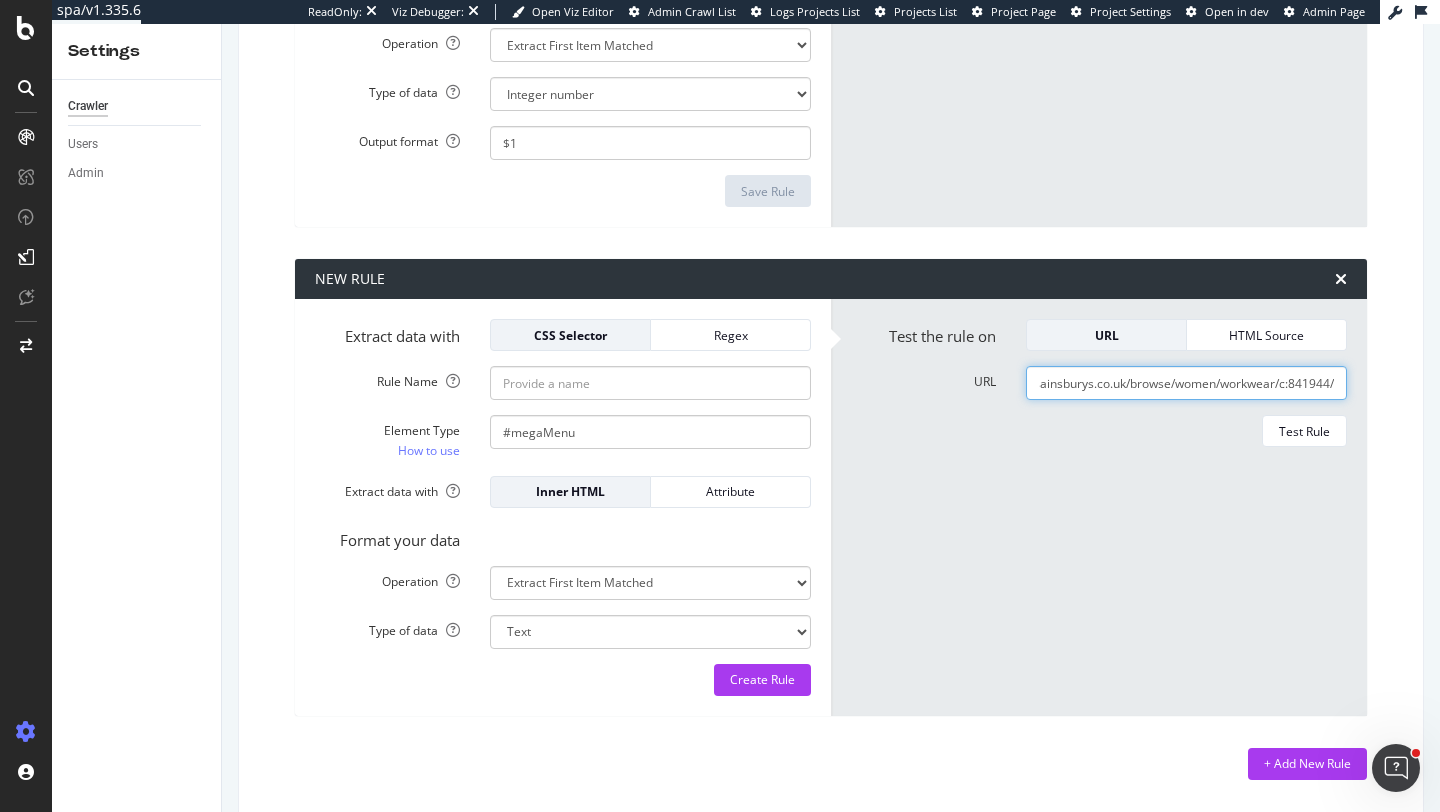 scroll, scrollTop: 0, scrollLeft: 103, axis: horizontal 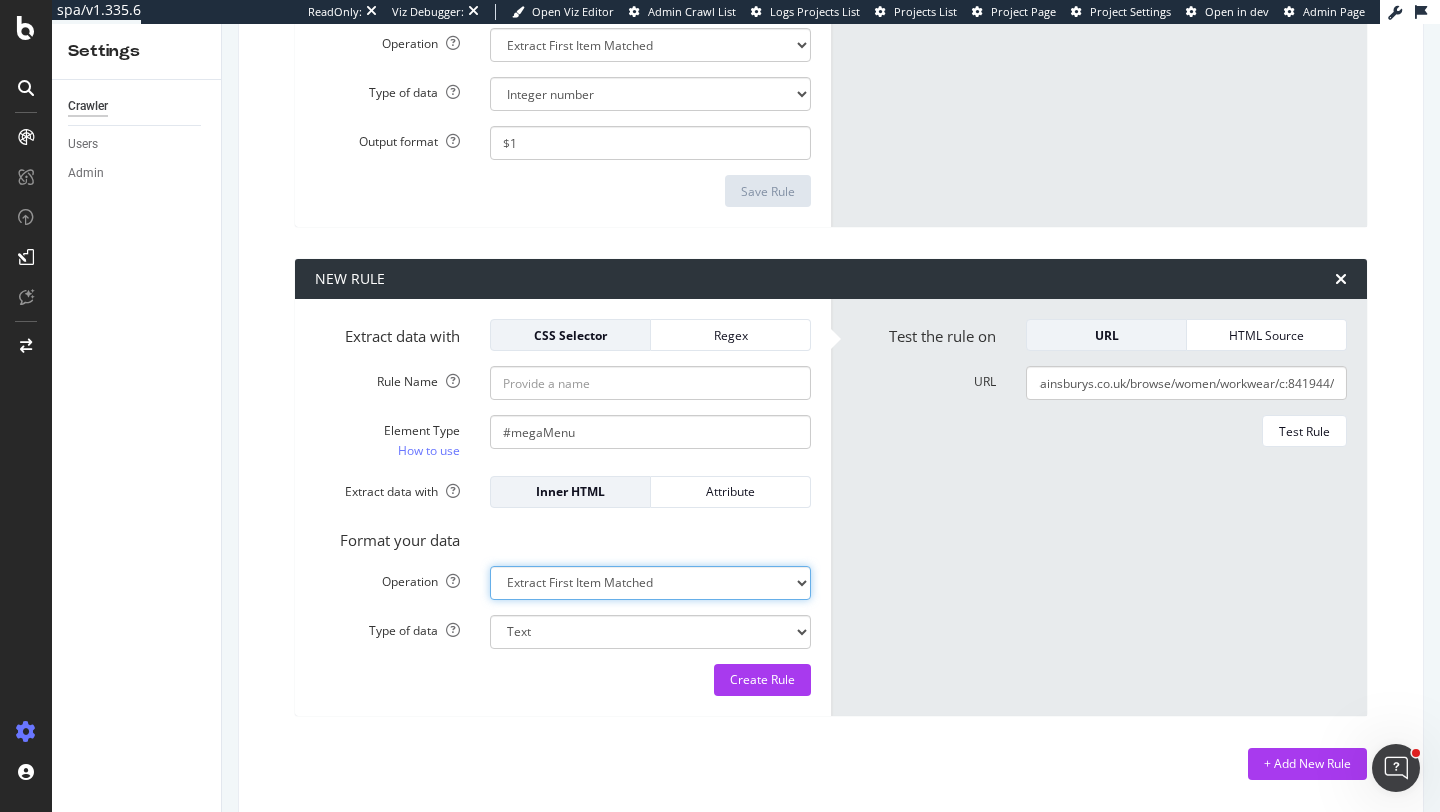 click on "Extract First Item Matched Extract First 3 Items Matched Count Number of Occurences Check if exists Text Length" at bounding box center [650, -1432] 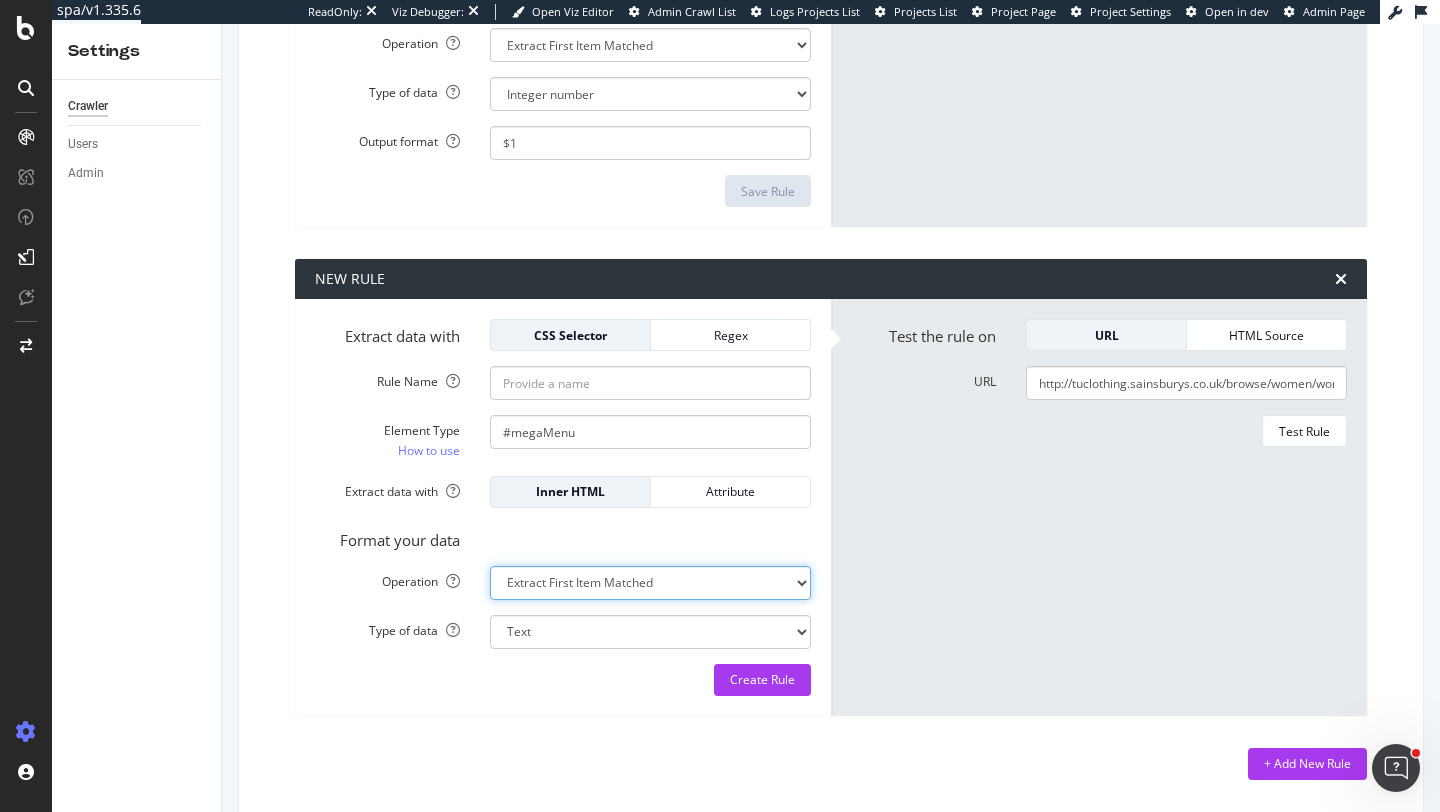 select on "count" 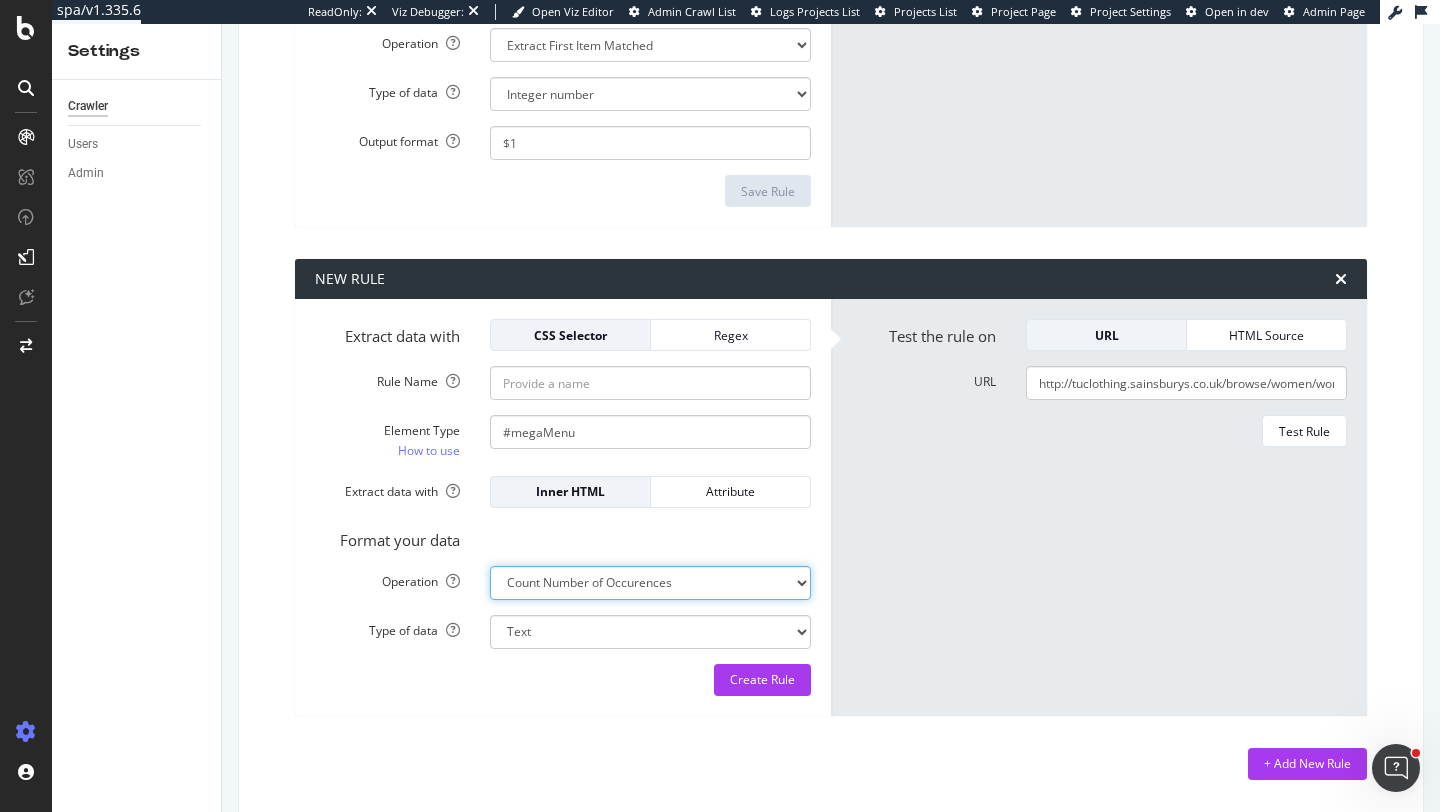 select on "i" 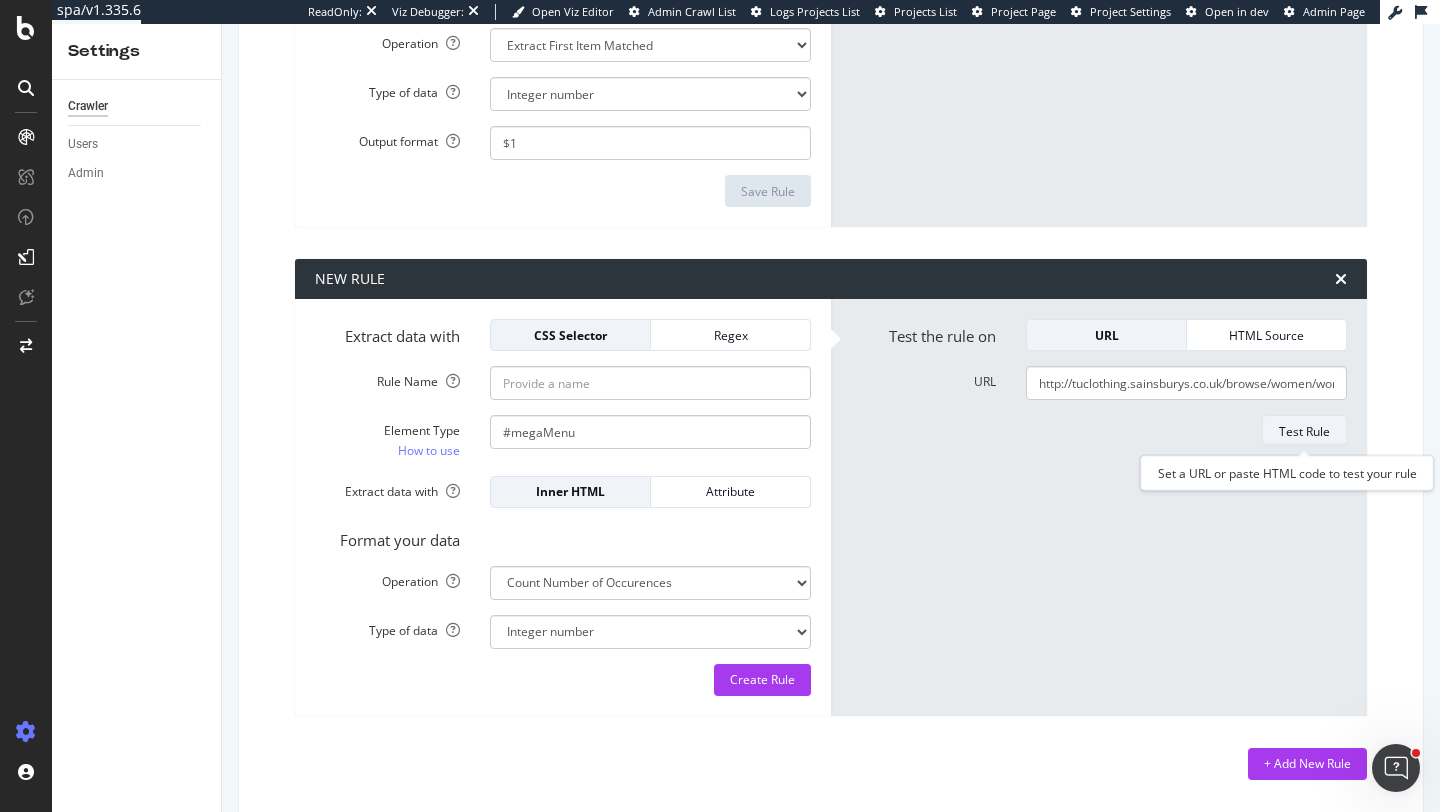 click on "Test Rule" at bounding box center (1304, 431) 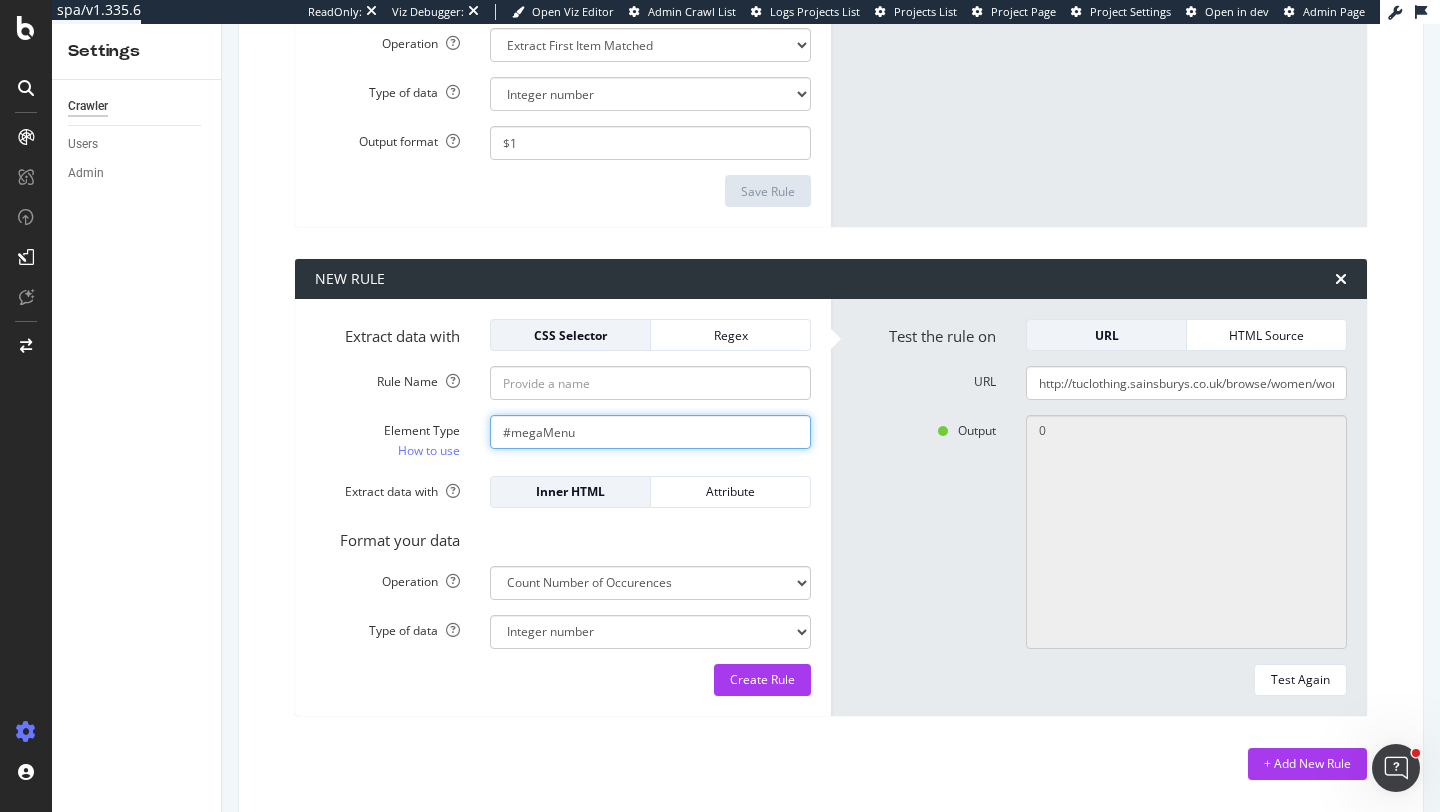 click on "#megaMenu" at bounding box center (650, -575) 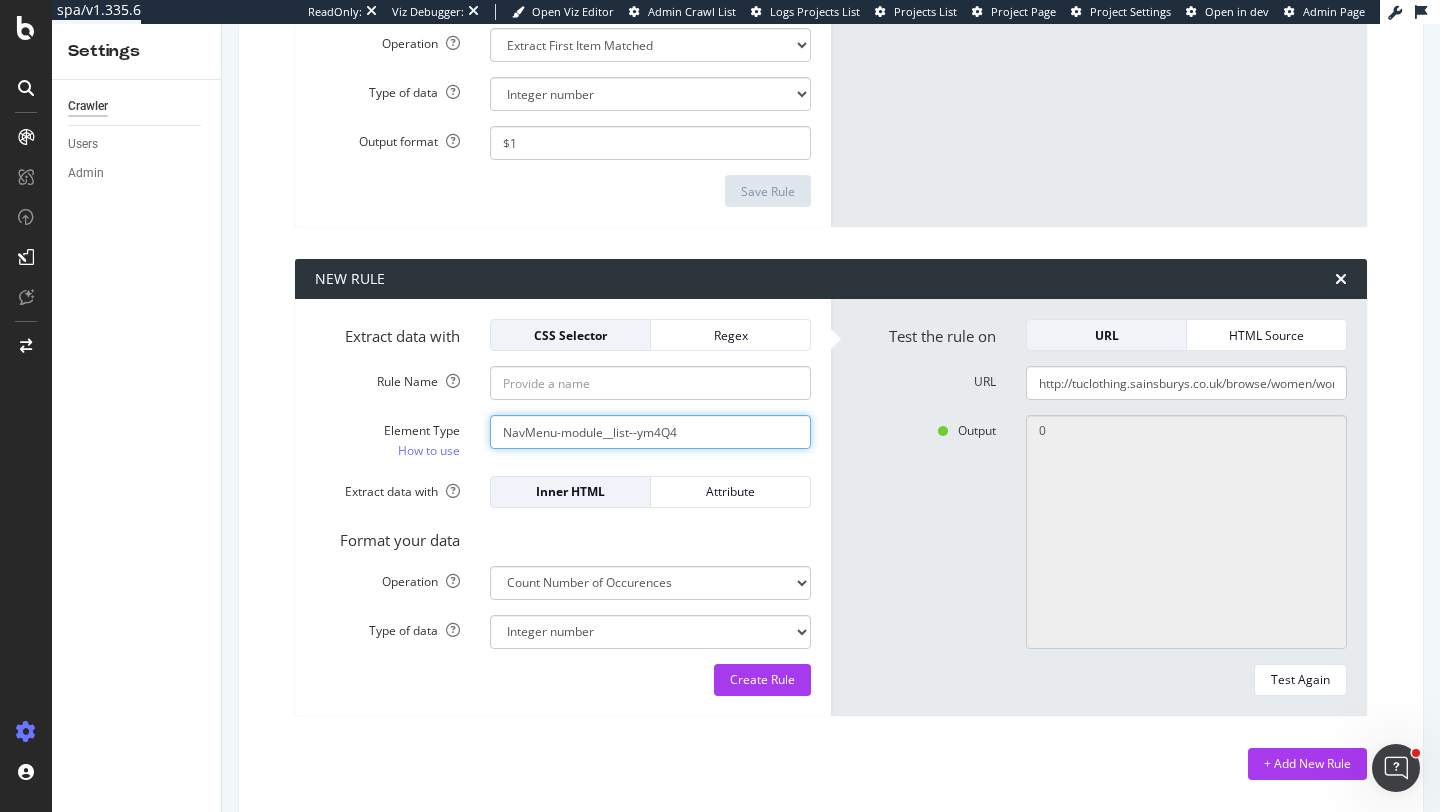 click on "NavMenu-module__list--ym4Q4" at bounding box center [650, -575] 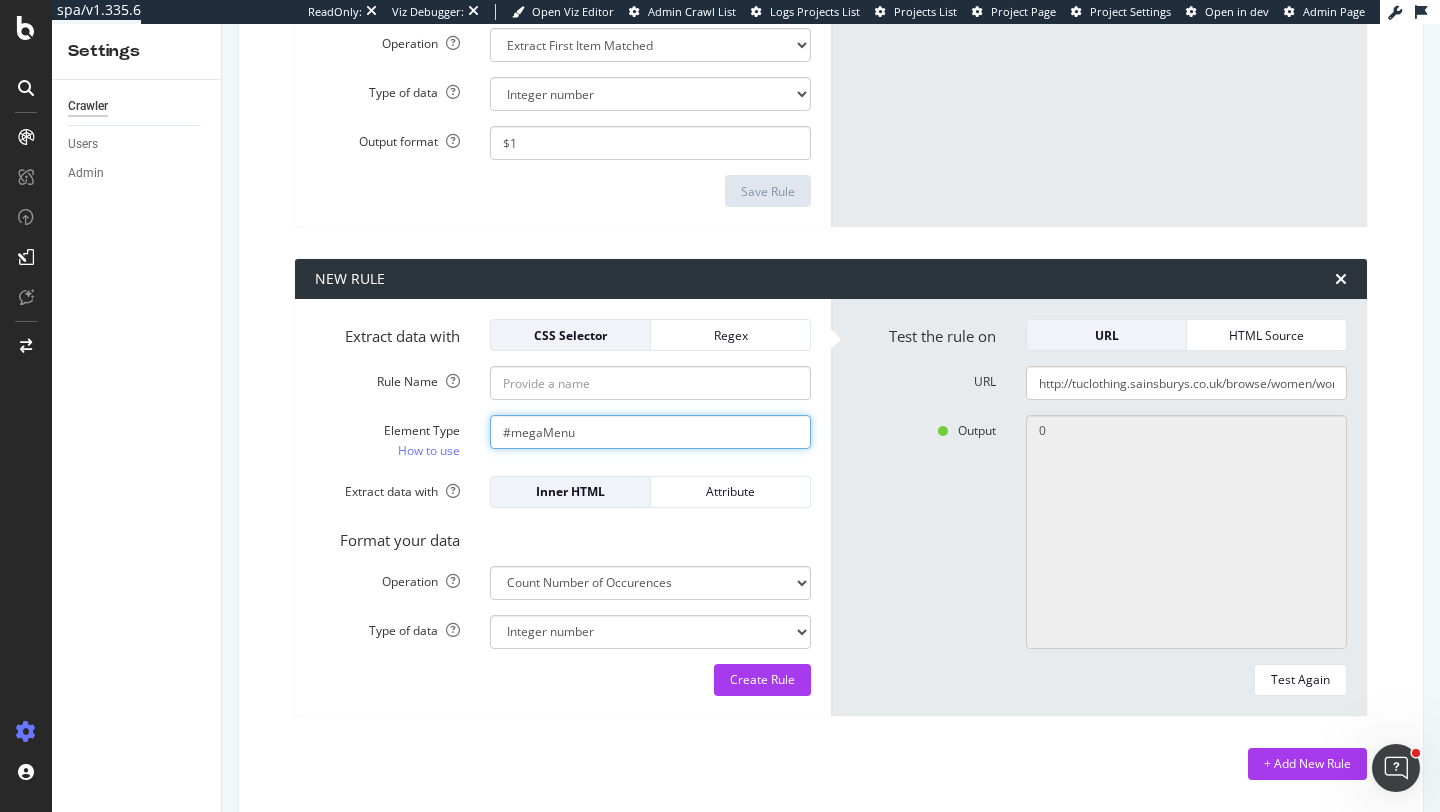 paste on "NavMenu-module__list--ym4Q4" 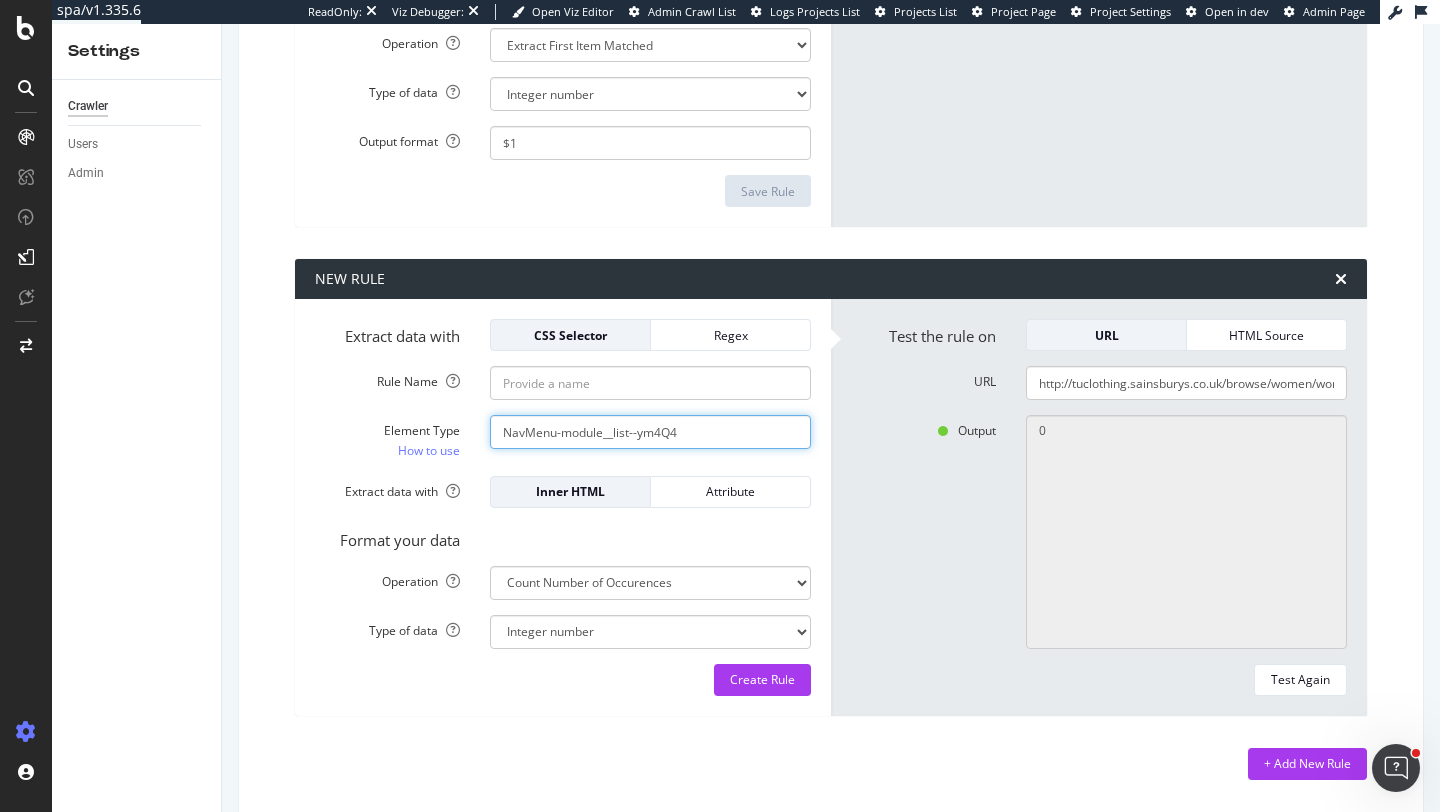 click on "NavMenu-module__list--ym4Q4" at bounding box center (650, -575) 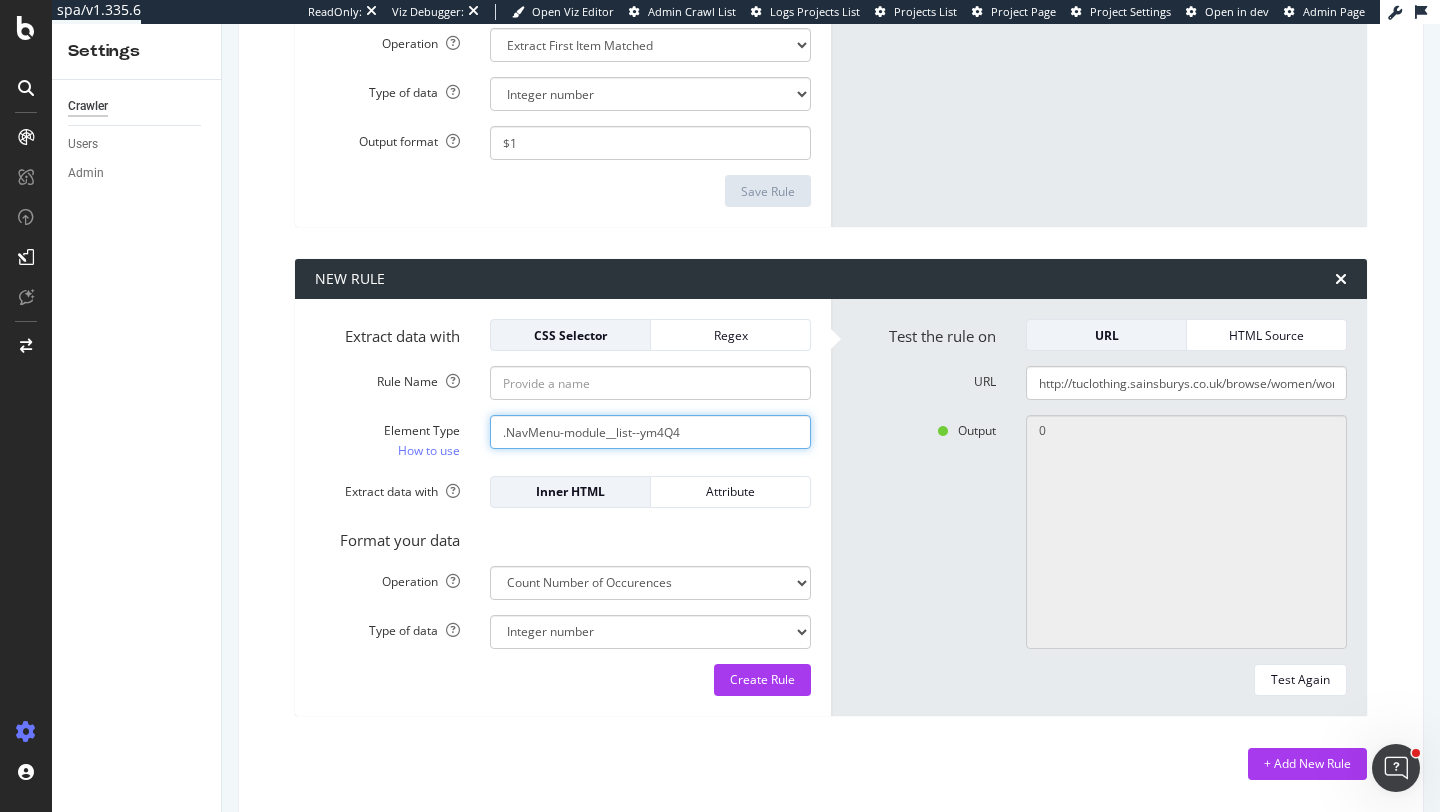 click on ".NavMenu-module__list--ym4Q4" at bounding box center (650, -575) 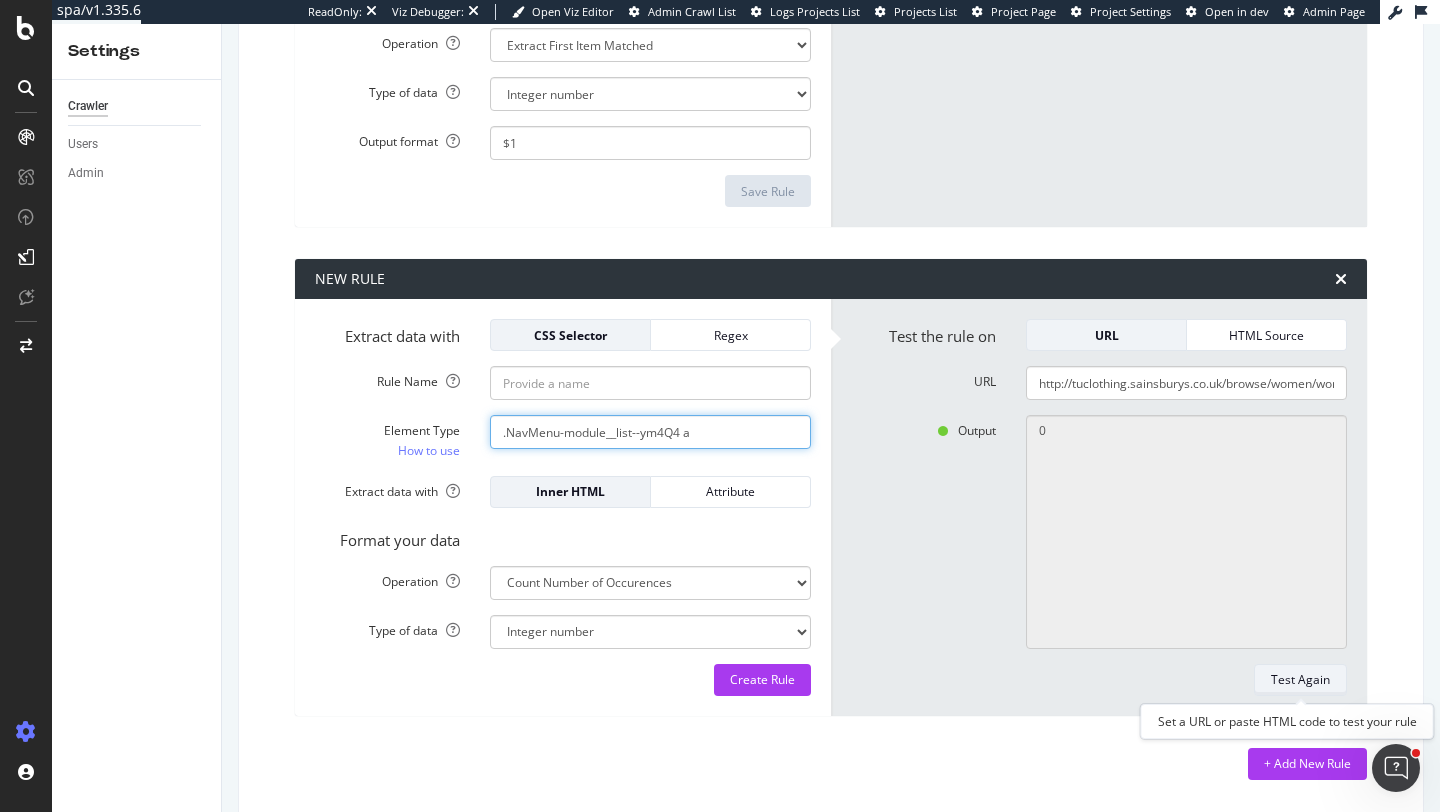 type on ".NavMenu-module__list--ym4Q4 a" 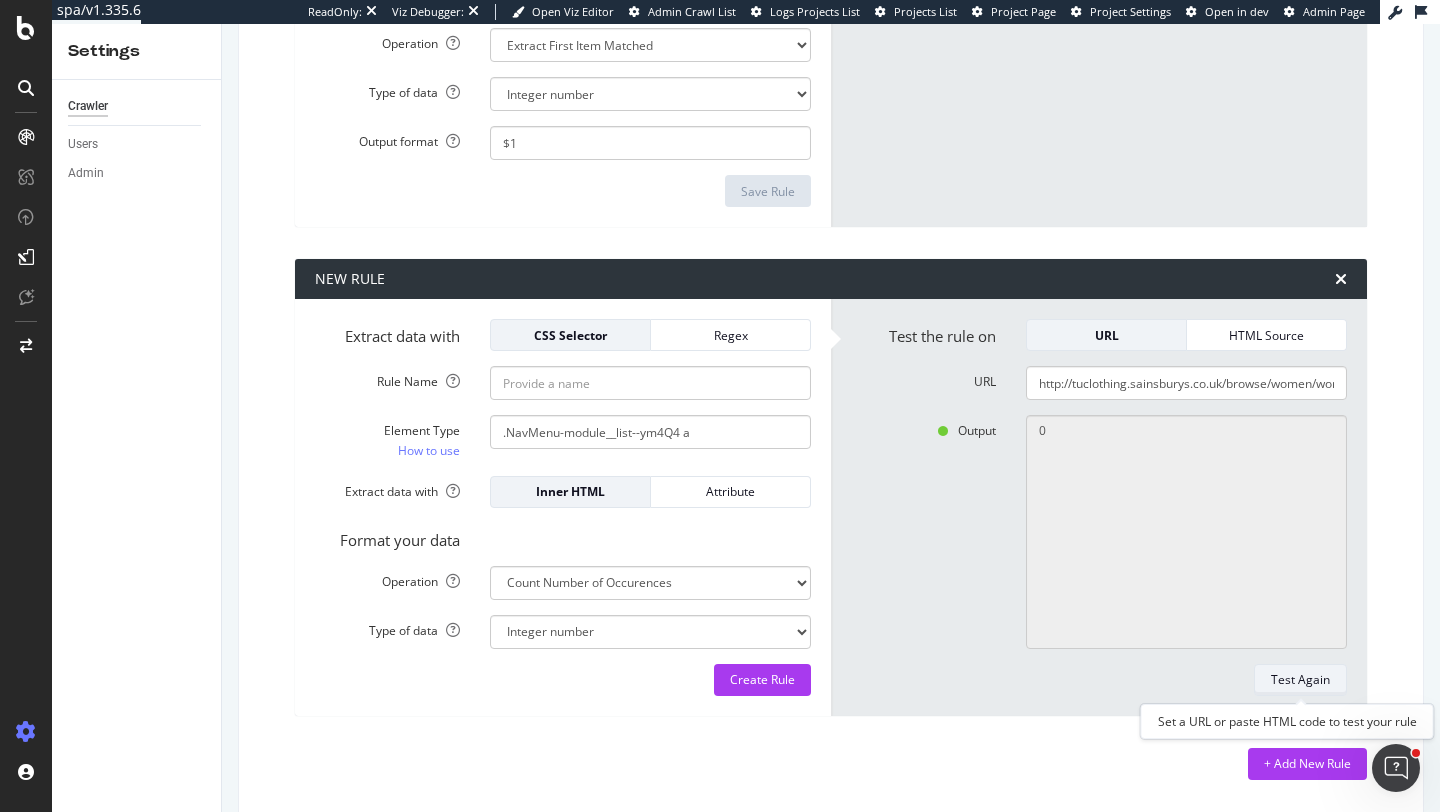 click on "Test Again" at bounding box center (1300, 679) 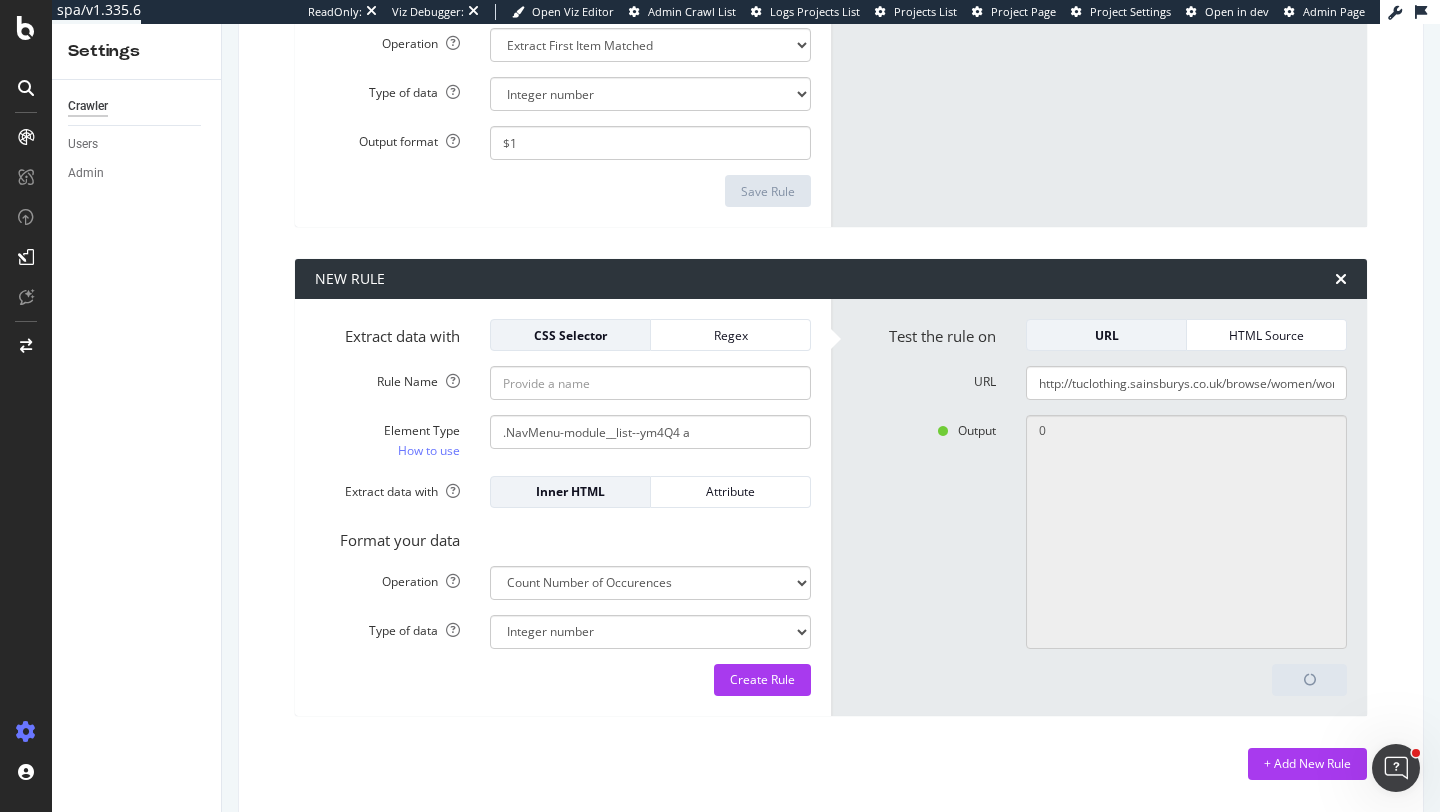 type on "563" 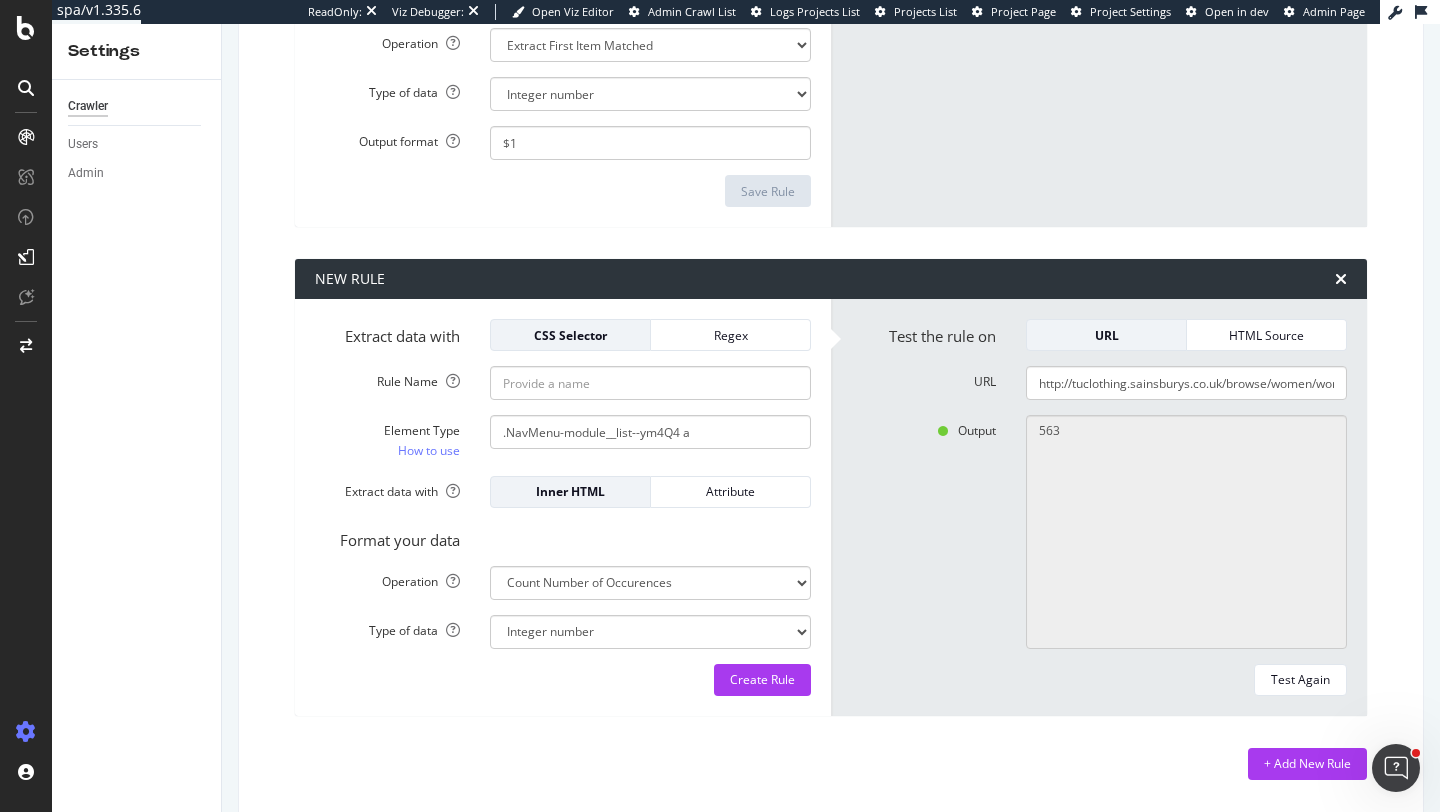 click on "Element Type How to use .NavMenu-module__list--ym4Q4 a" at bounding box center [563, 437] 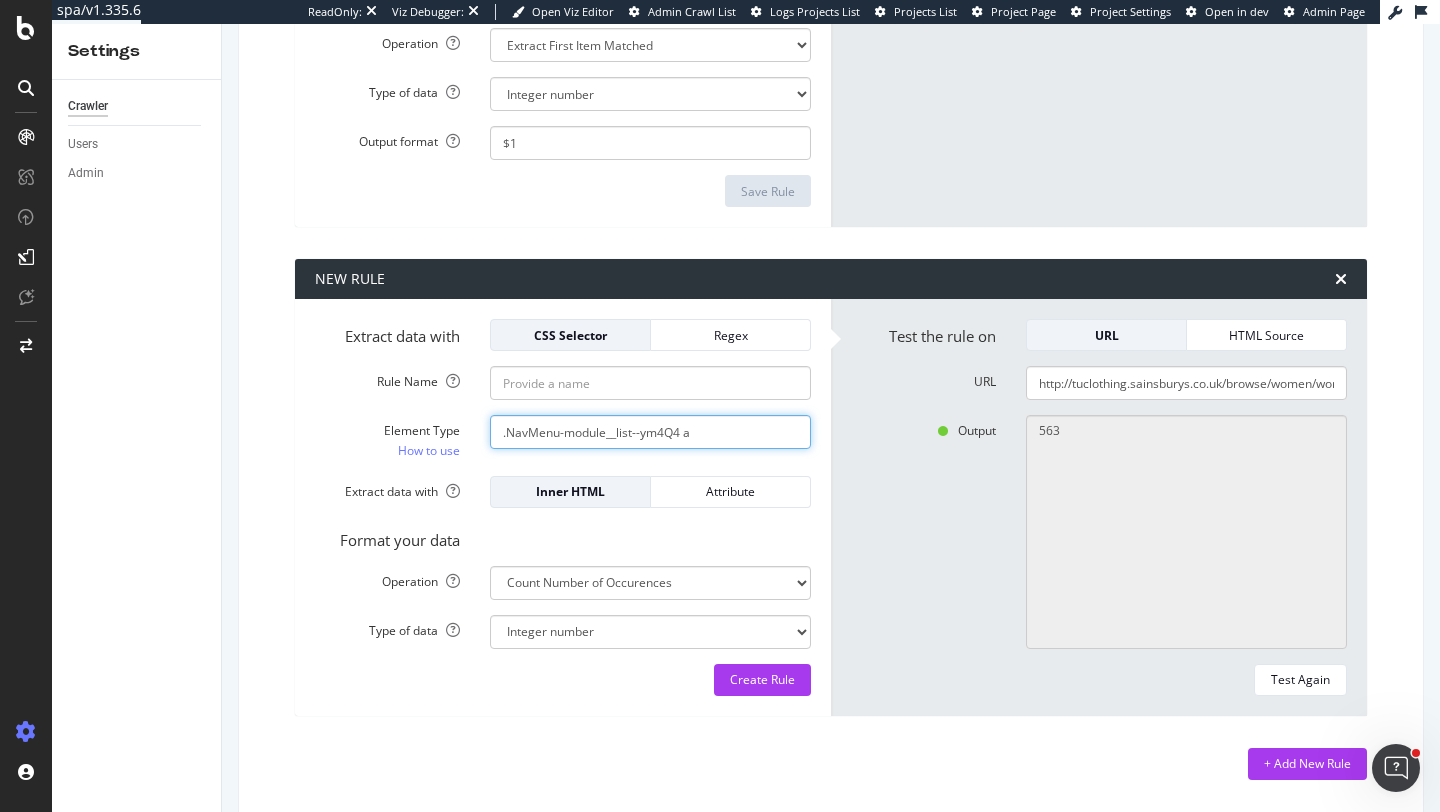 click on ".NavMenu-module__list--ym4Q4 a" at bounding box center (650, -575) 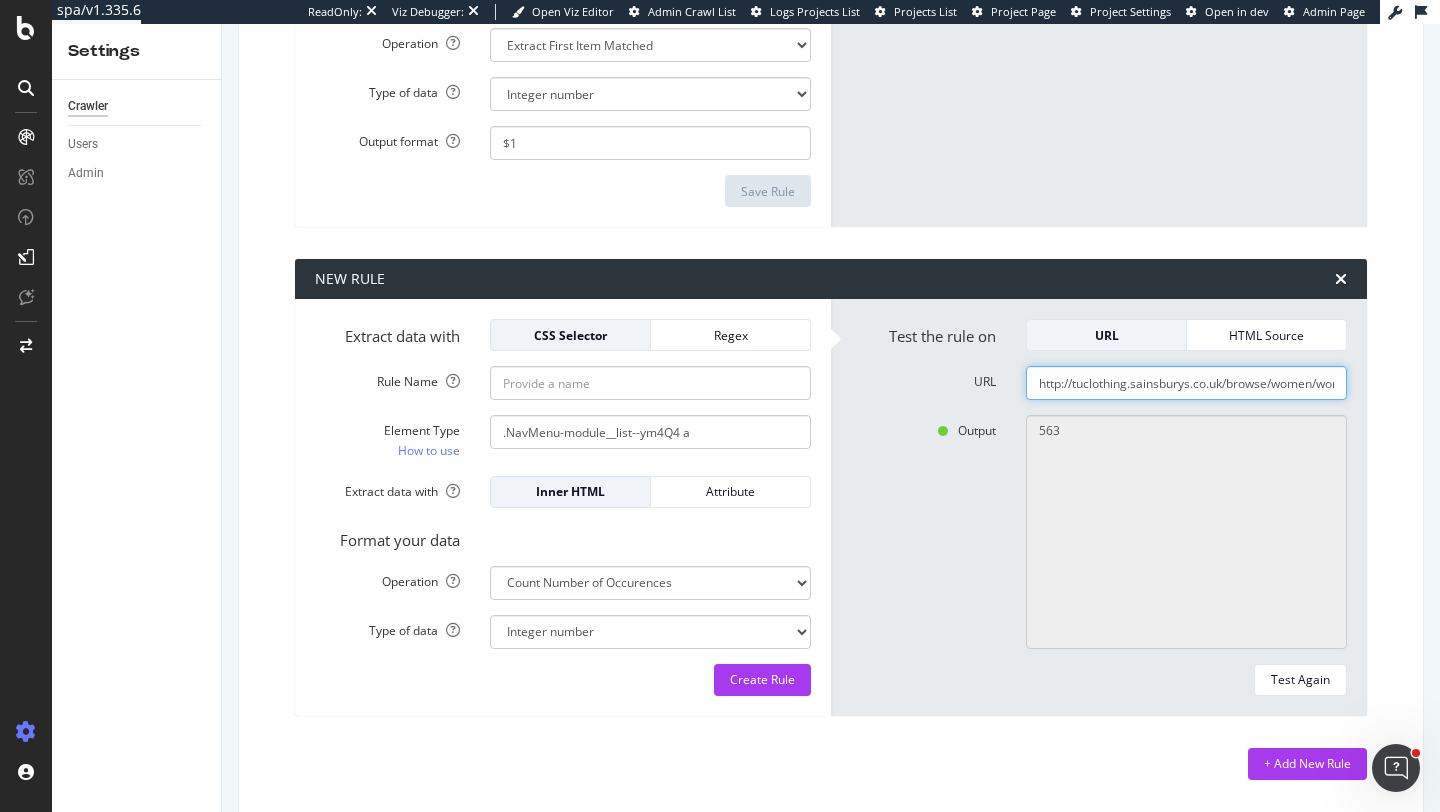 click on "http://tuclothing.sainsburys.co.uk/browse/women/workwear/c:841944/" at bounding box center (1186, -1613) 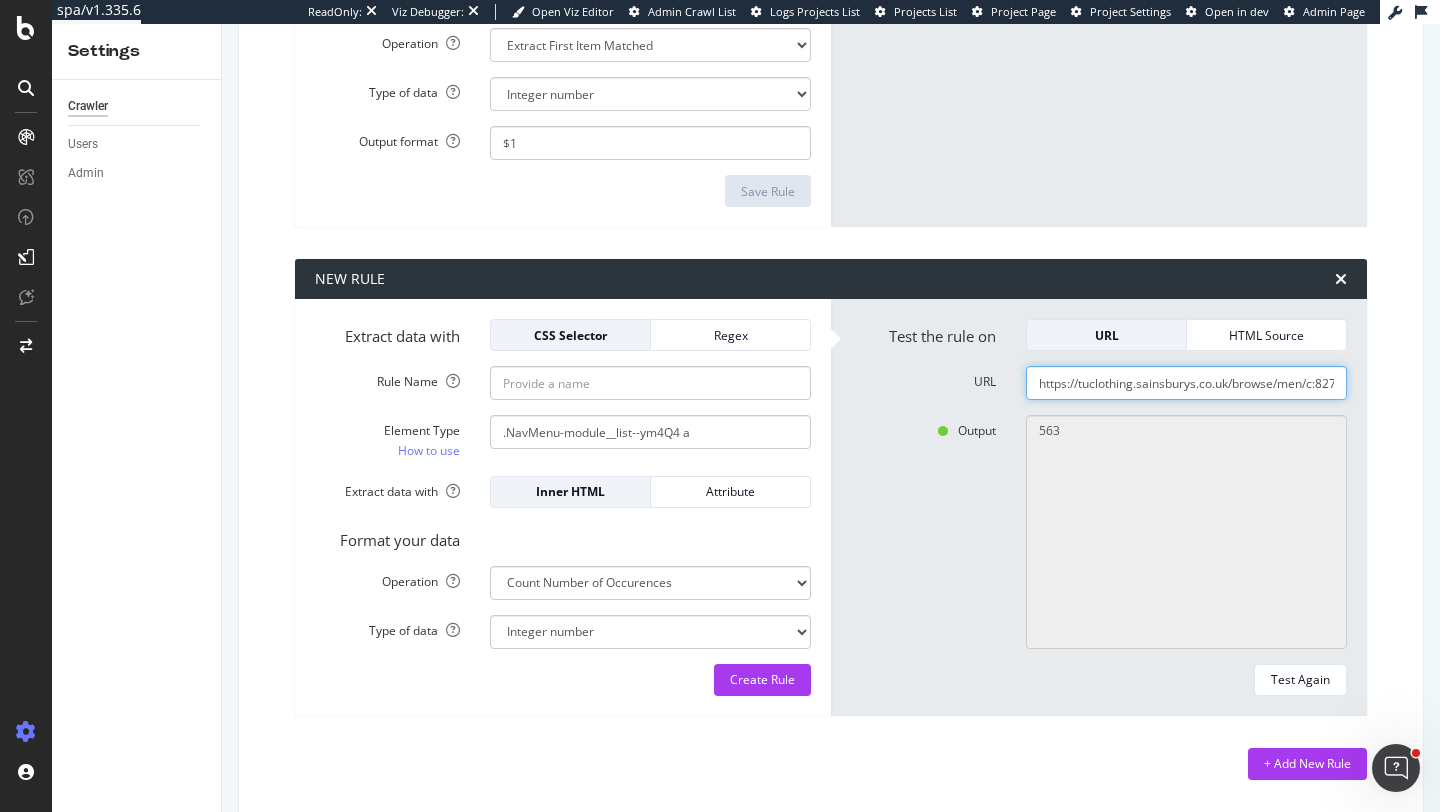 scroll, scrollTop: 0, scrollLeft: 32, axis: horizontal 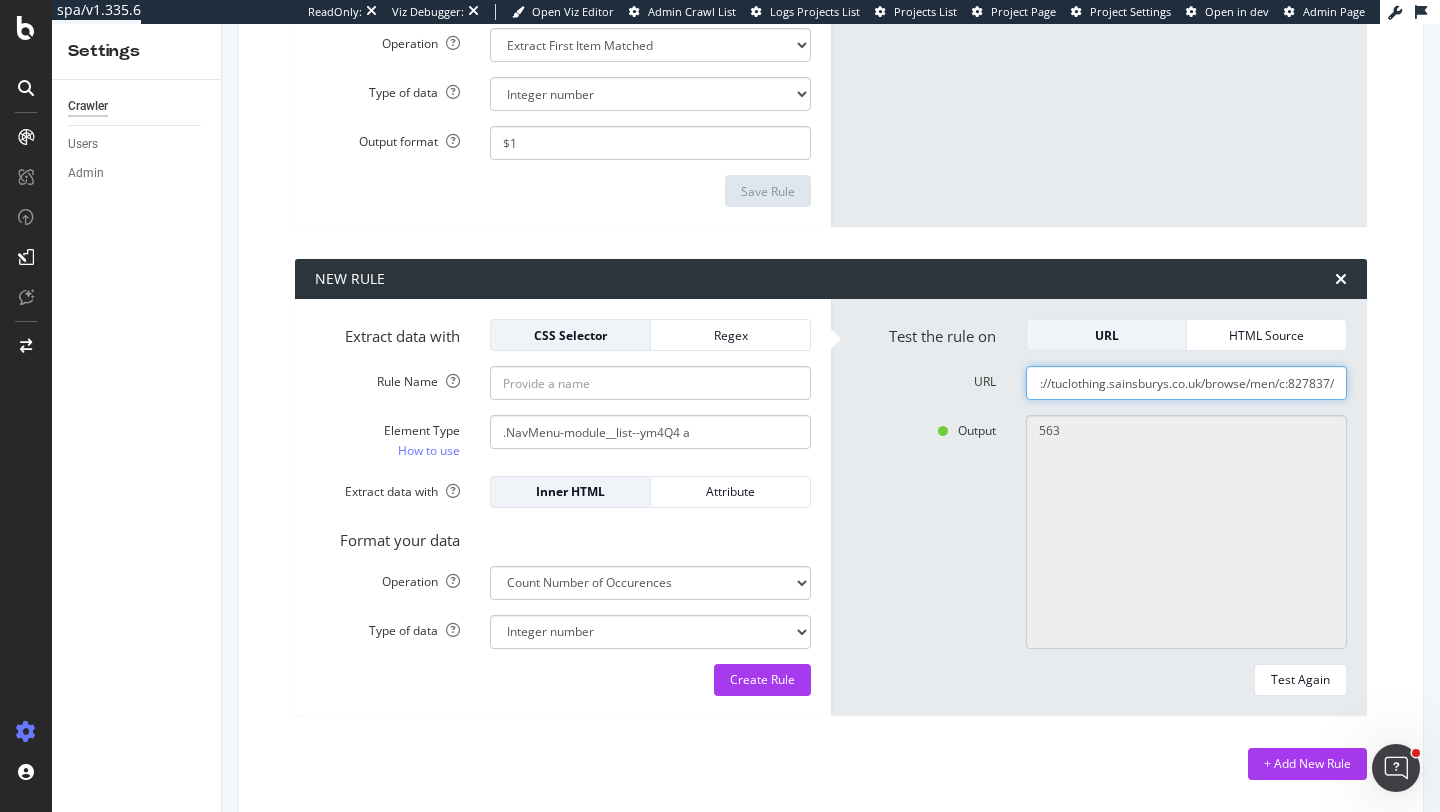 type on "https://tuclothing.sainsburys.co.uk/browse/men/c:827837/" 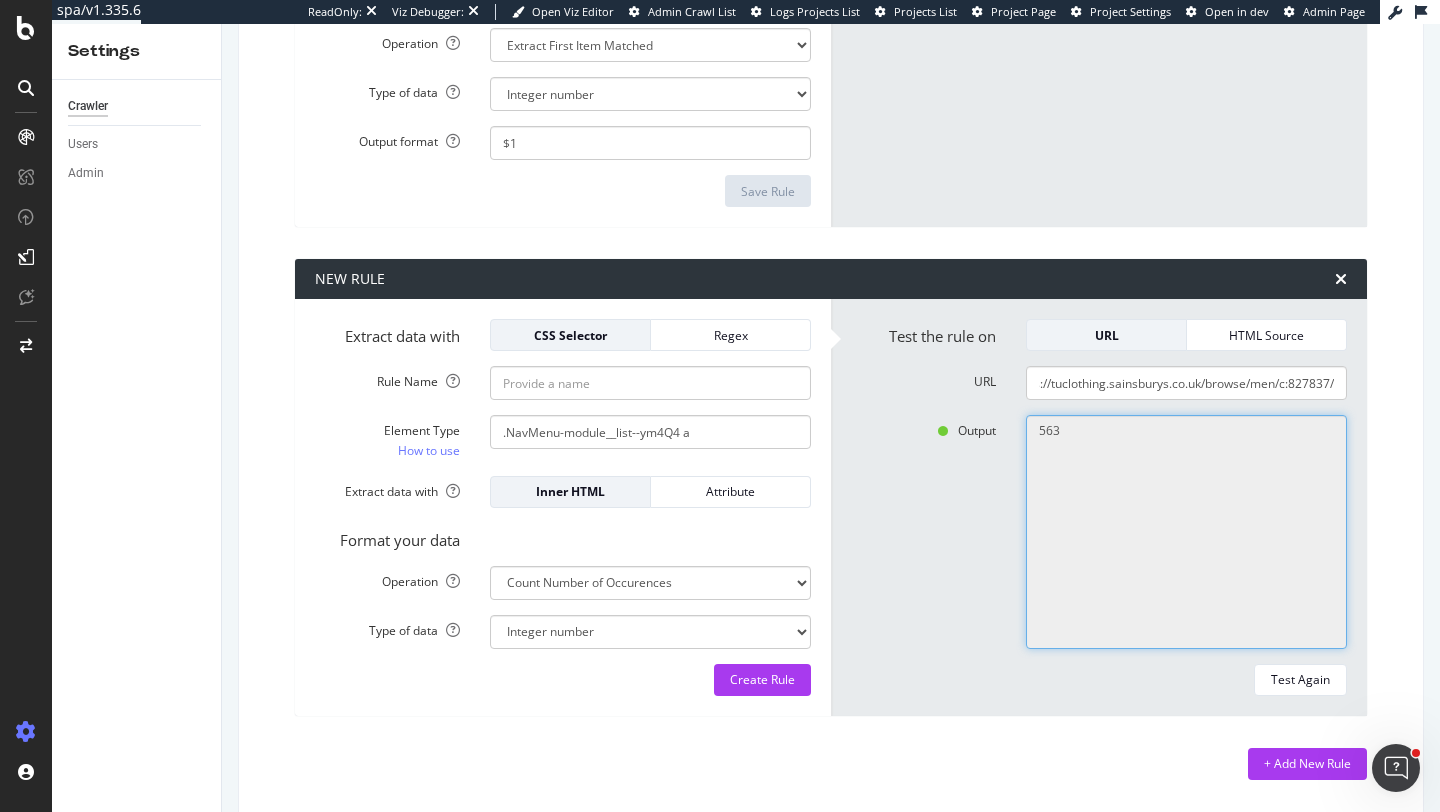 click on "563" at bounding box center (1186, 532) 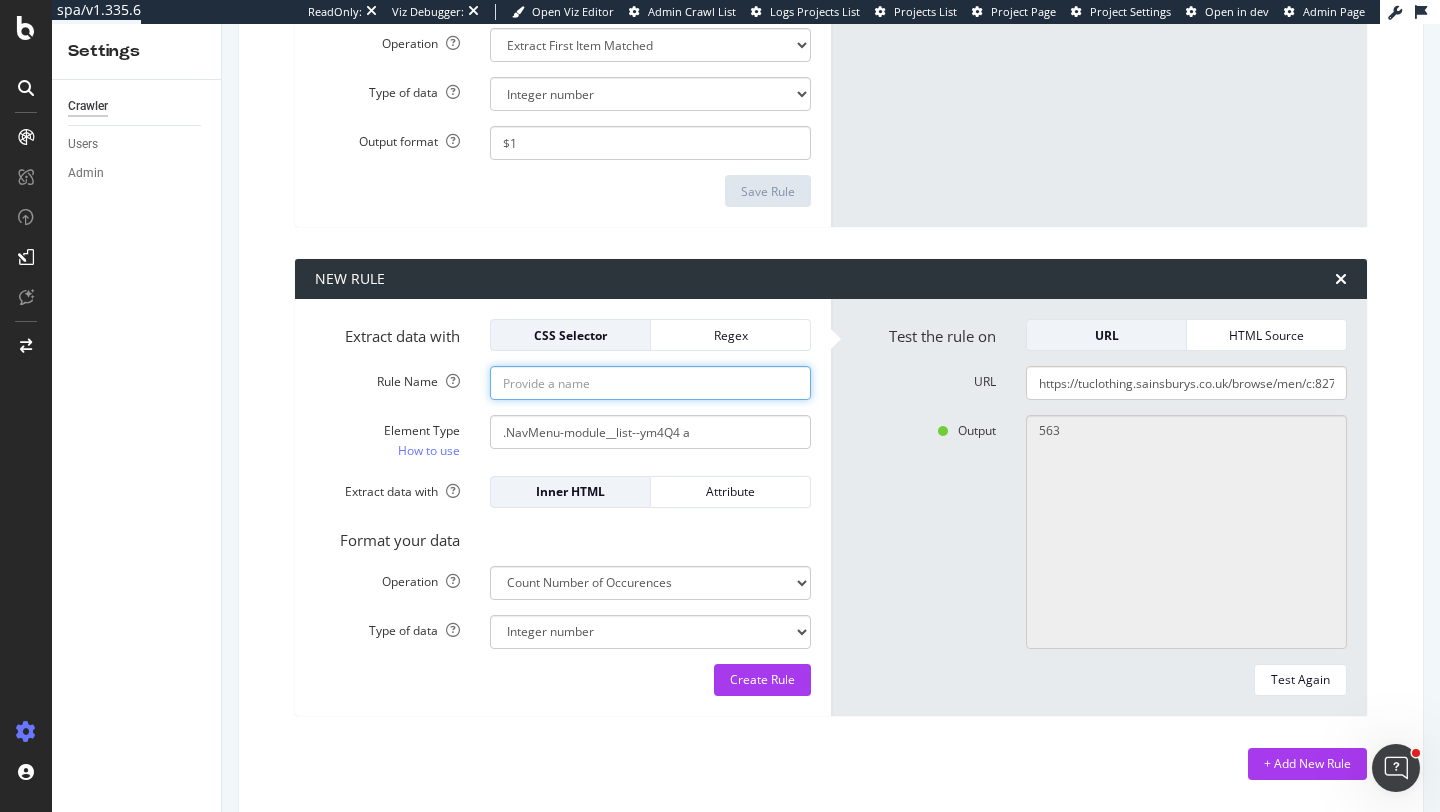 click on "Rule Name" at bounding box center [650, -1613] 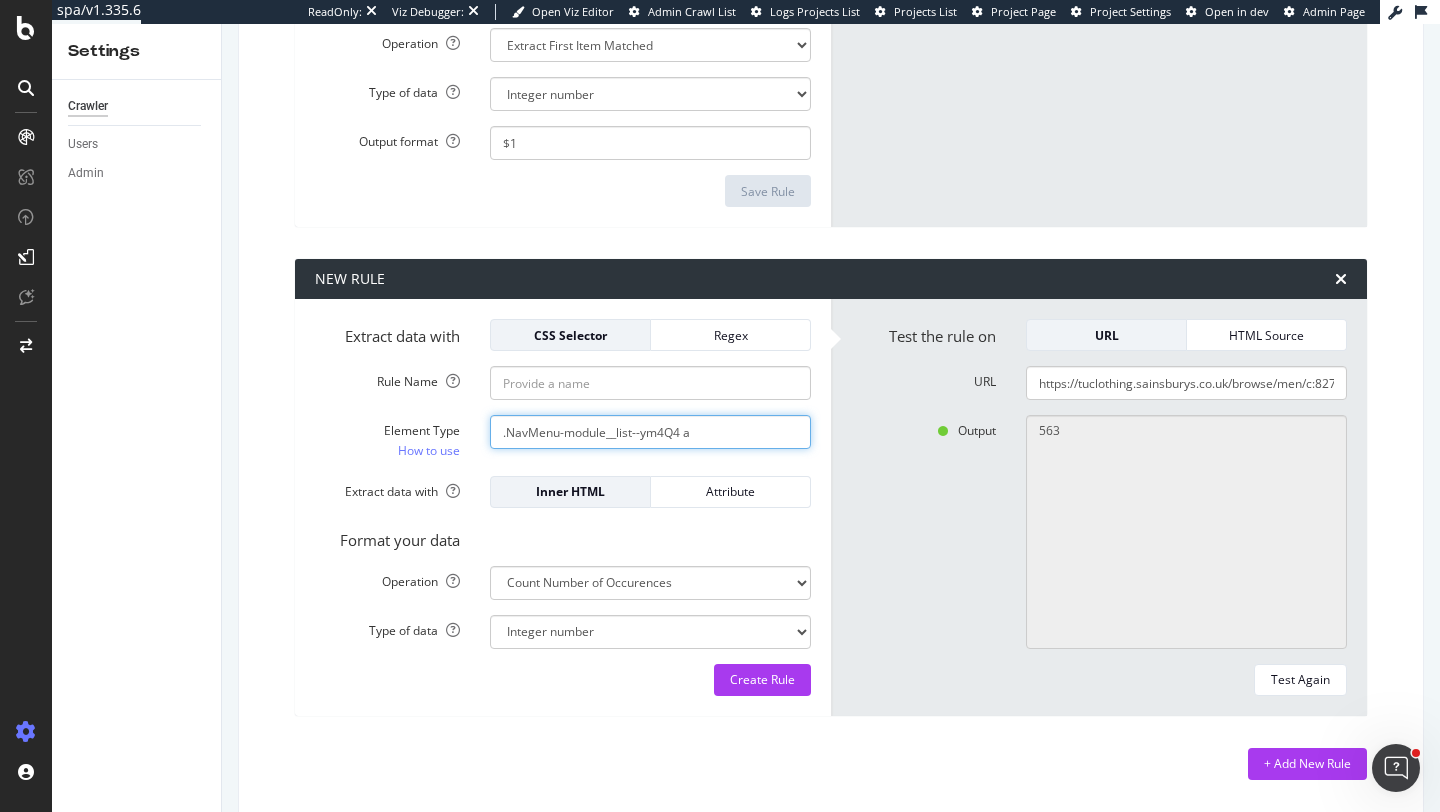 click on ".NavMenu-module__list--ym4Q4 a" at bounding box center [650, -575] 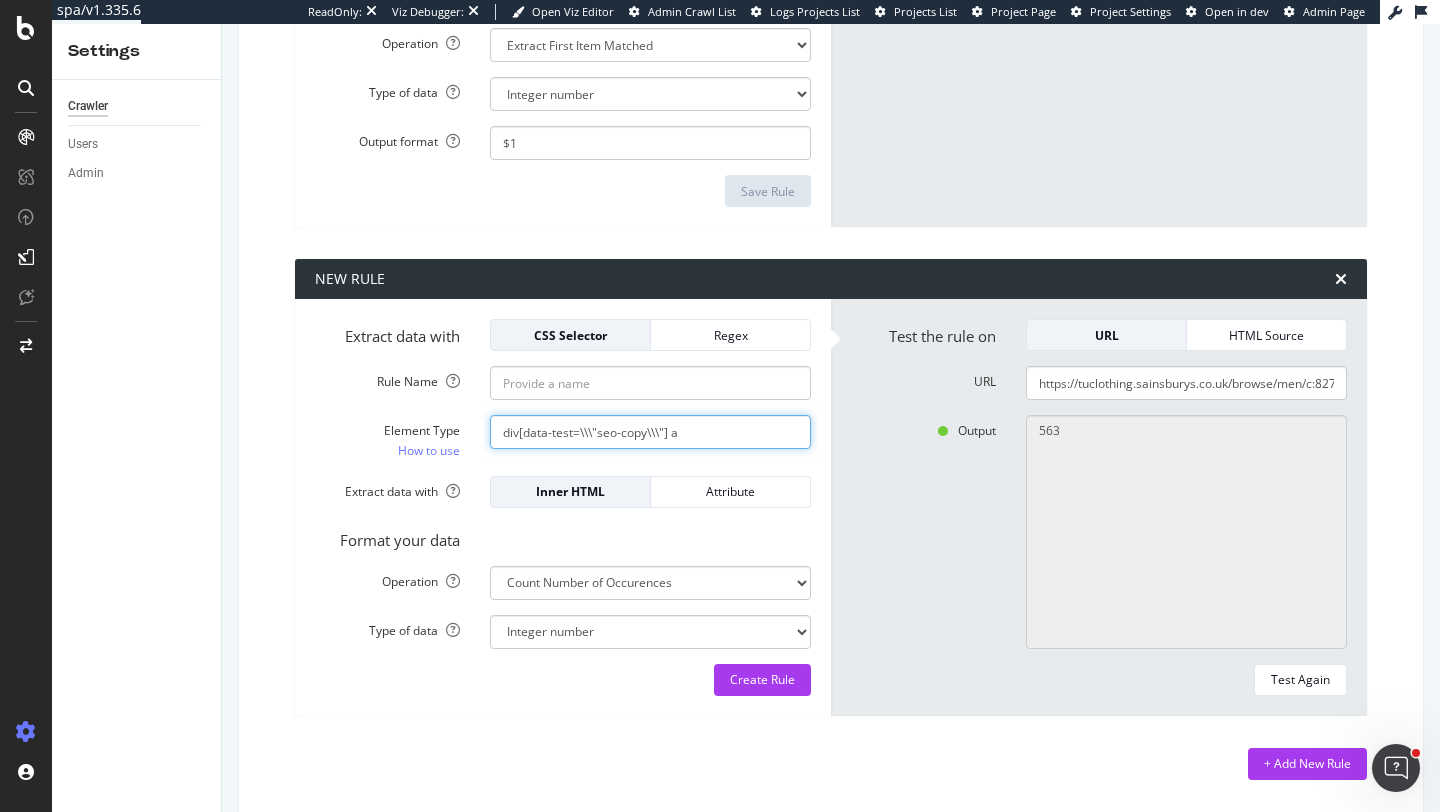 click on "div[data-test=\\\"seo-copy\\\"] a" at bounding box center (650, -575) 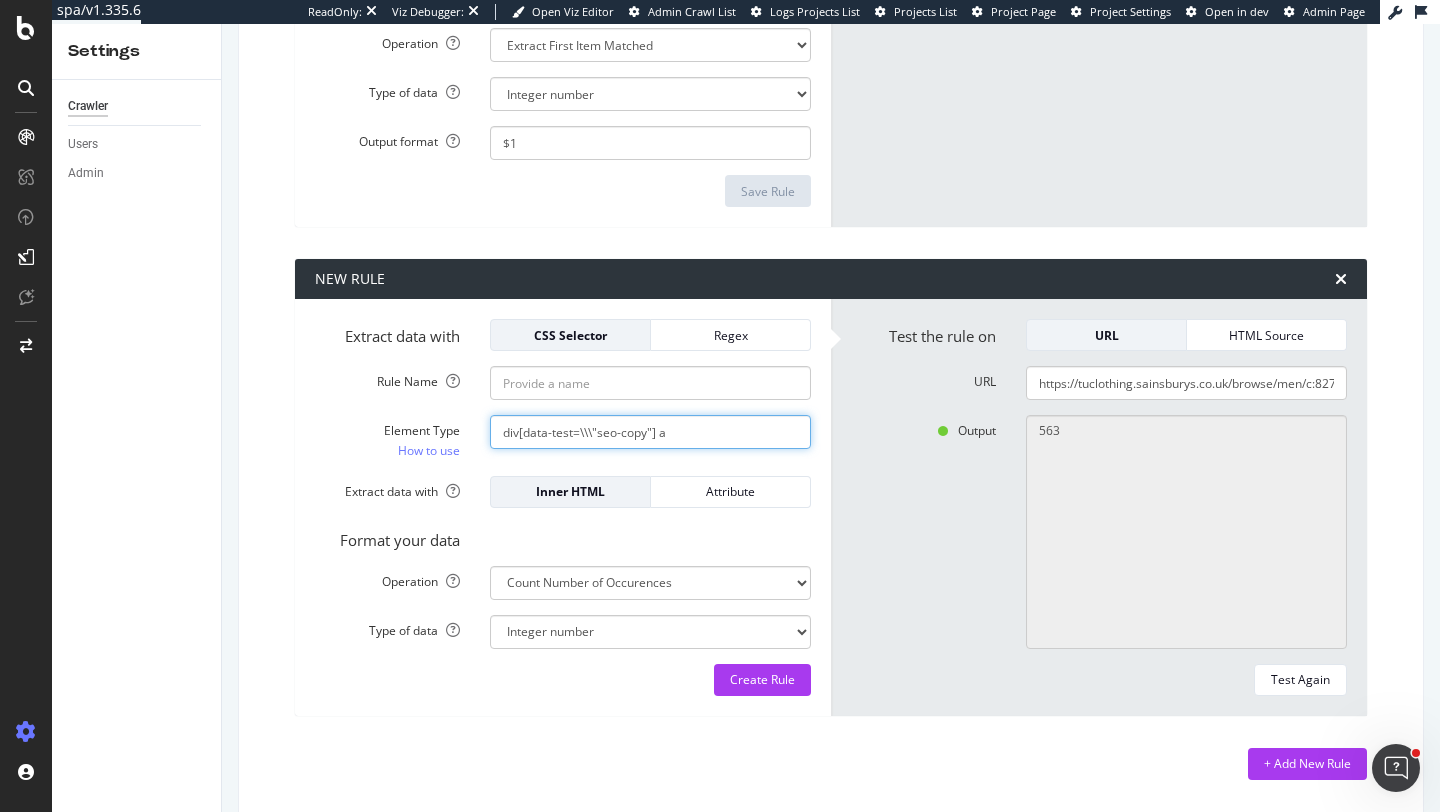 click on "div[data-test=\\\"seo-copy"] a" at bounding box center [650, -575] 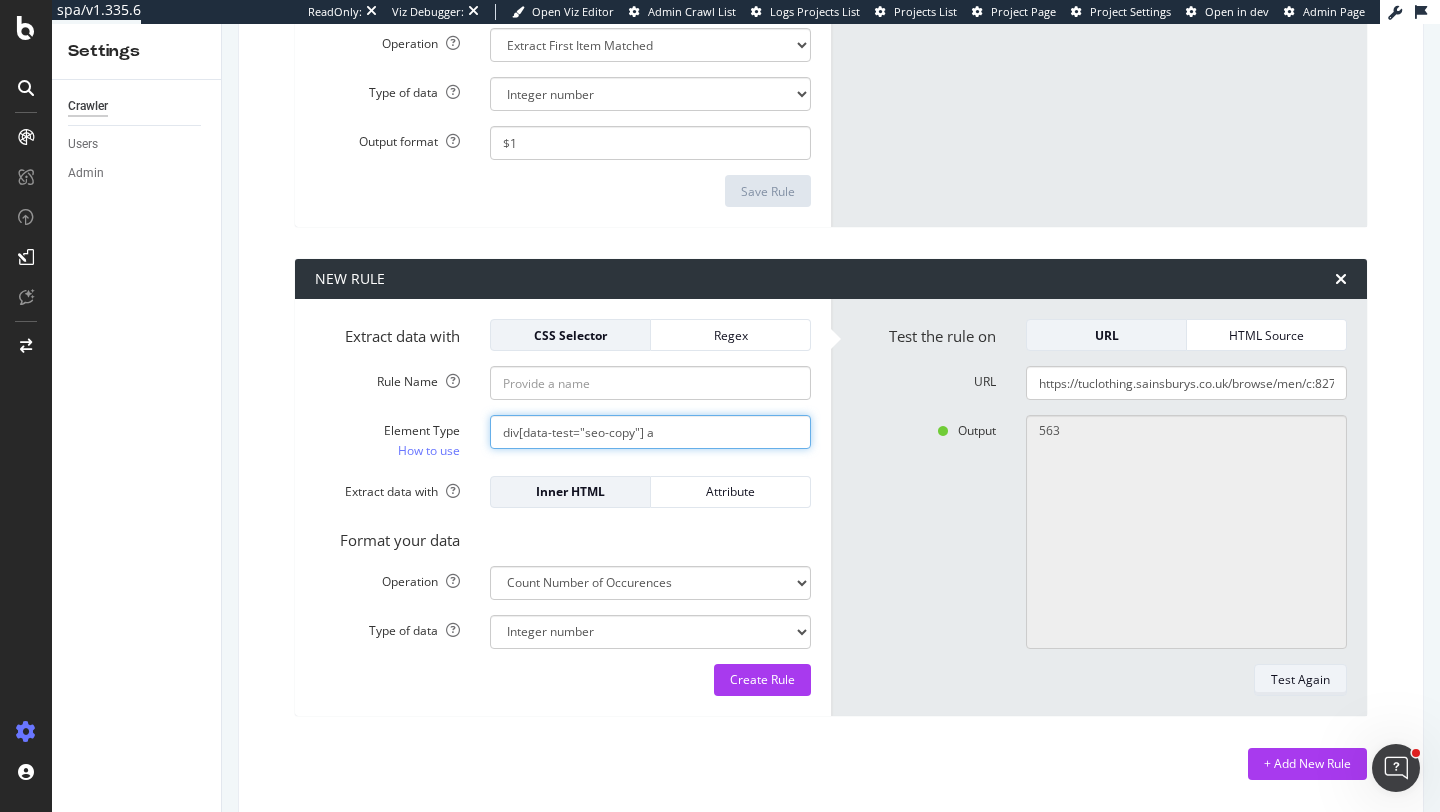 type on "div[data-test="seo-copy"] a" 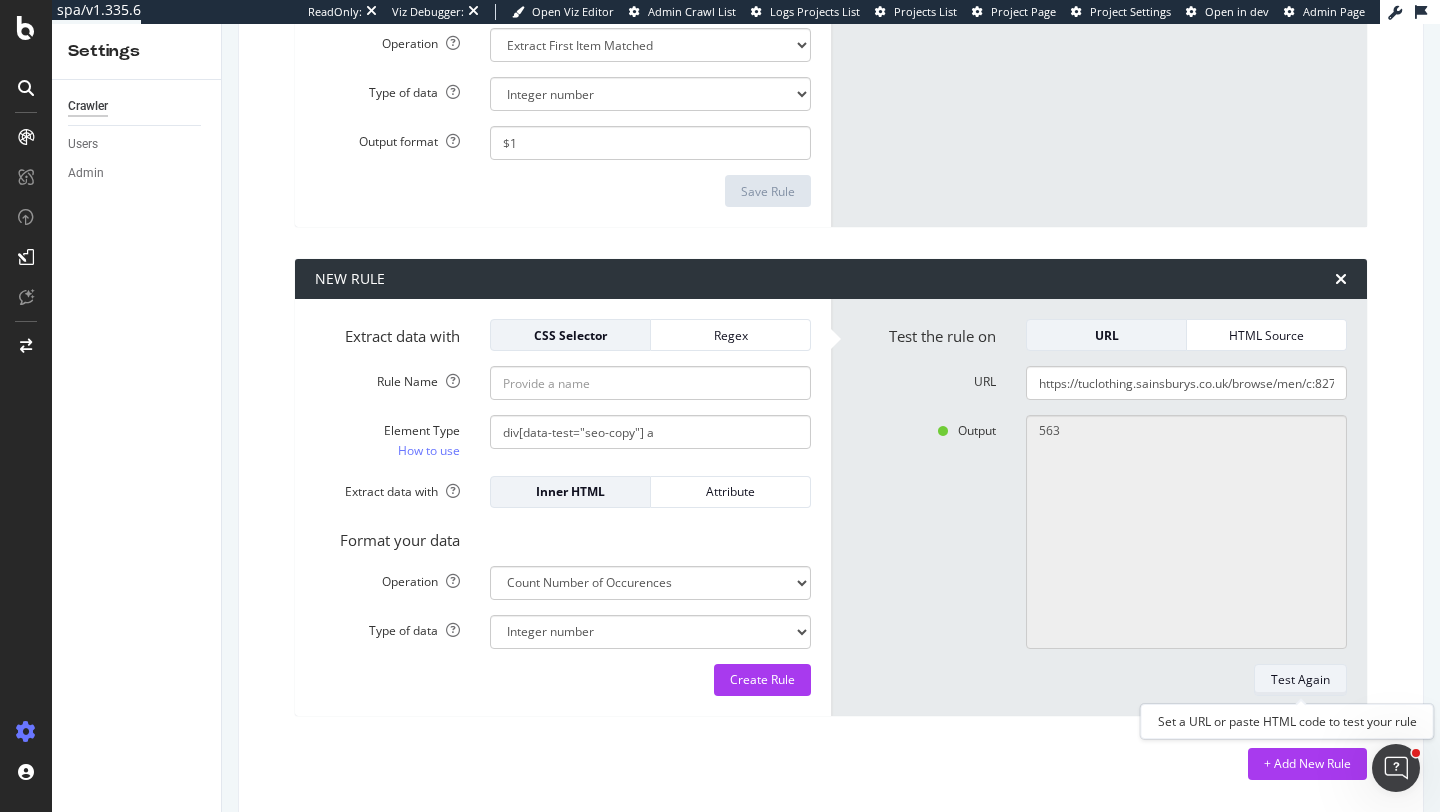 click on "Test Again" at bounding box center (1300, 679) 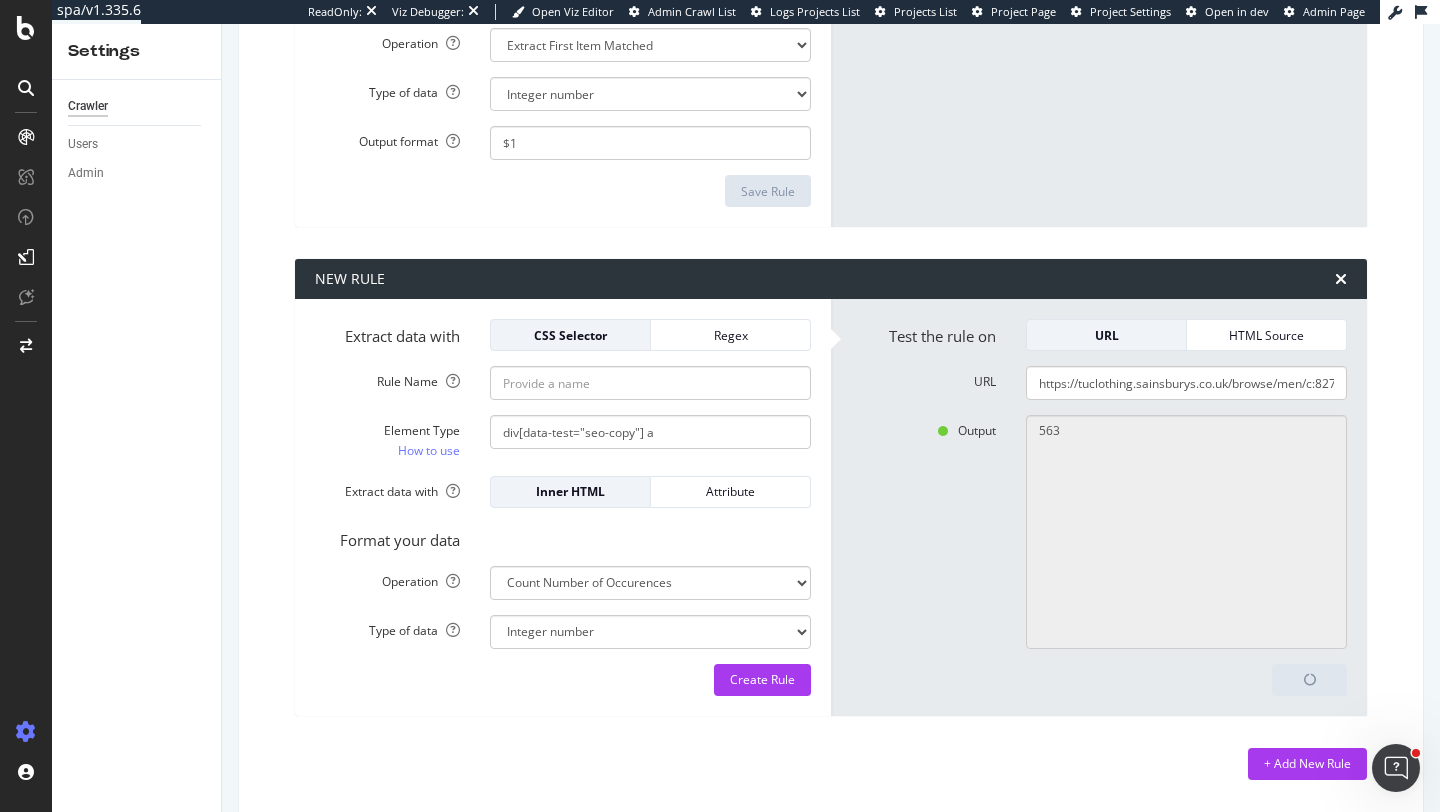 type on "7" 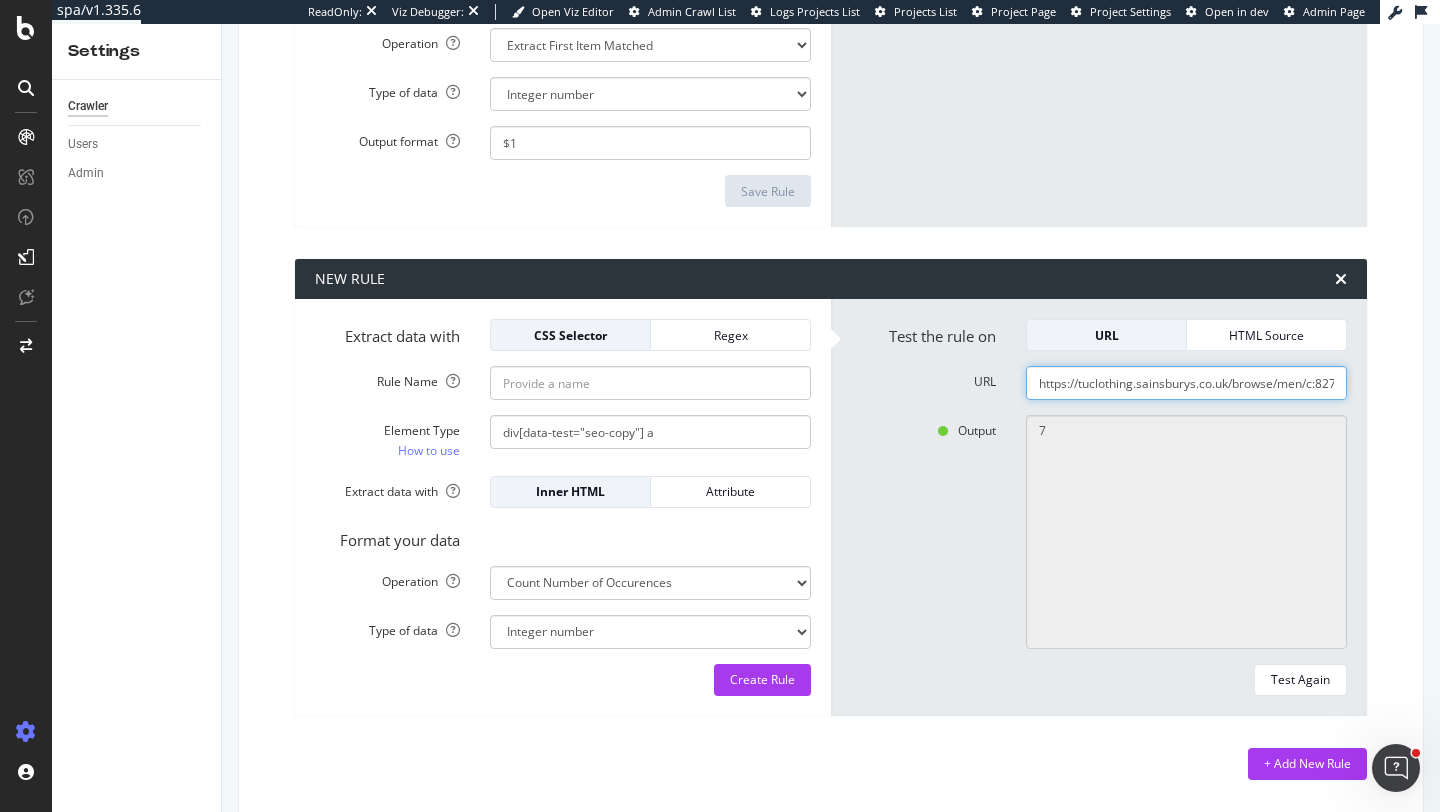 click on "https://tuclothing.sainsburys.co.uk/browse/men/c:827837/" at bounding box center (1186, -1613) 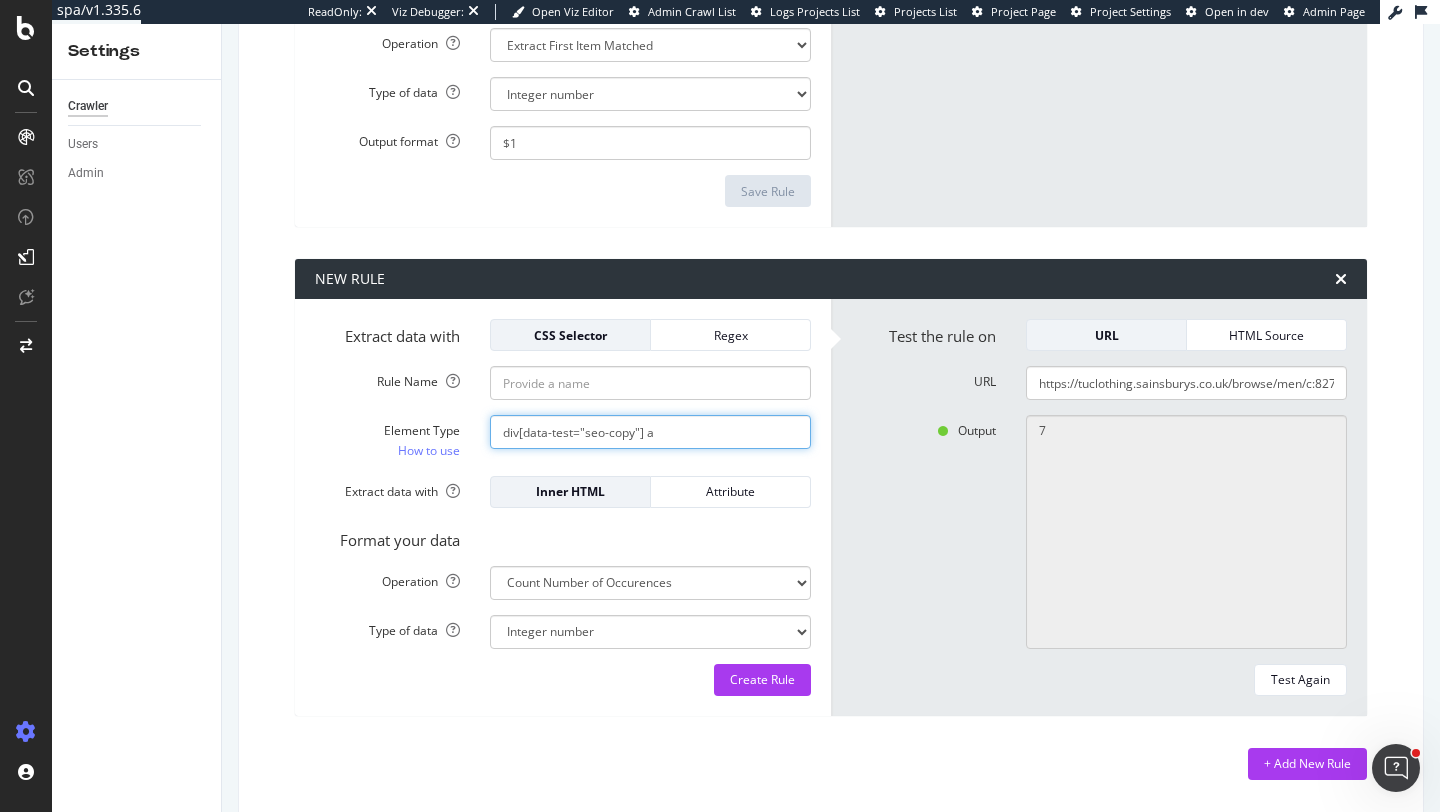 click on "div[data-test="seo-copy"] a" at bounding box center (650, -575) 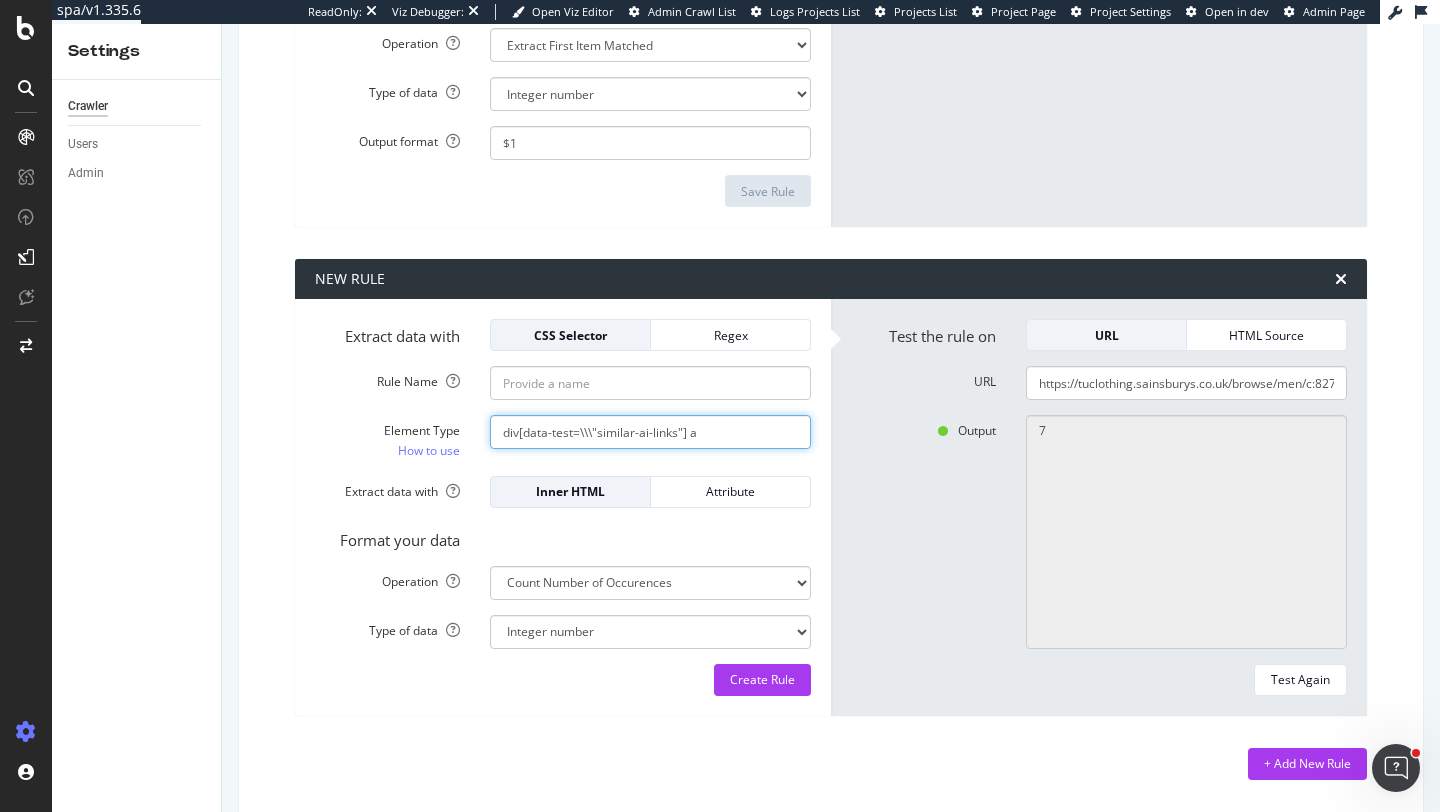 click on "div[data-test=\\\"similar-ai-links"] a" at bounding box center (650, -575) 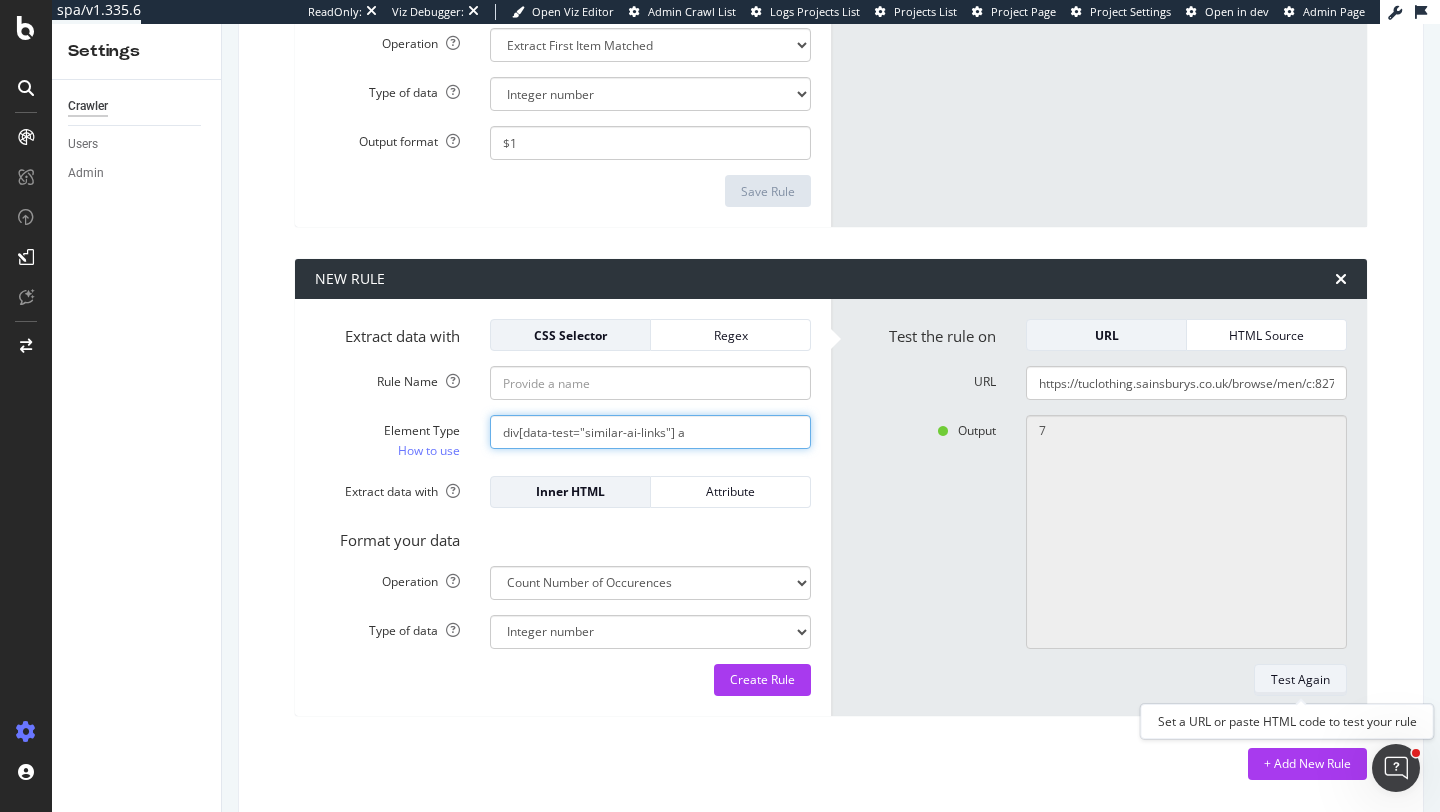 type on "div[data-test="similar-ai-links"] a" 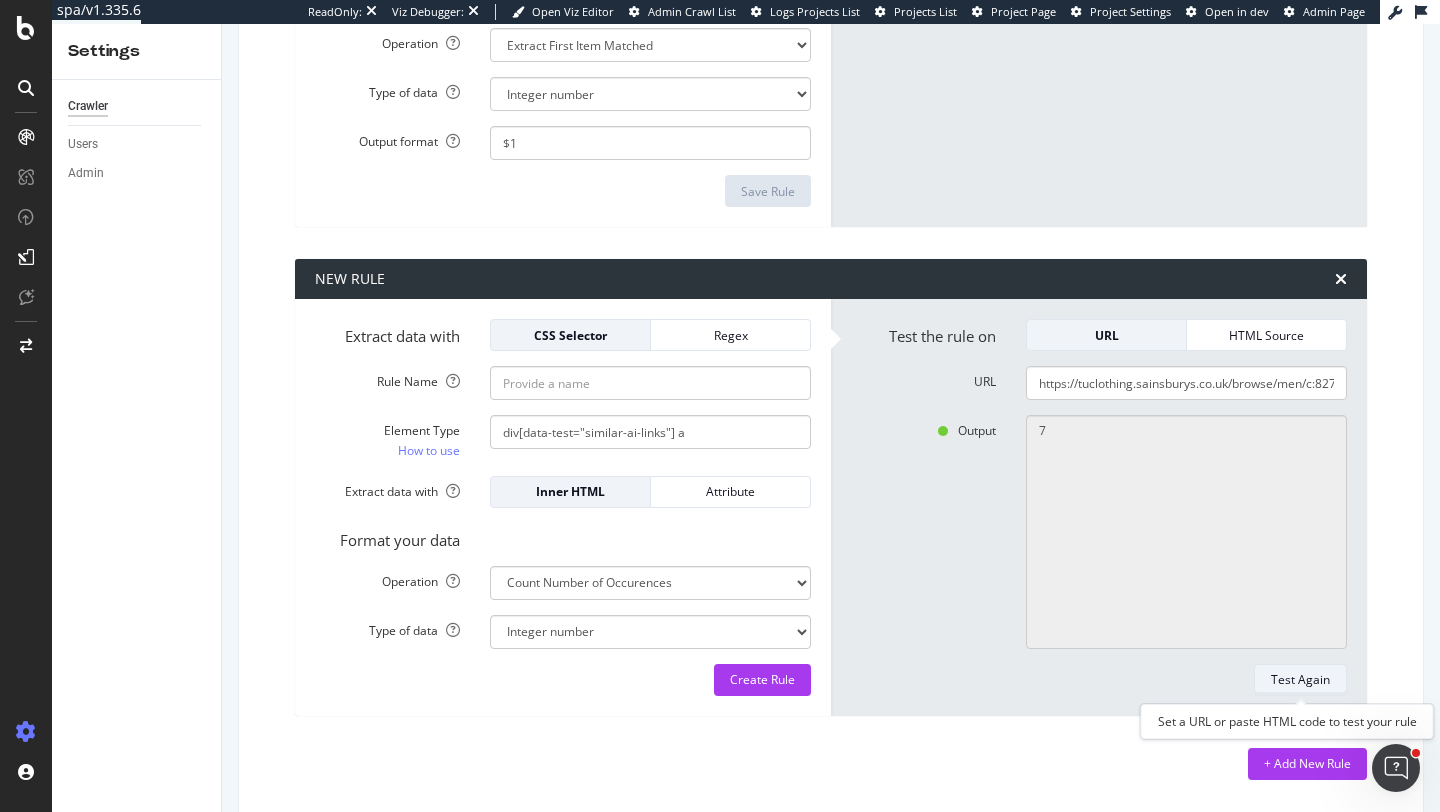 click on "Test Again" at bounding box center (1300, 680) 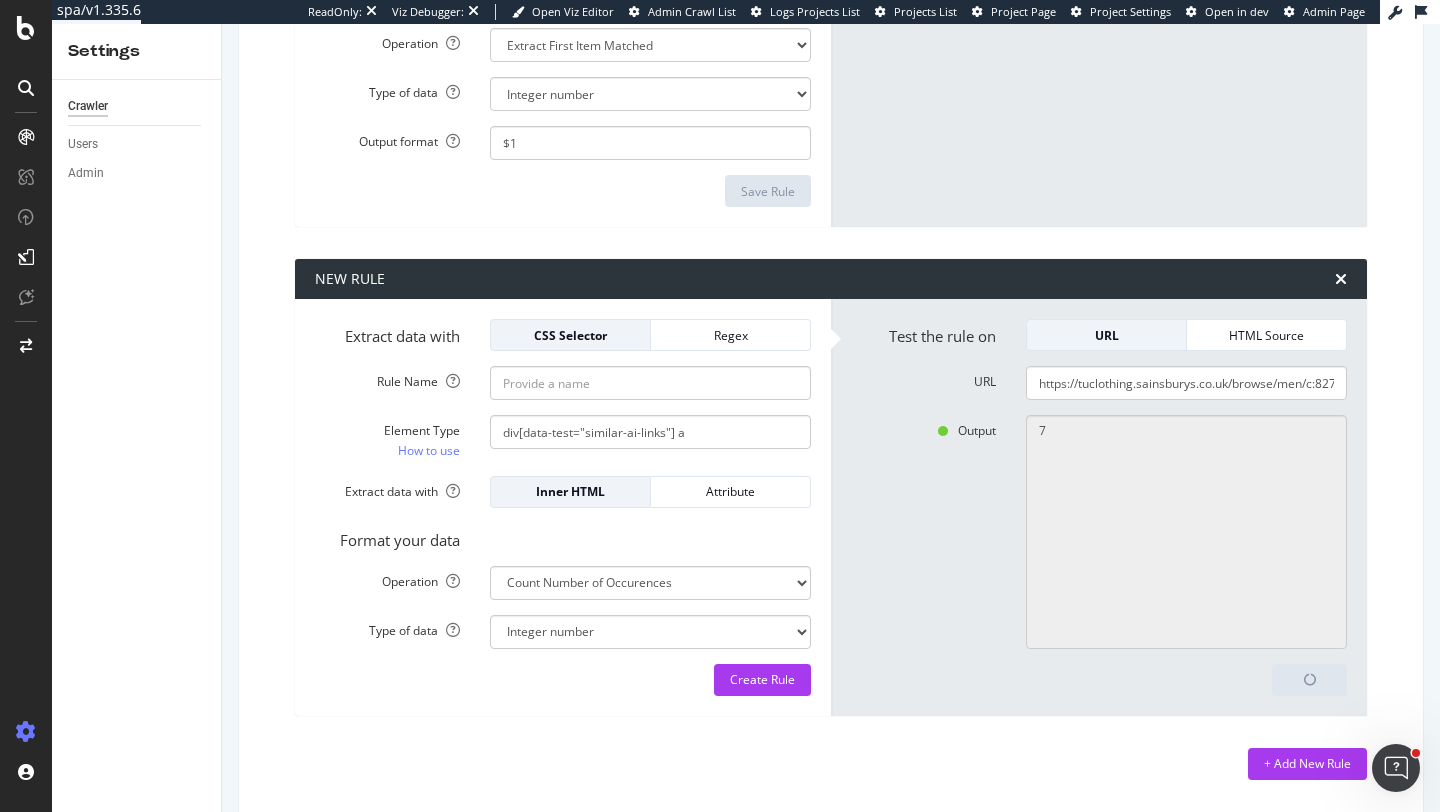 type on "10" 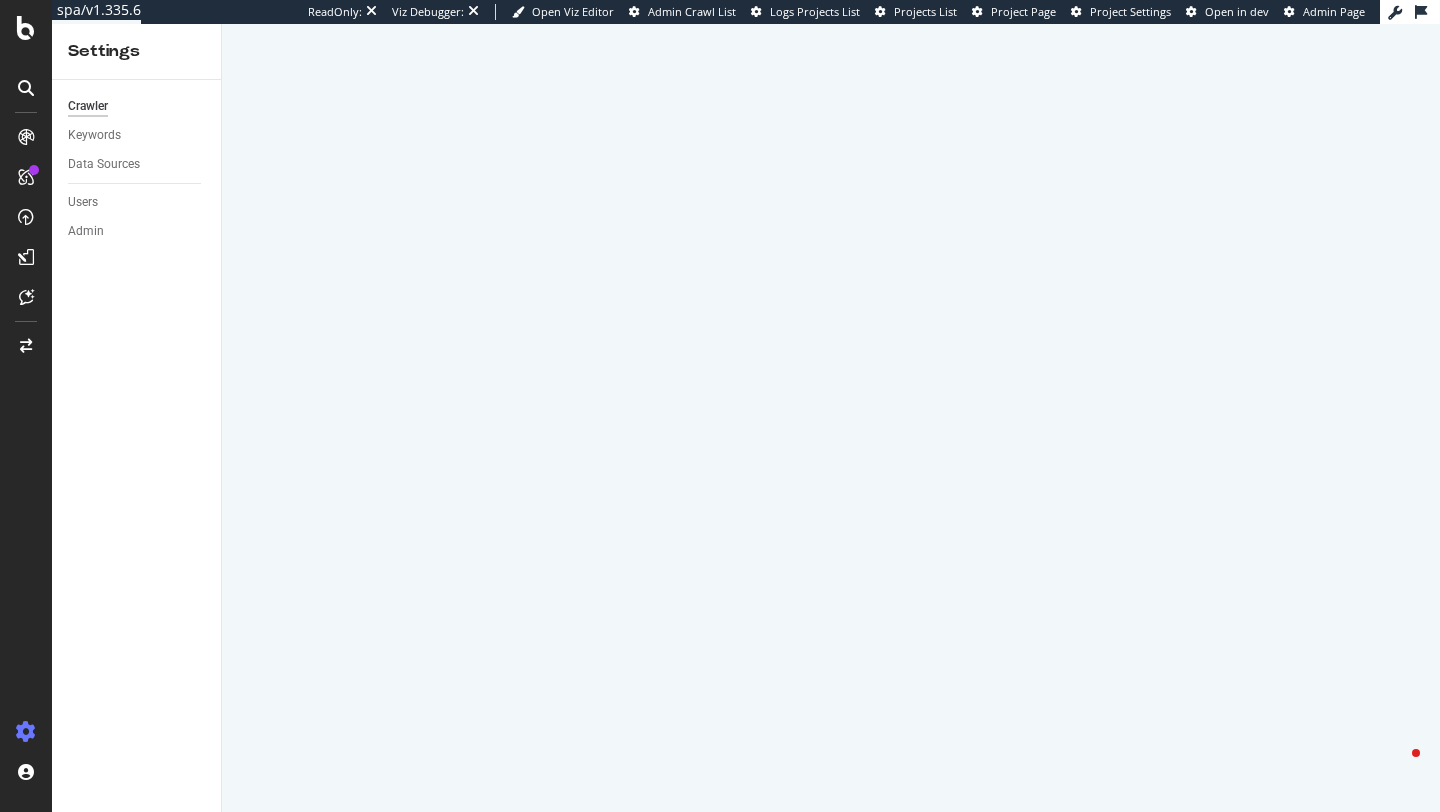 scroll, scrollTop: 0, scrollLeft: 0, axis: both 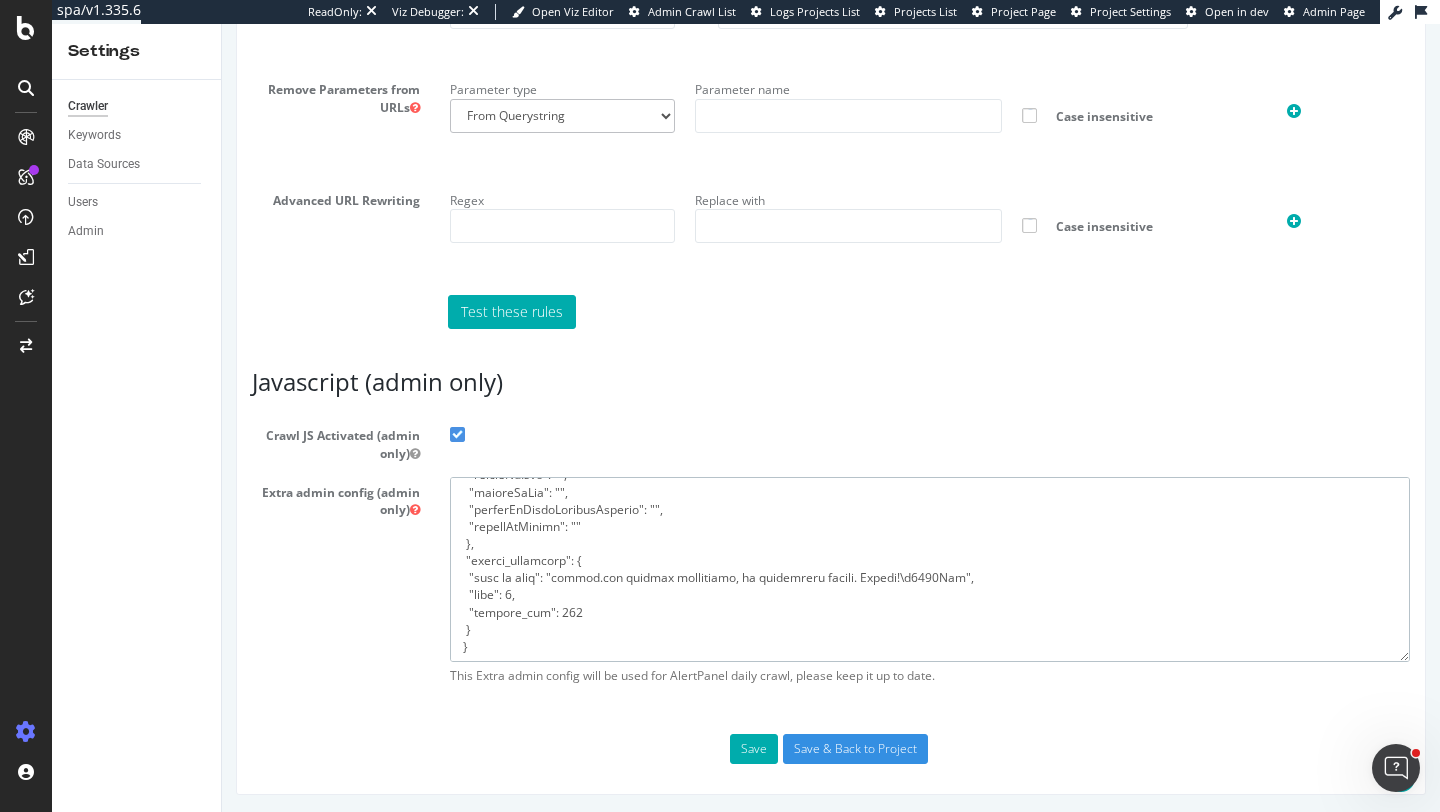 click at bounding box center [930, 569] 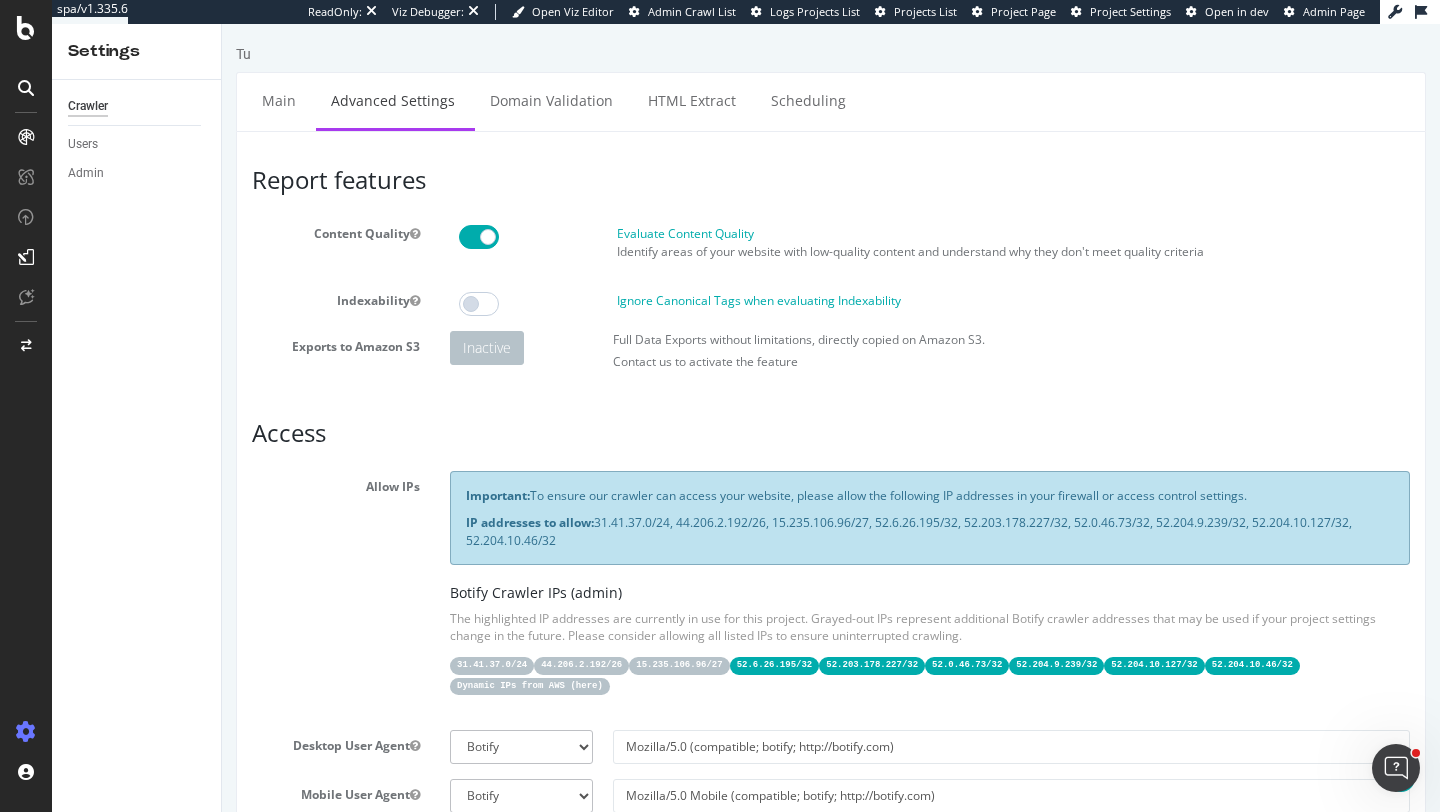 scroll, scrollTop: 698, scrollLeft: 0, axis: vertical 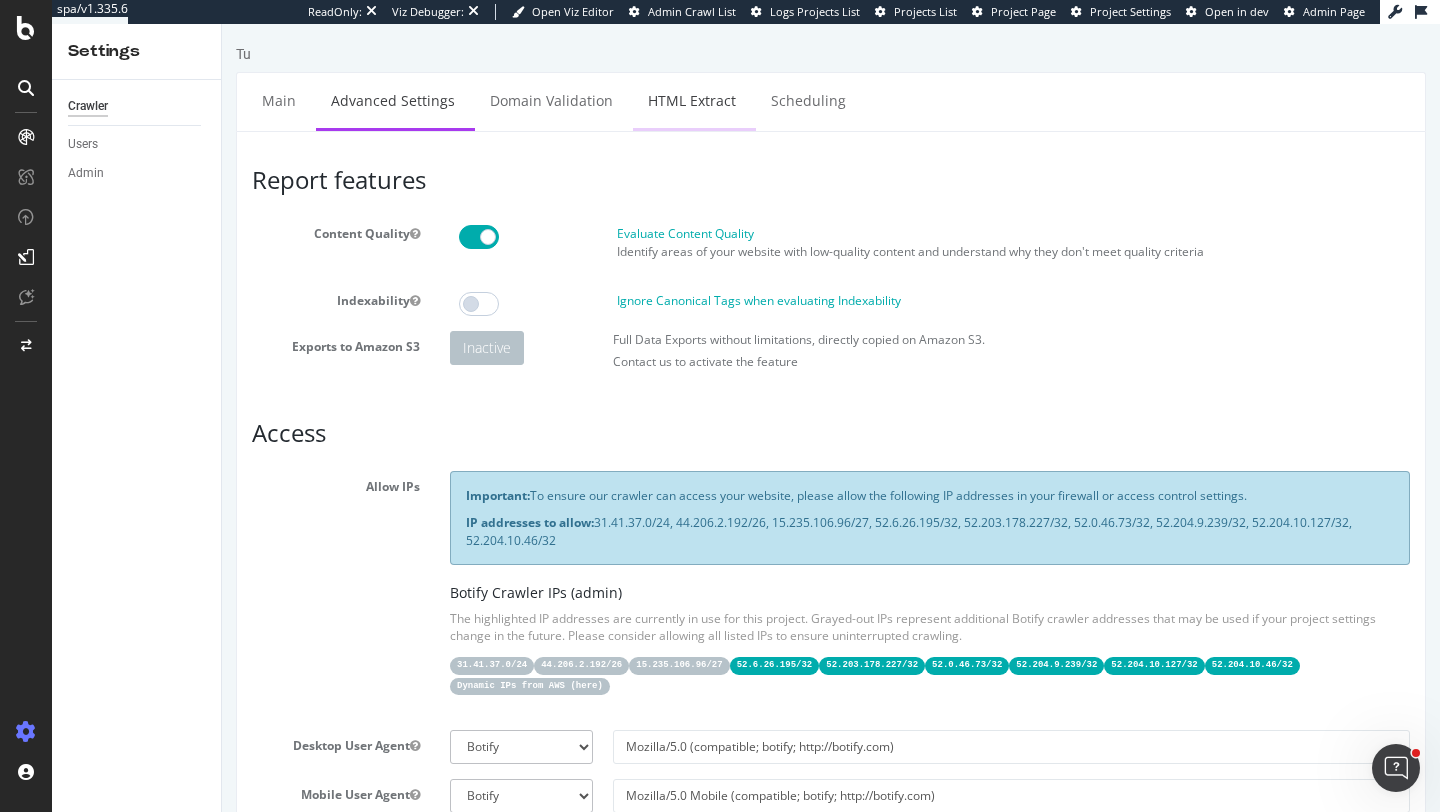 click on "HTML Extract" at bounding box center [692, 100] 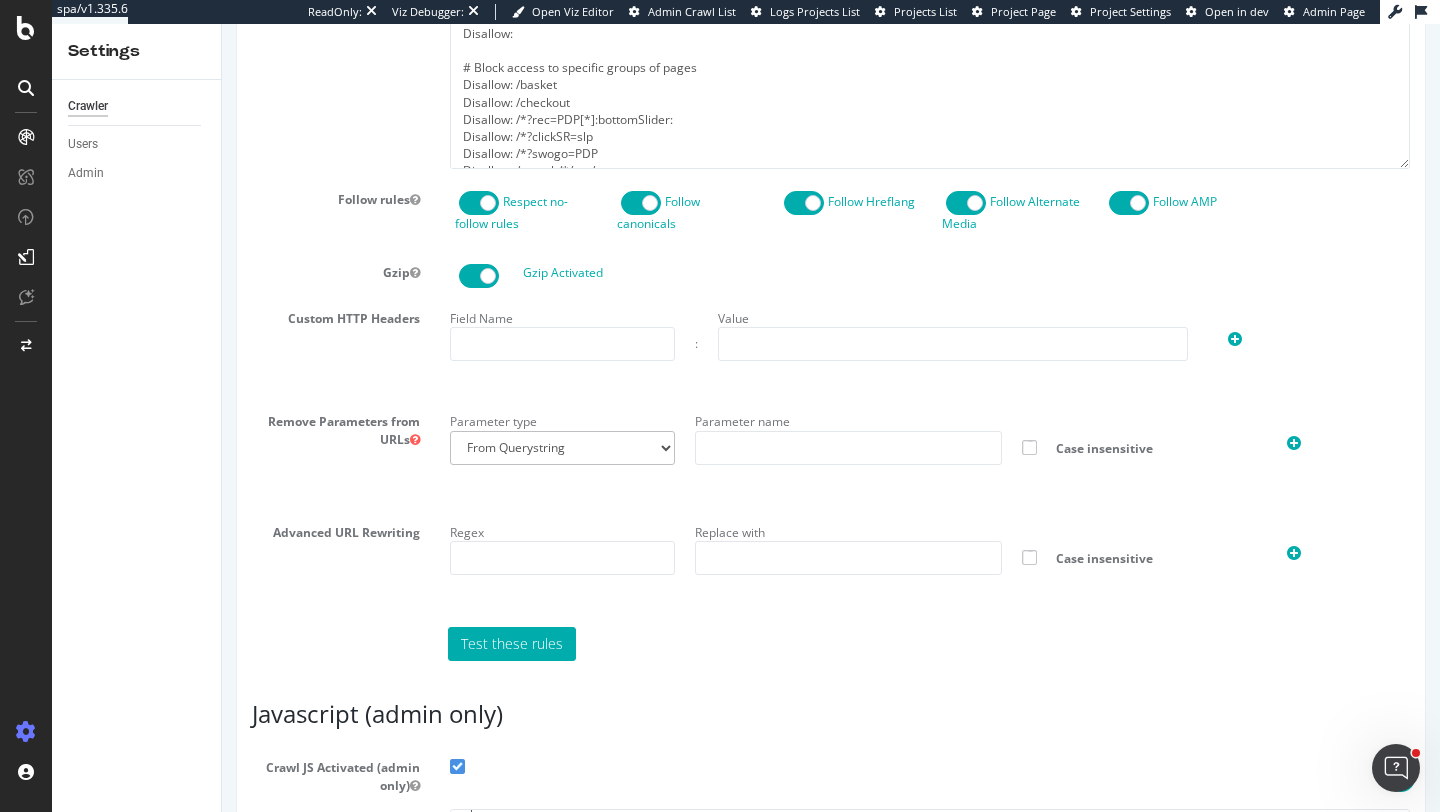 scroll, scrollTop: 1487, scrollLeft: 0, axis: vertical 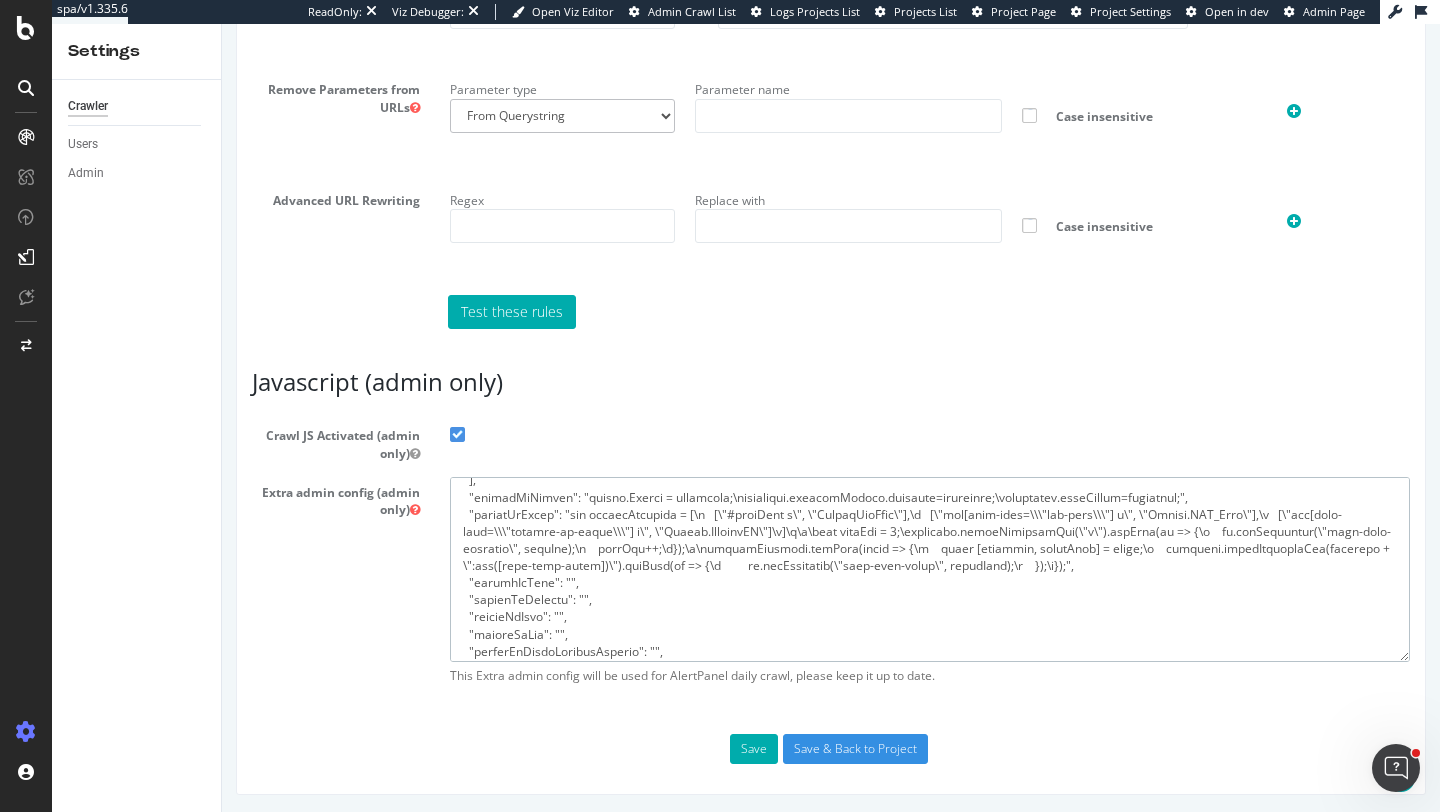 click at bounding box center (930, 569) 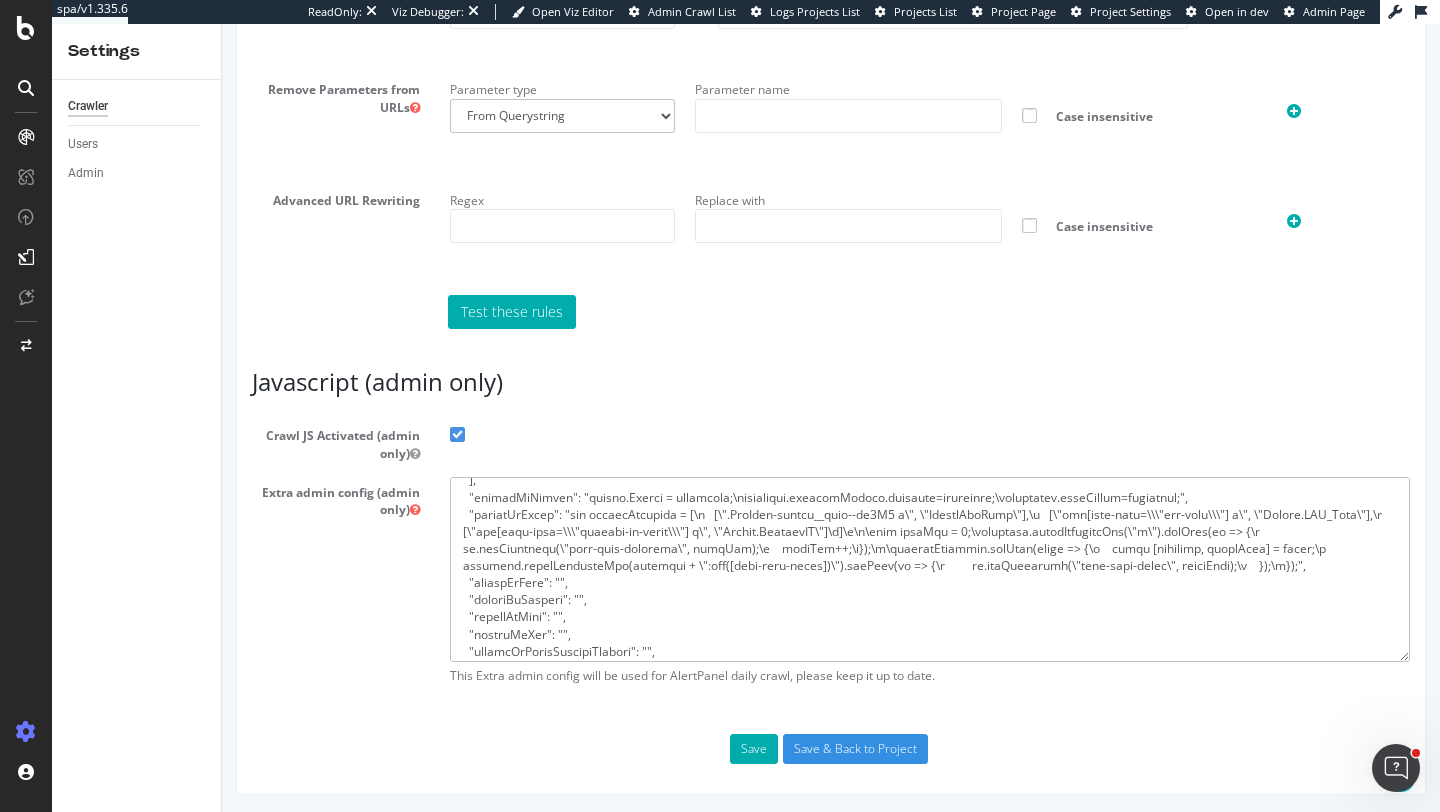 drag, startPoint x: 1070, startPoint y: 511, endPoint x: 1244, endPoint y: 510, distance: 174.00287 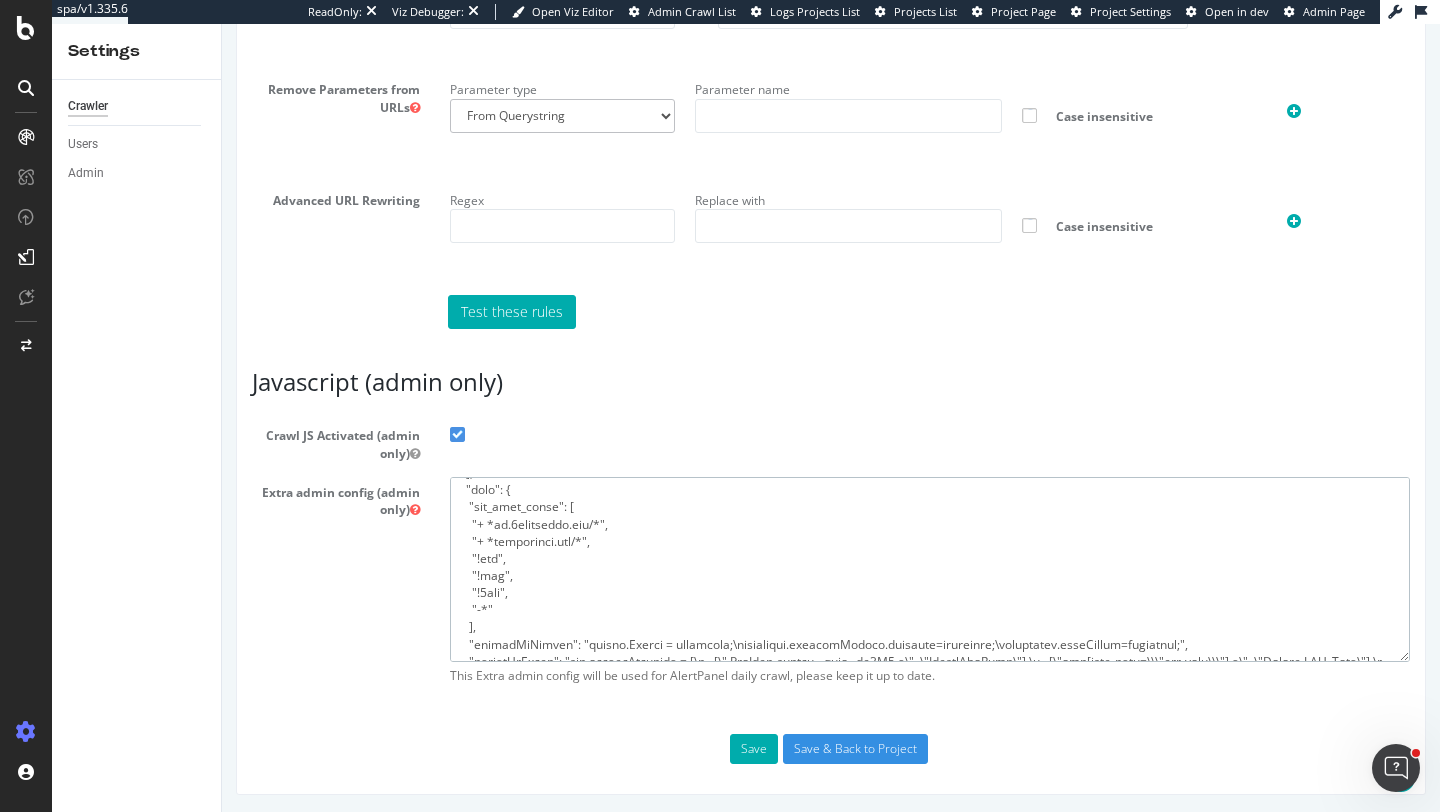 scroll, scrollTop: 0, scrollLeft: 0, axis: both 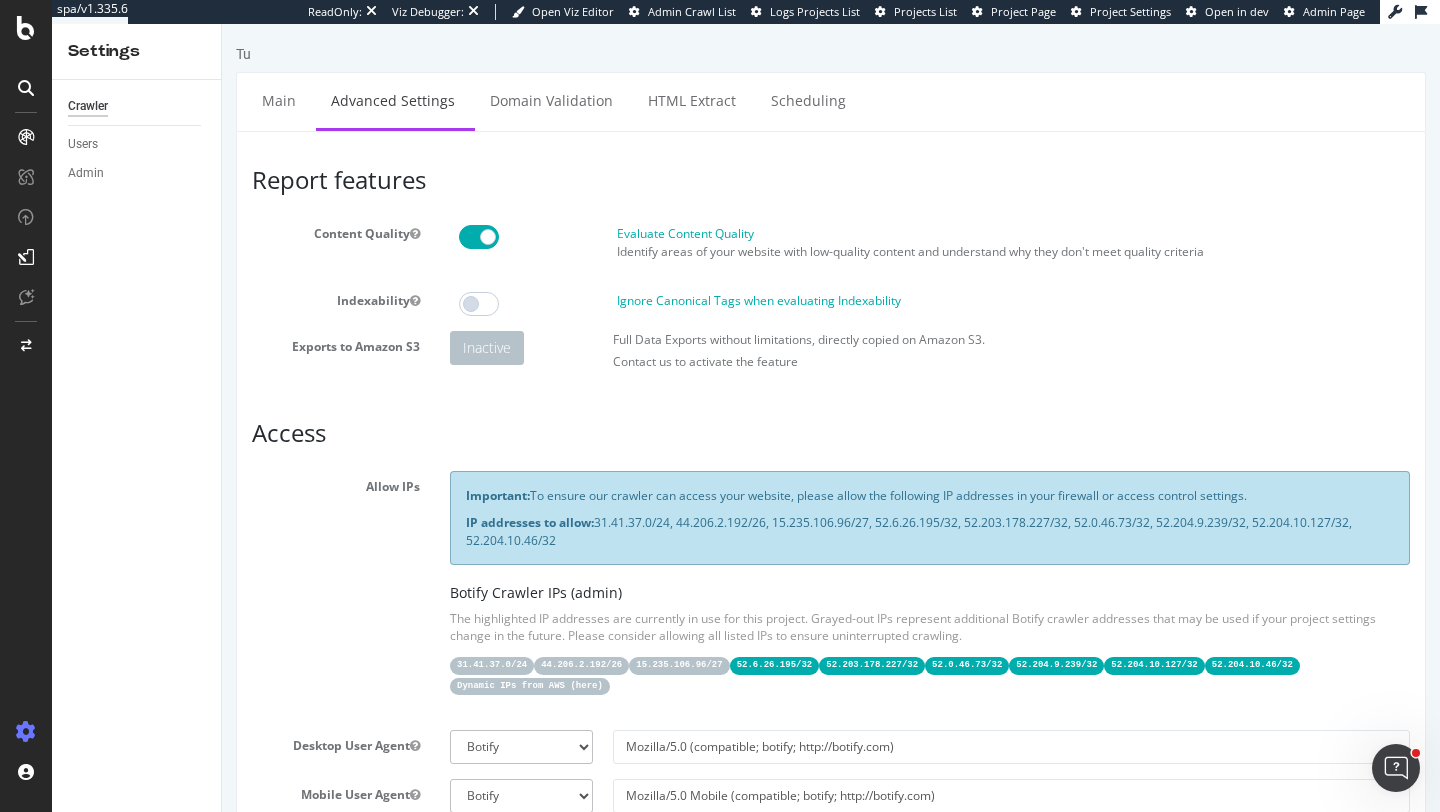 click on "Project Page" at bounding box center (1023, 11) 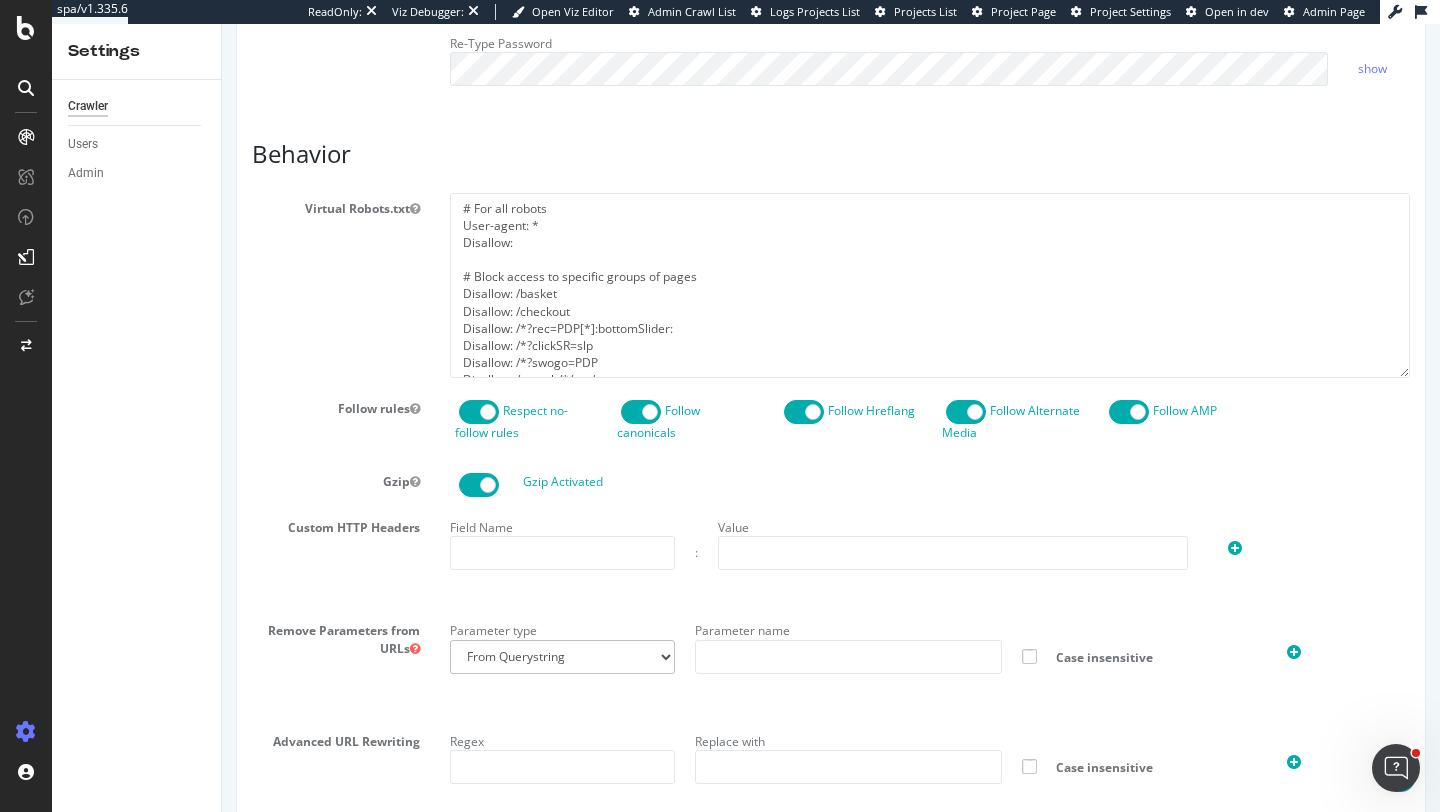 scroll, scrollTop: 1487, scrollLeft: 0, axis: vertical 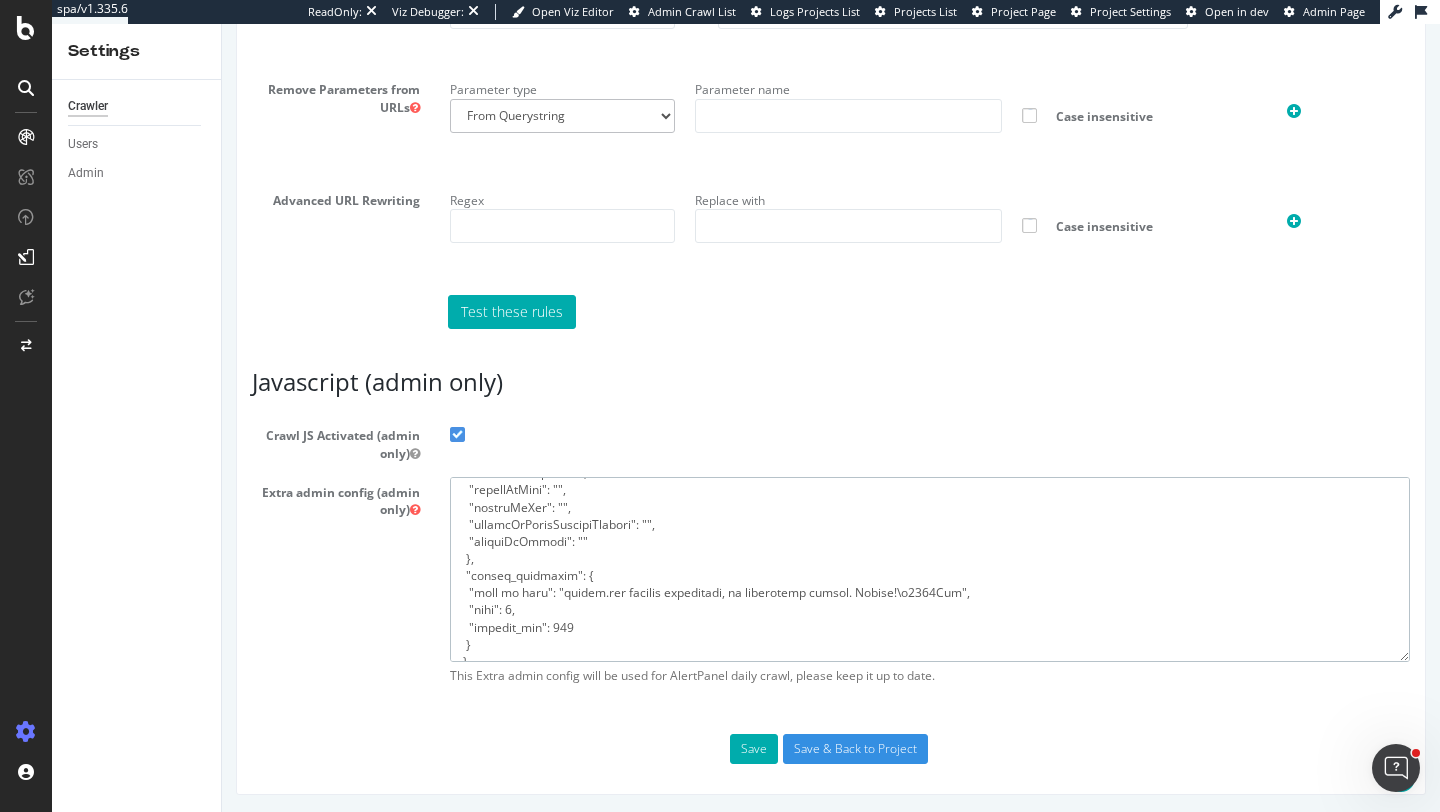 click at bounding box center [930, 569] 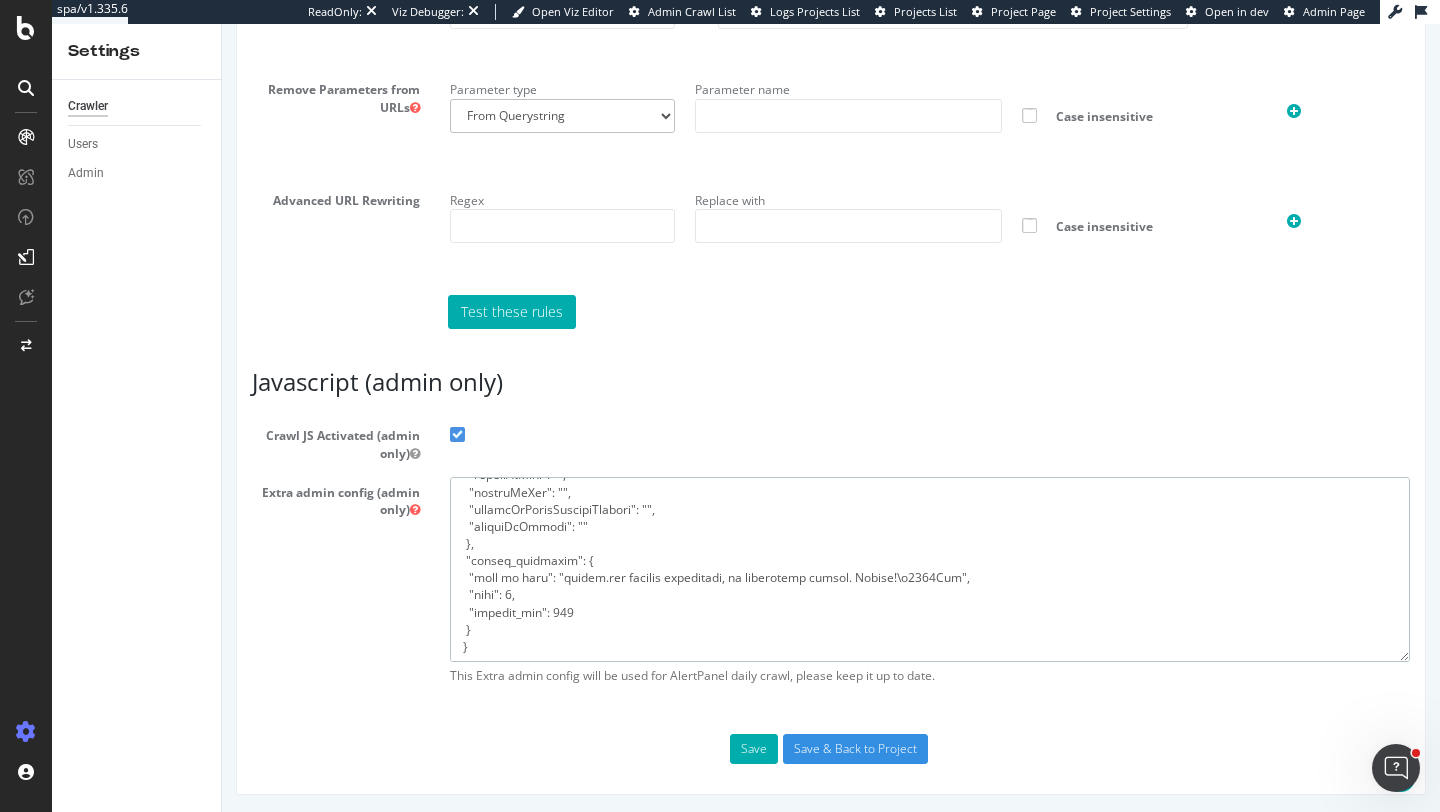 paste on ""flags": [
"cube"
],
"beta": {
"pap_mini_rules": [
"+ *cs.1worldsync.com/*",
"+ *googleapis.com/*",
"+ *argos.co.uk/*",
"+ *tu.co.uk/*",
"!css",
"!dom",
"!2tld",
"-*"
],
"injectJsBefore": "window.Worker = undefined;\nnavigator.serviceWorker.register=undefined;\nnavigator.sendBeacon=undefined;",
"injectJsAfter": "var groupsSelector = [\n   [\".NavMenu-module__list--ym4Q4 a\", \"HeaderNavMenu\"],\n   [\"div[data-test=\\\"seo-copy\\\"] a\", \"Browse.SEO_Text\"],\n   [\"div[data-test=\\\"similar-ai-links\\\"] a\", \"Browse.SimilarAI\"]\n]\n\n\nvar linkPos = 0;\ndocument.querySelectorAll(\"a\").forEach(el => {\n    el.setAttribute(\"data-link-position\", linkPos);\n    linkPos++;\n});\n\ngroupsSelector.forEach(entry => {\n    const [selector, groupName] = entry;\n    document.querySelectorAll(selector + \":not([data-link-group])\").forEach(el => {\n         el.setAttribute(\"data-link-group\", groupName);\n    });\n});",
"injectJsLoad"..." 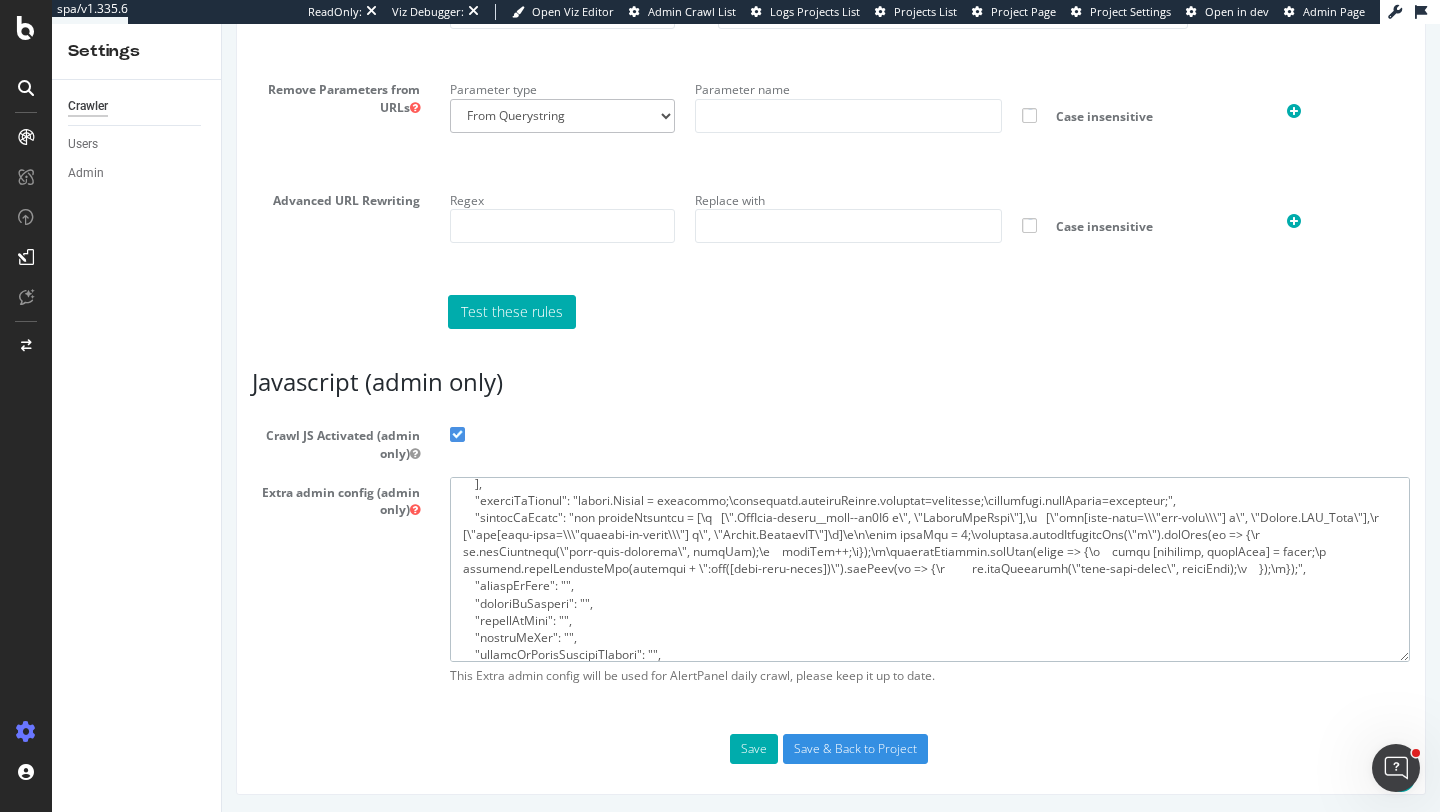 scroll, scrollTop: 308, scrollLeft: 0, axis: vertical 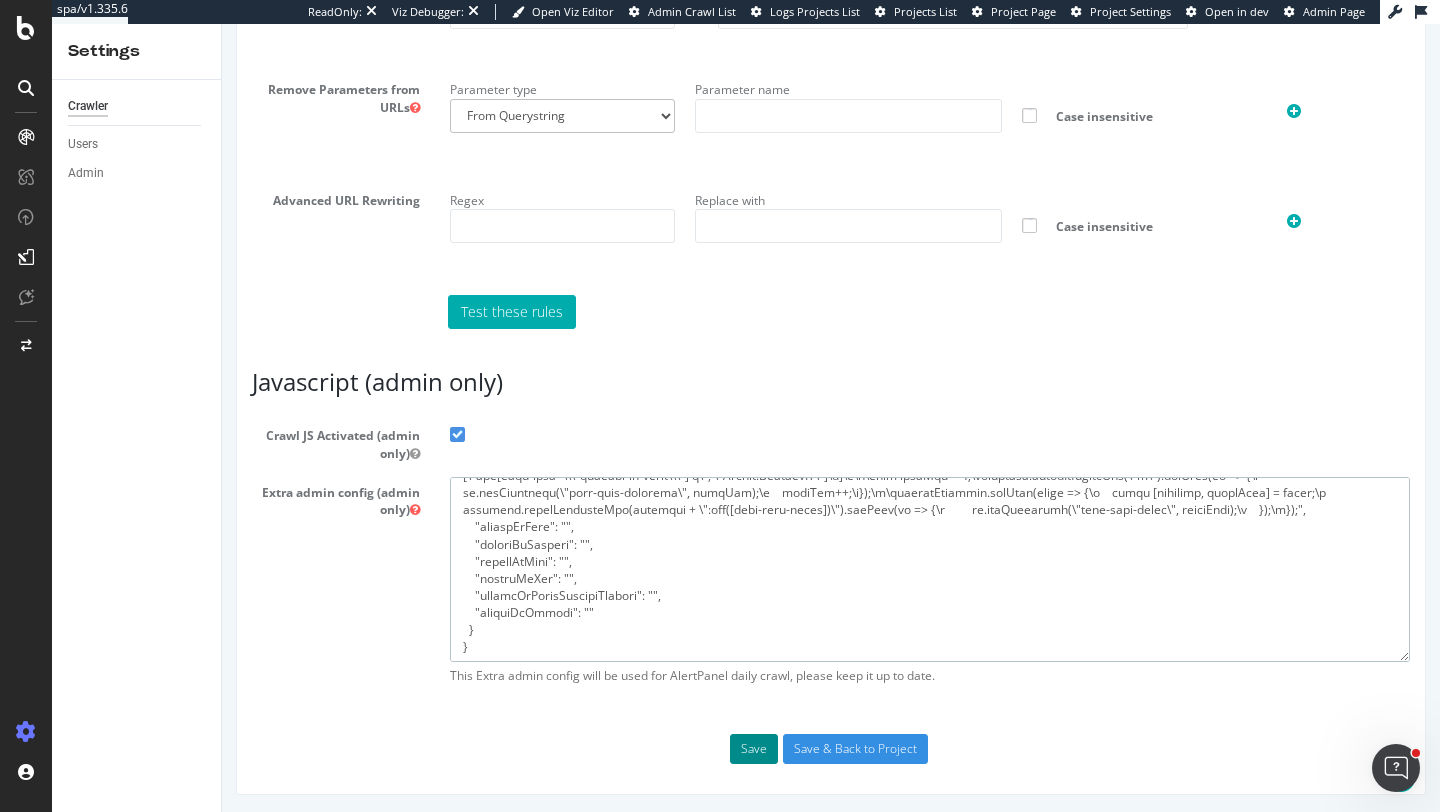 type on "{
"flags": [
"cube"
],
"beta": {
"pap_mini_rules": [
"+ *cs.1worldsync.com/*",
"+ *googleapis.com/*",
"+ *argos.co.uk/*",
"+ *tu.co.uk/*",
"!css",
"!dom",
"!2tld",
"-*"
],
"injectJsBefore": "window.Worker = undefined;\nnavigator.serviceWorker.register=undefined;\nnavigator.sendBeacon=undefined;",
"injectJsAfter": "var groupsSelector = [\n   [\".NavMenu-module__list--ym4Q4 a\", \"HeaderNavMenu\"],\n   [\"div[data-test=\\\"seo-copy\\\"] a\", \"Browse.SEO_Text\"],\n   [\"div[data-test=\\\"similar-ai-links\\\"] a\", \"Browse.SimilarAI\"]\n]\n\n\nvar linkPos = 0;\ndocument.querySelectorAll(\"a\").forEach(el => {\n    el.setAttribute(\"data-link-position\", linkPos);\n    linkPos++;\n});\n\ngroupsSelector.forEach(entry => {\n    const [selector, groupName] = entry;\n    document.querySelectorAll(selector + \":not([data-link-group])\").forEach(el => {\n         el.setAttribute(\"data-link-group\", groupName);\n    });\n});",
"injectJsLo..." 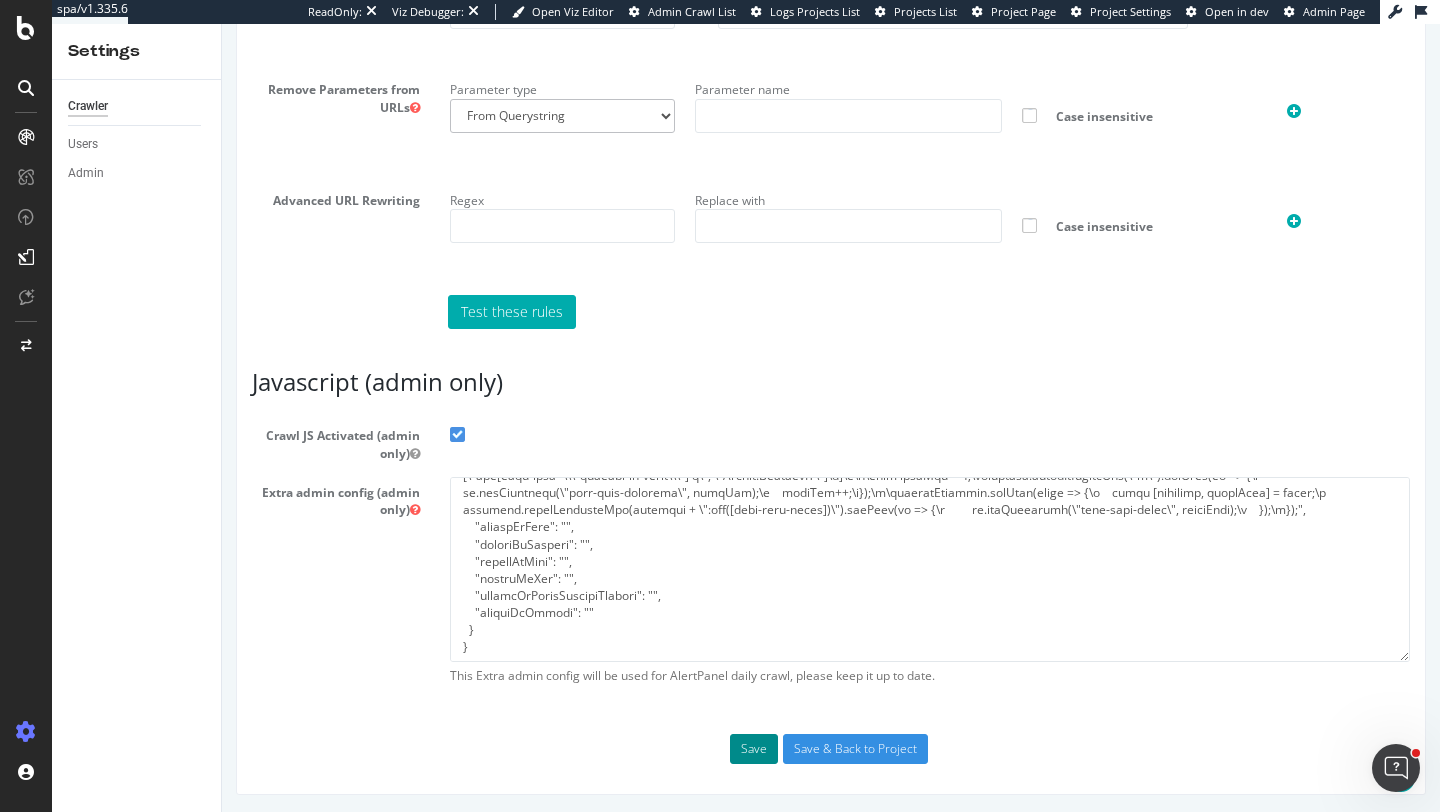 click on "Save" at bounding box center (754, 749) 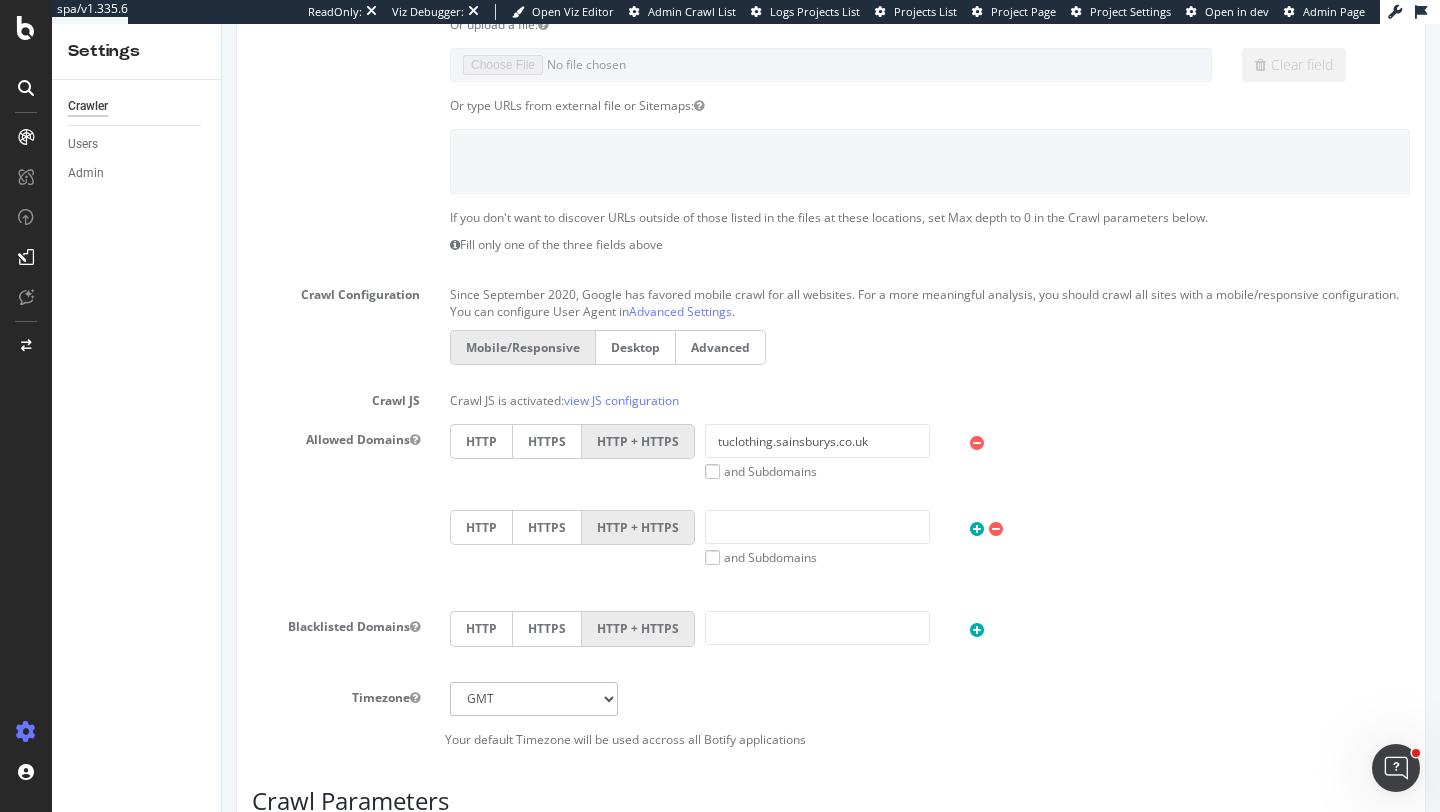 scroll, scrollTop: 0, scrollLeft: 0, axis: both 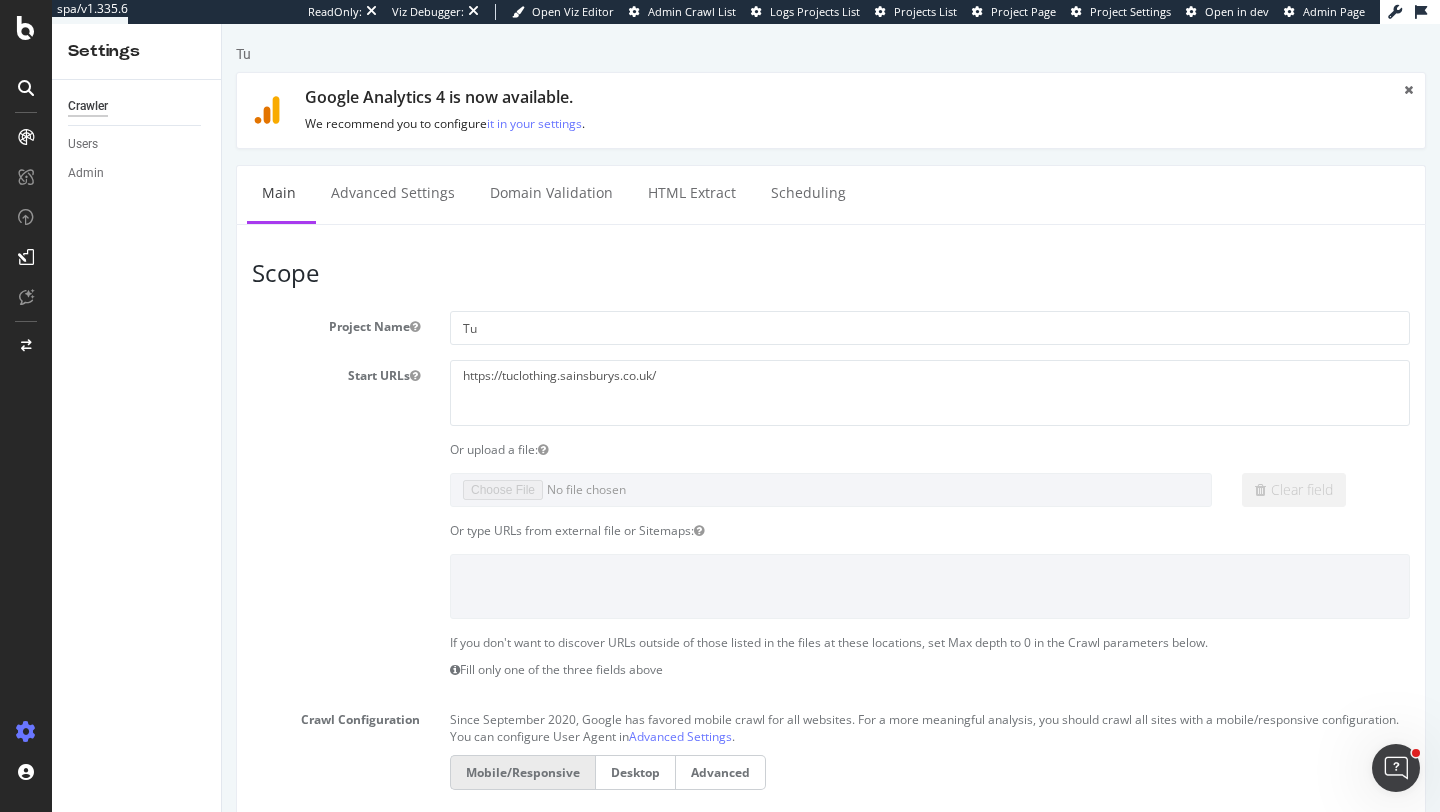 click on "Scope Project Name
Tu Start URLs
https://tuclothing.sainsburys.co.uk/ Or upload a file:
Clear field
Or type URLs from external file or Sitemaps:
If you don't want to discover URLs outside of those listed in the files at these locations, set Max depth to 0 in the Crawl parameters below.
Fill only one of the three fields above
Crawl Configuration  Since September 2020, Google has favored mobile crawl for all websites. For a more meaningful analysis, you should crawl all sites with a mobile/responsive configuration.
You can configure User Agent in  Advanced Settings .
Mobile/Responsive Desktop Advanced Crawl JS view JS configuration Allowed Domains
HTTP" at bounding box center [831, 982] 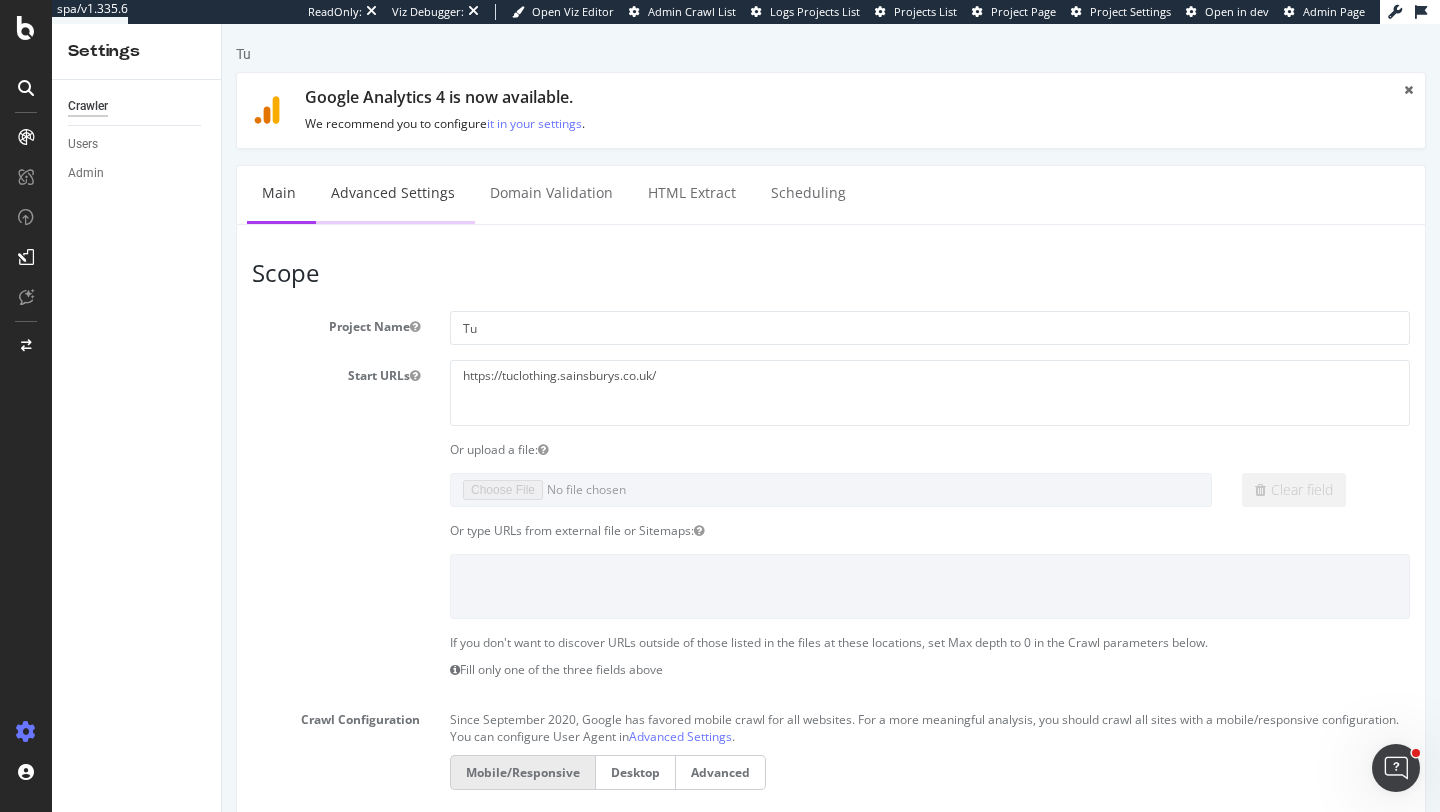 click on "Advanced Settings" at bounding box center [393, 193] 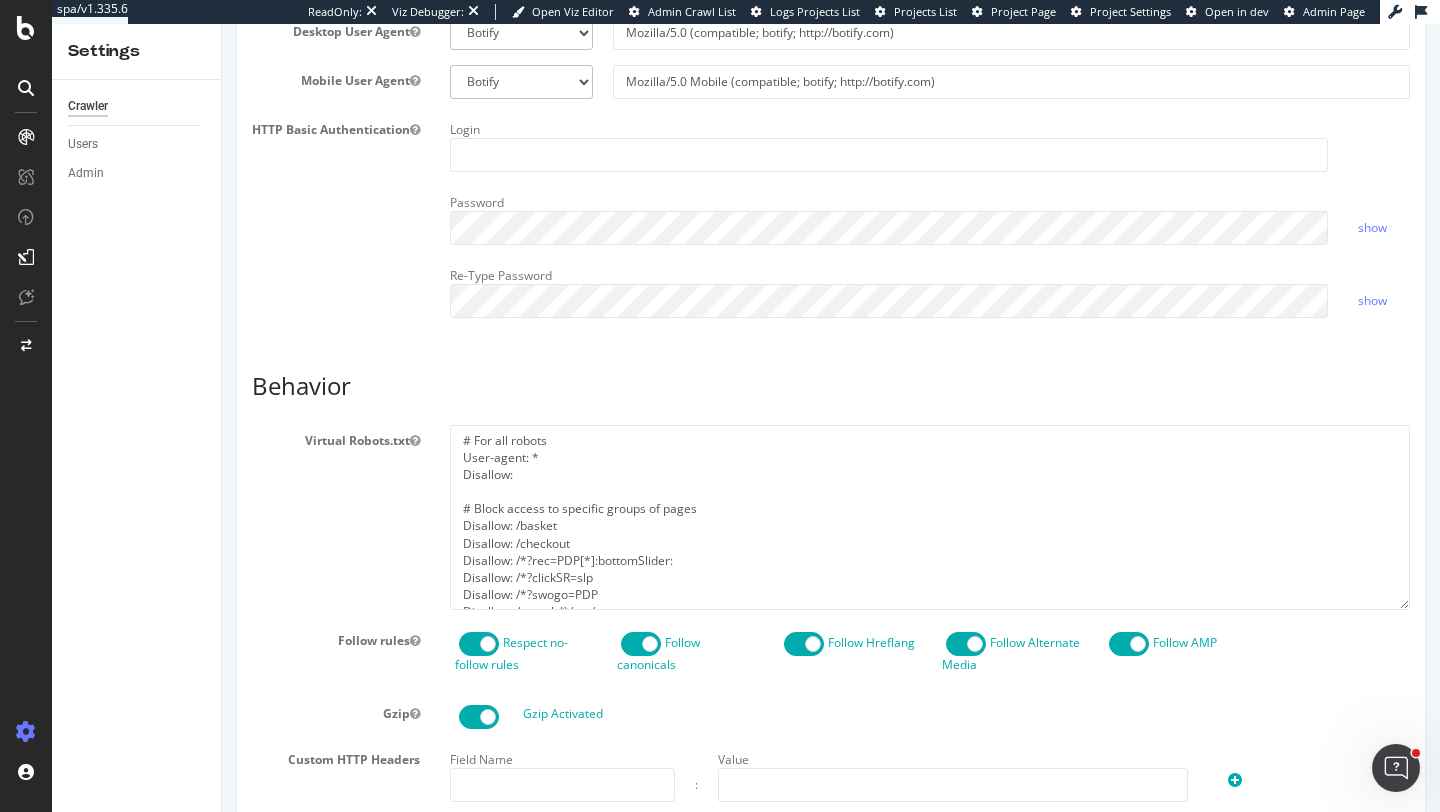 scroll, scrollTop: 0, scrollLeft: 0, axis: both 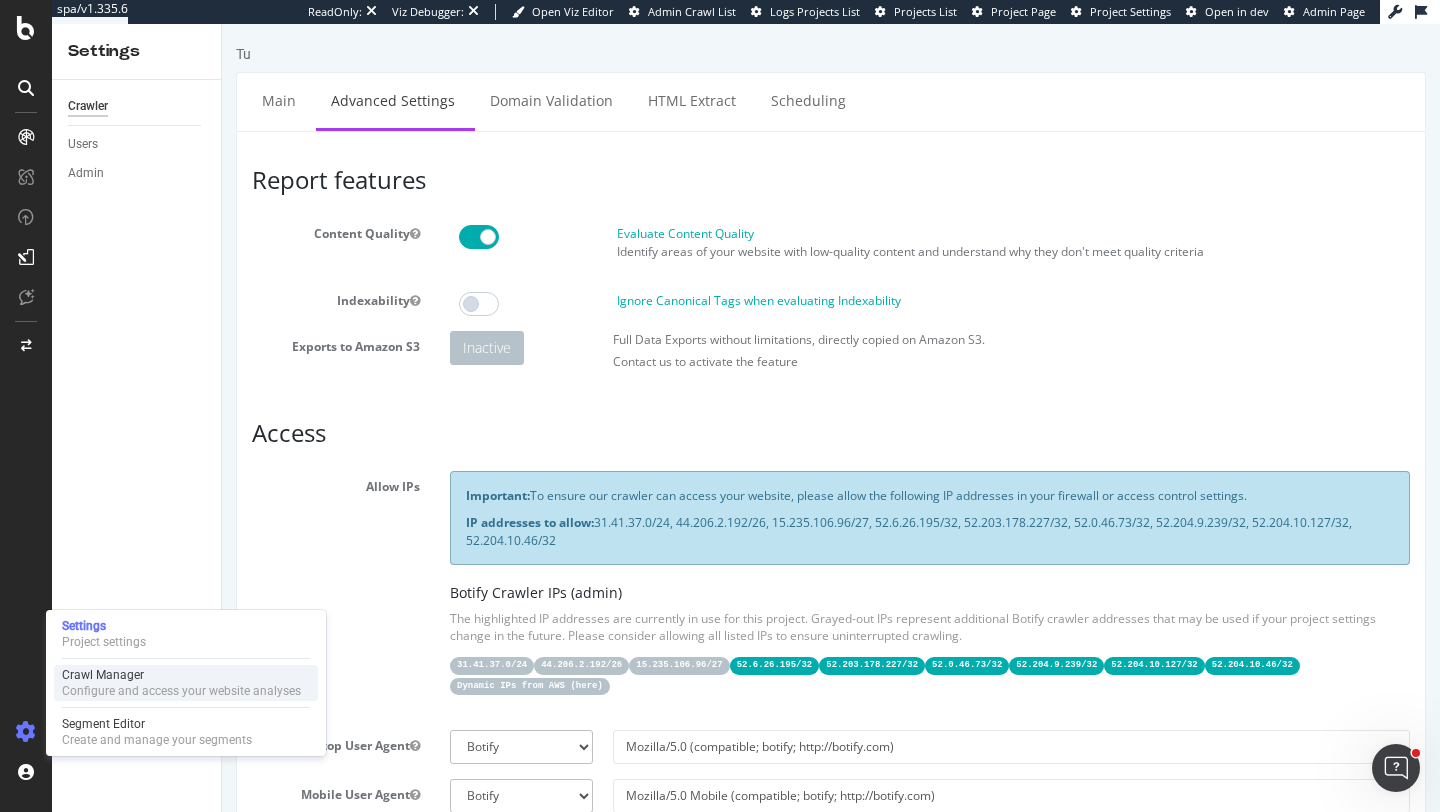 click on "Crawl Manager" at bounding box center [181, 675] 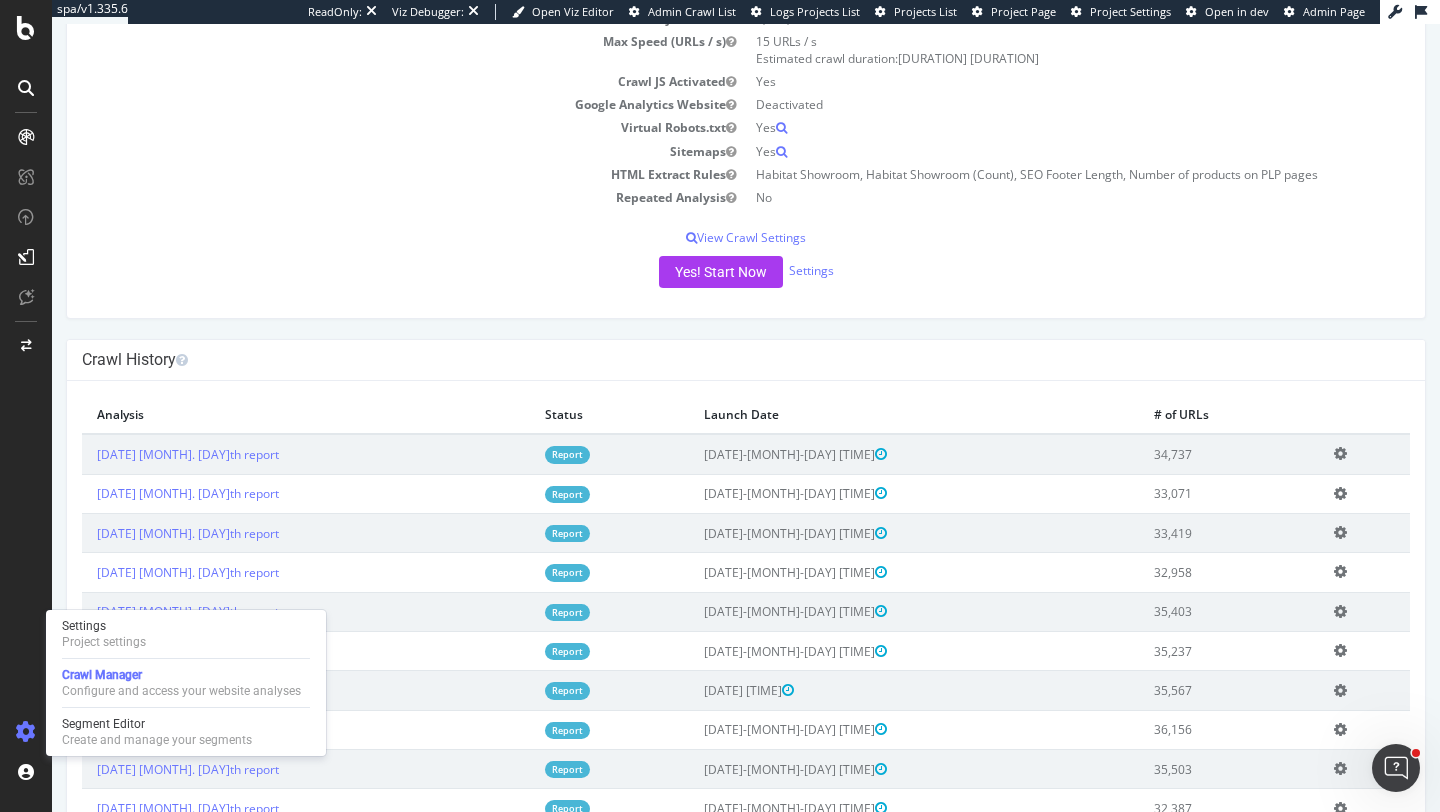 scroll, scrollTop: 0, scrollLeft: 0, axis: both 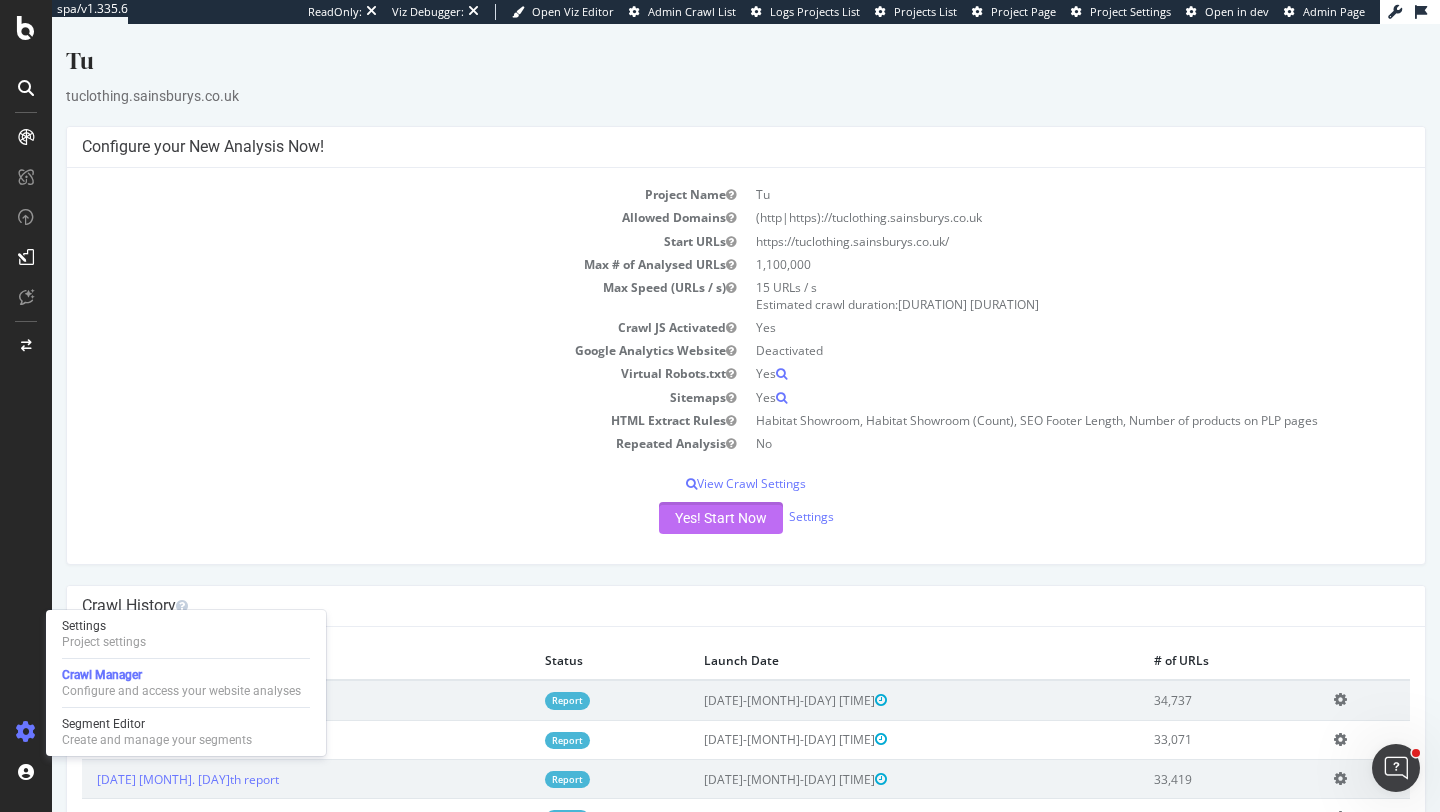 click on "Yes! Start Now" at bounding box center (721, 518) 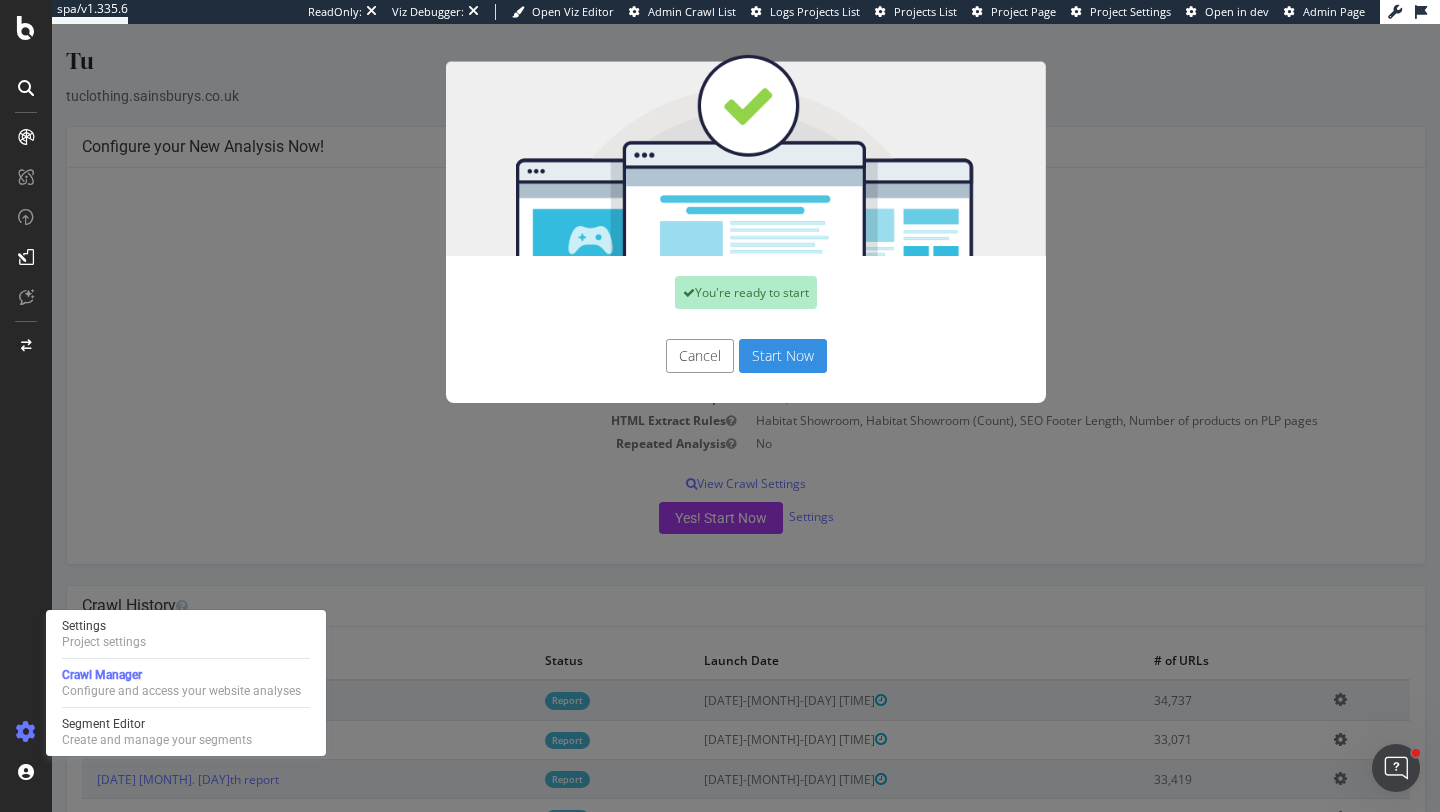 click on "Start Now" at bounding box center (783, 356) 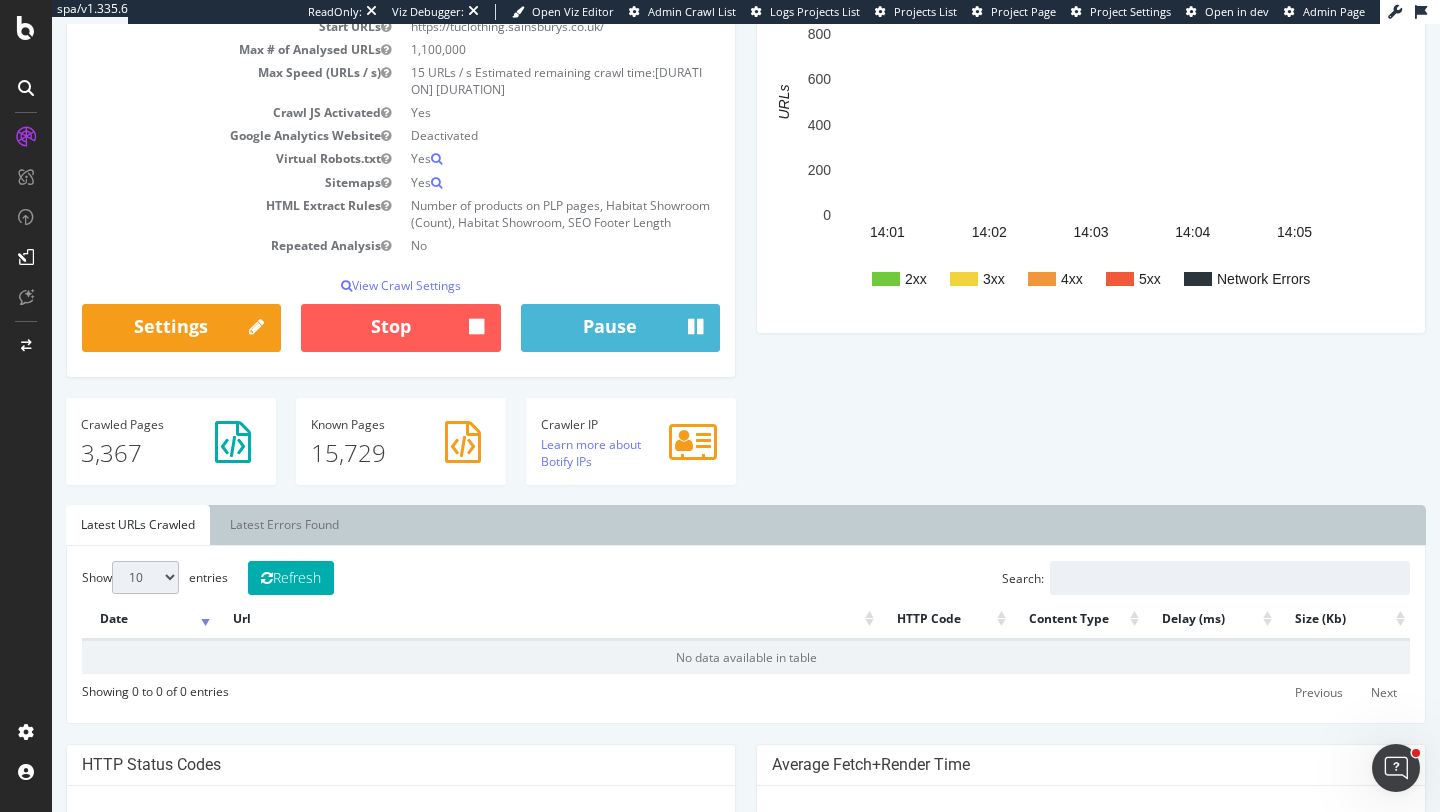 scroll, scrollTop: 0, scrollLeft: 0, axis: both 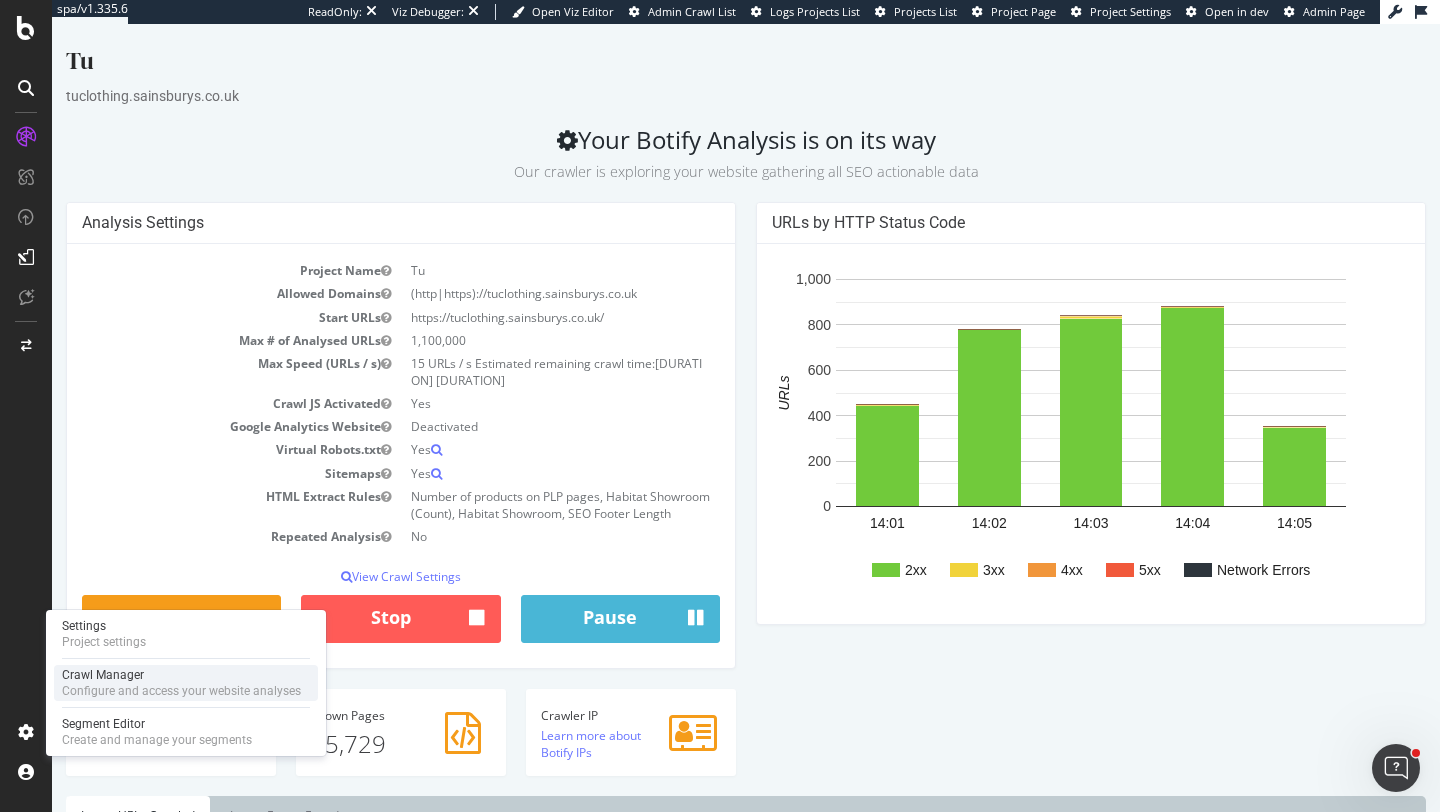click on "Crawl Manager" at bounding box center [181, 675] 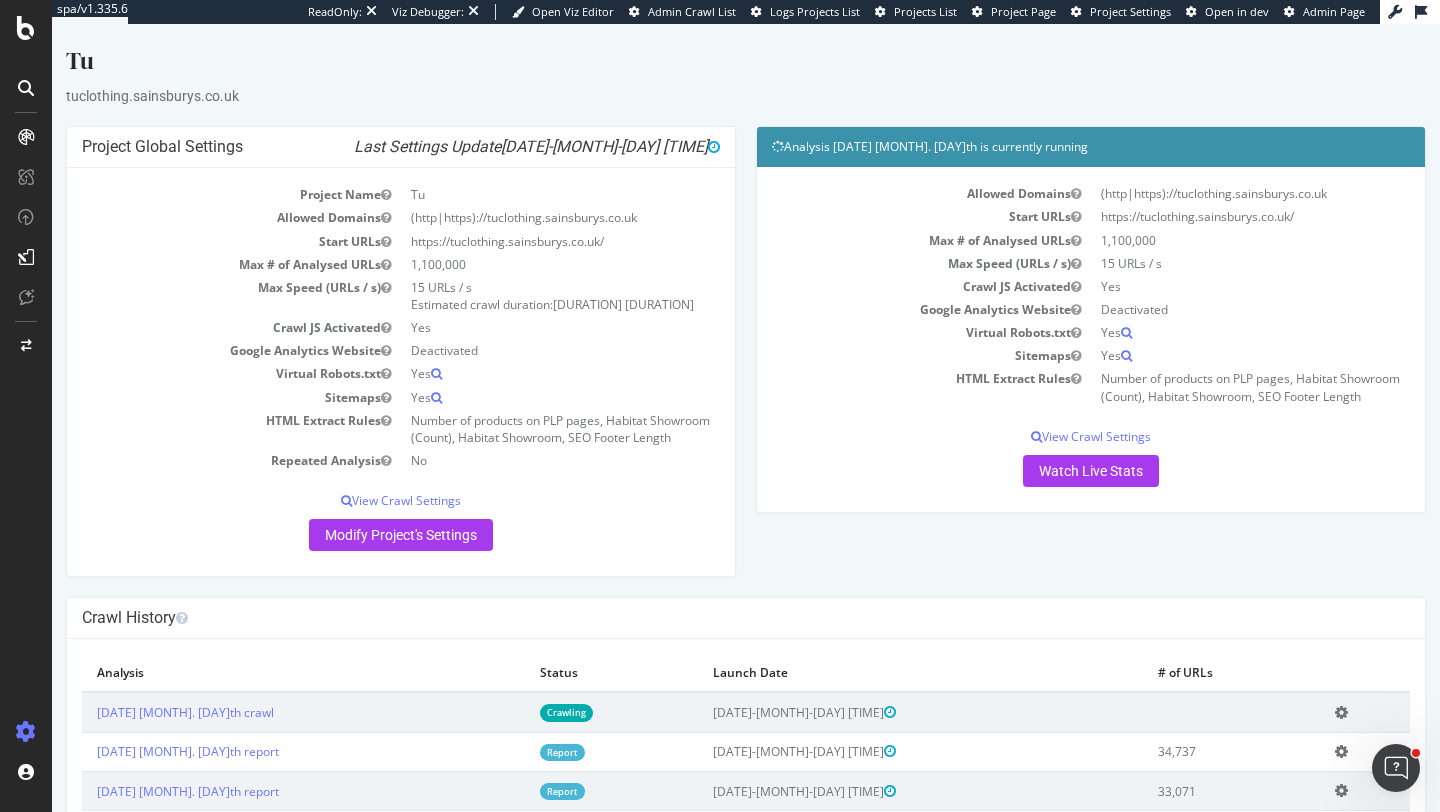 scroll, scrollTop: 0, scrollLeft: 0, axis: both 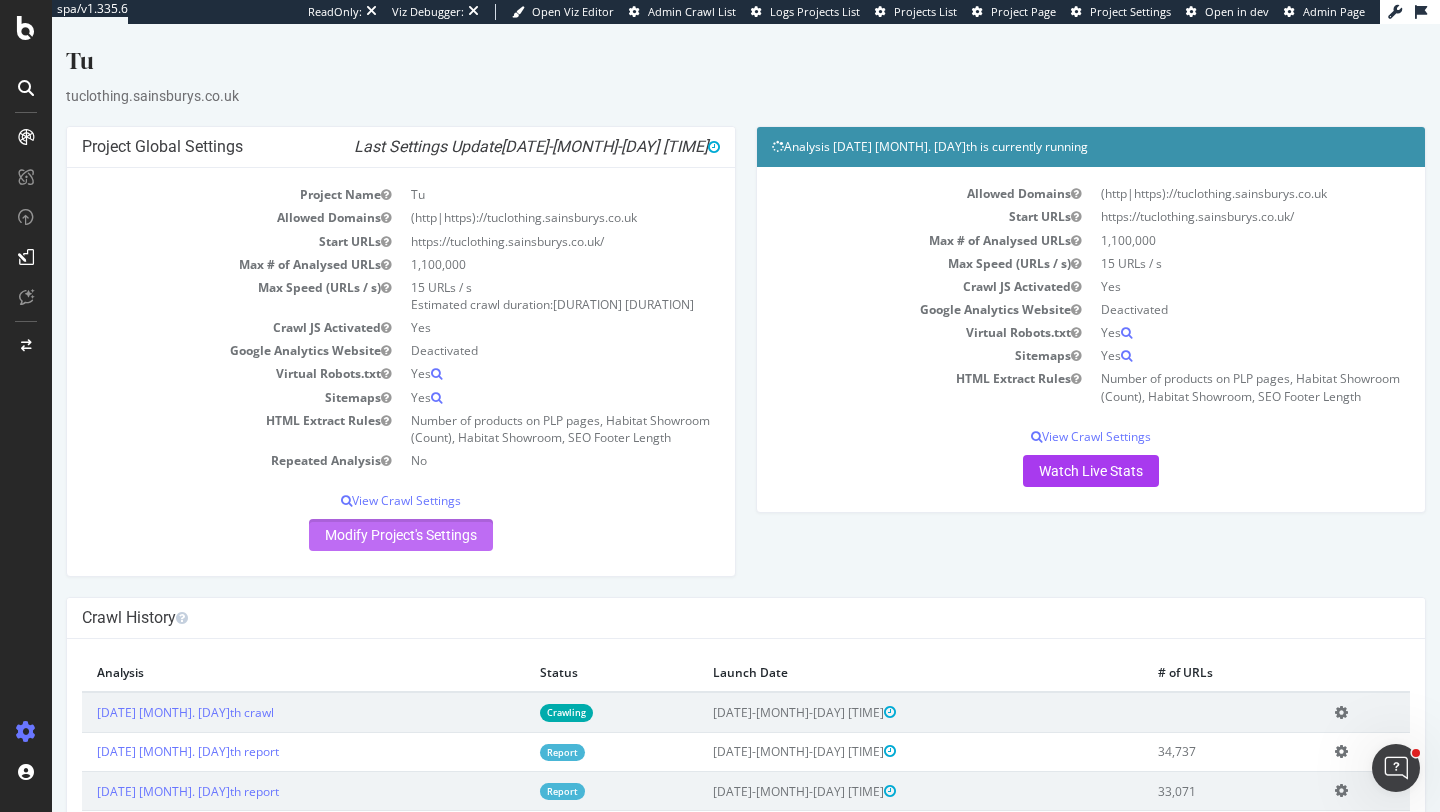 click on "Modify Project's Settings" at bounding box center [401, 535] 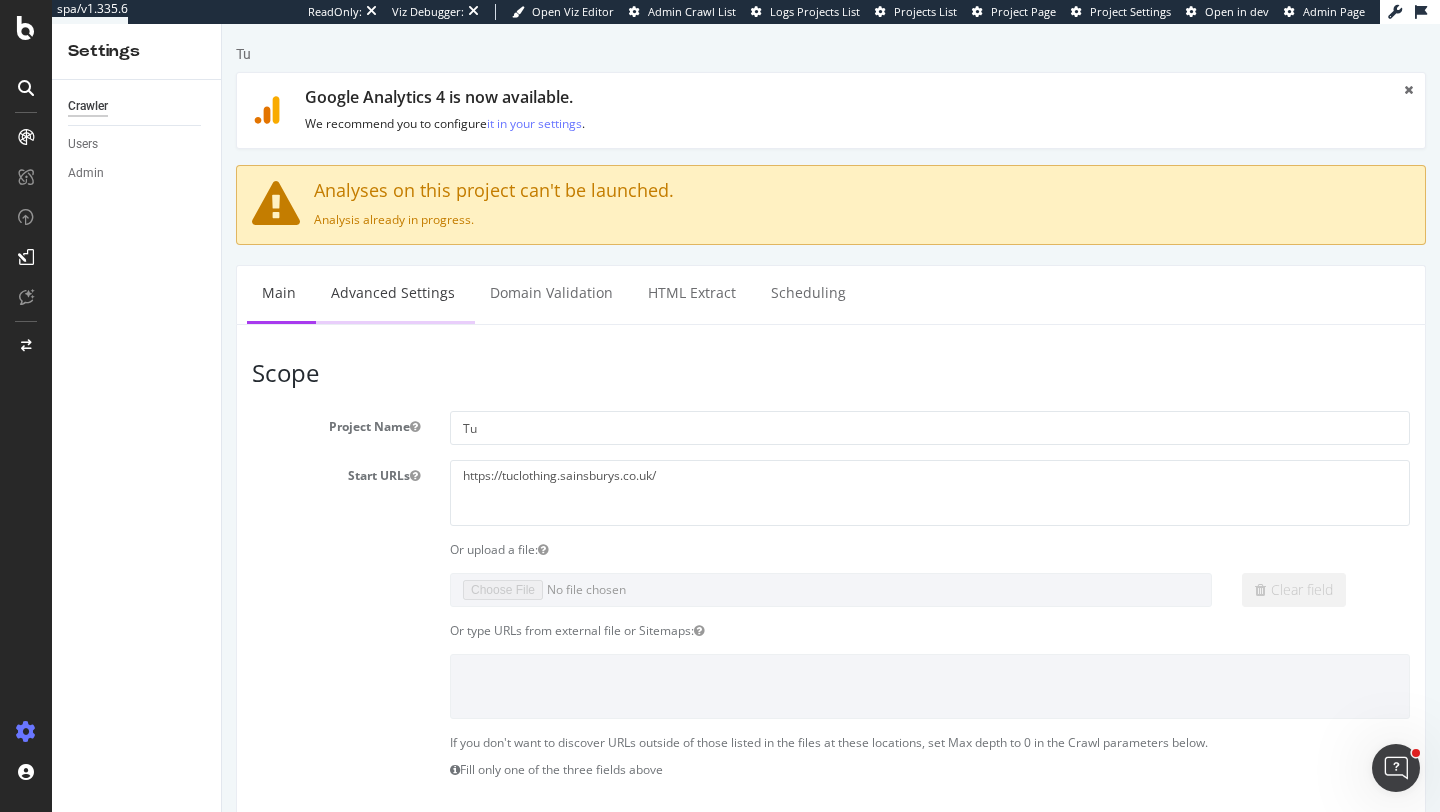 click on "Advanced Settings" at bounding box center (393, 293) 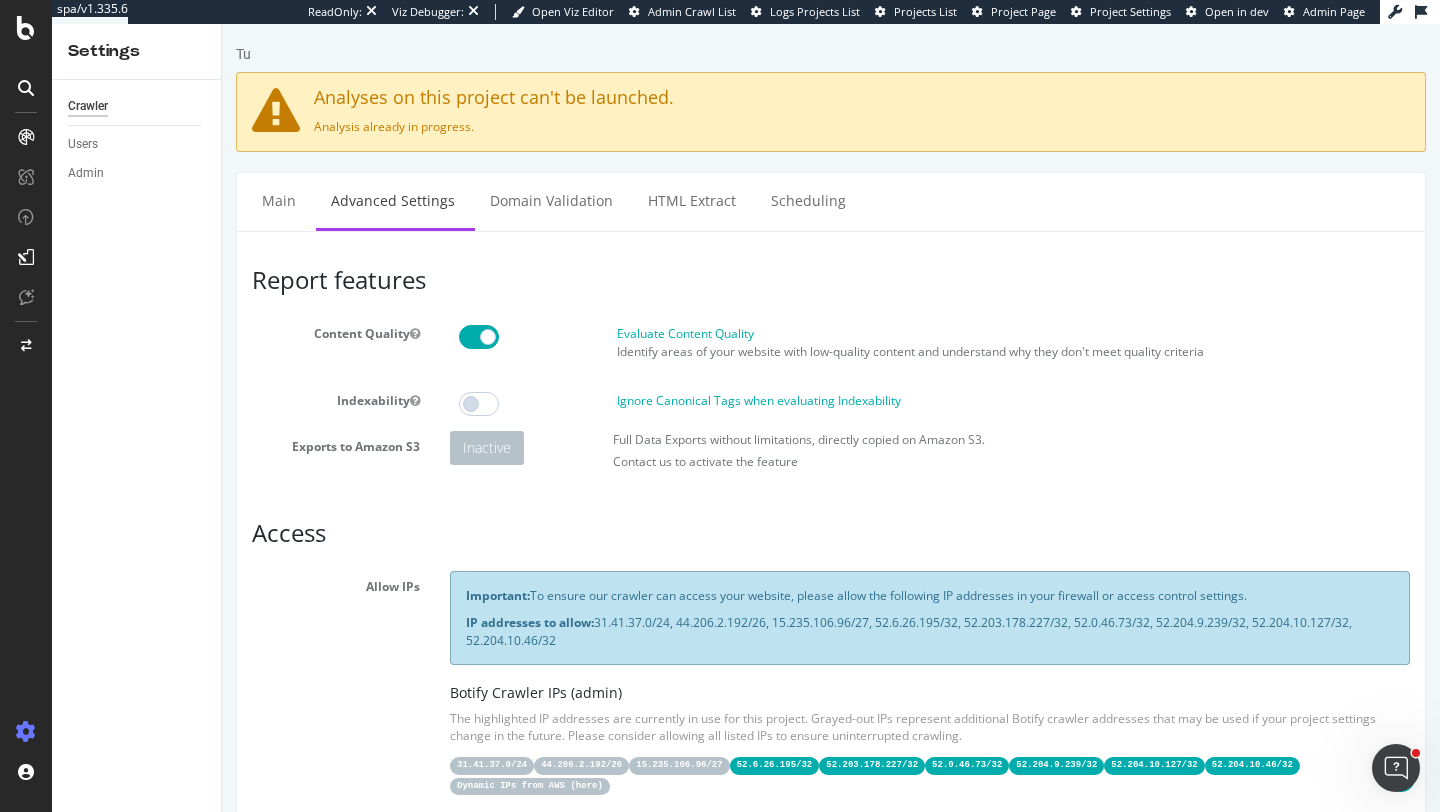 scroll, scrollTop: 1587, scrollLeft: 0, axis: vertical 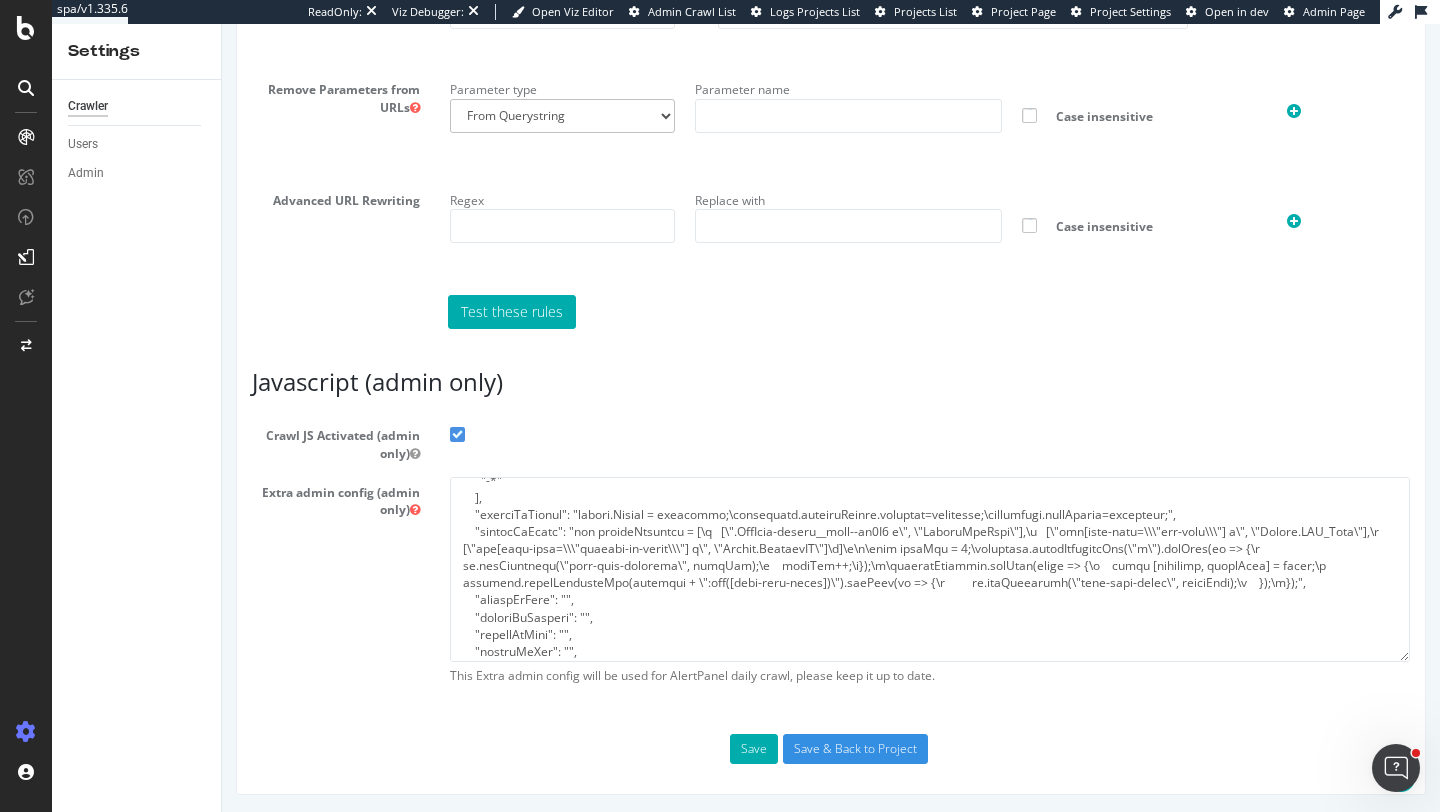 click at bounding box center [930, 569] 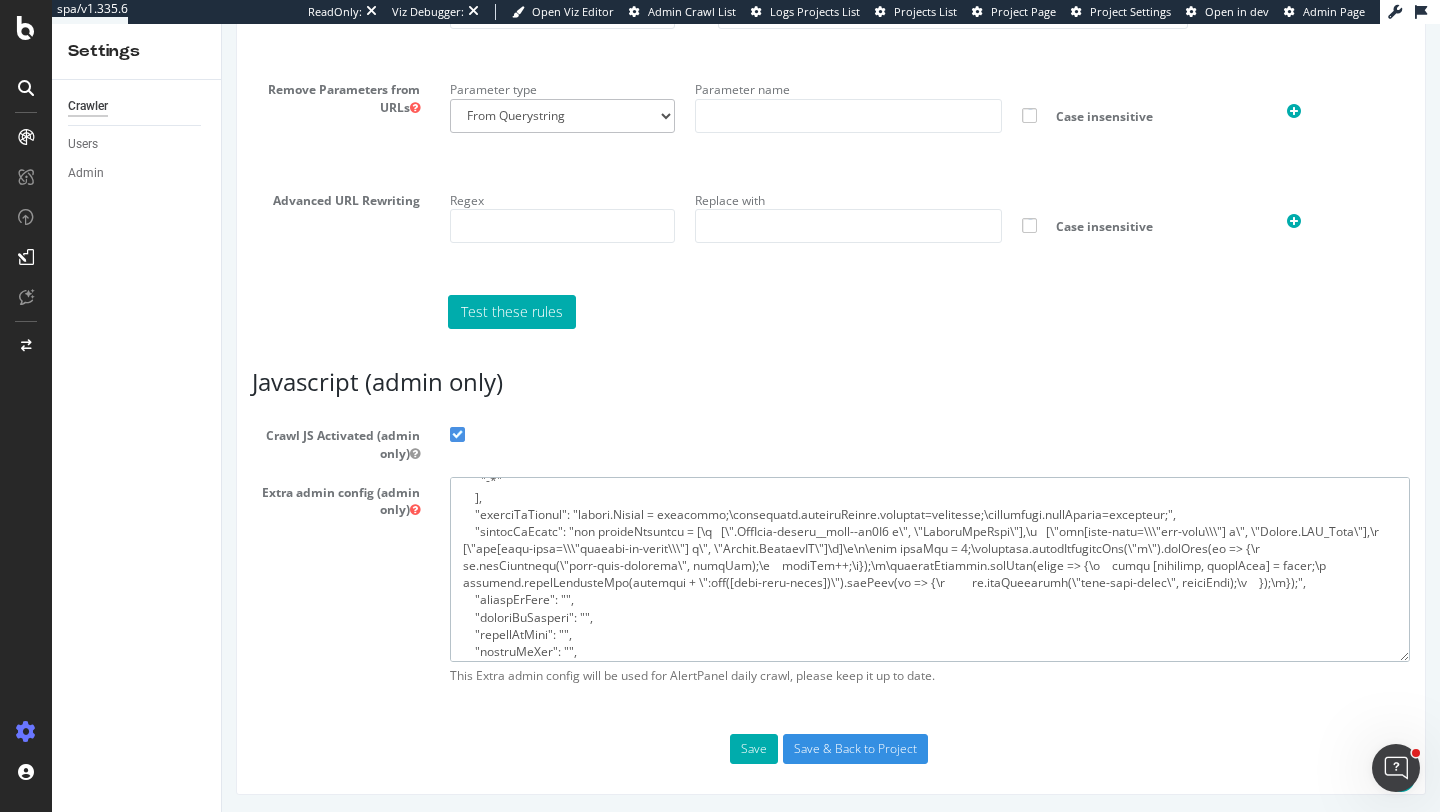 drag, startPoint x: 911, startPoint y: 531, endPoint x: 823, endPoint y: 530, distance: 88.005684 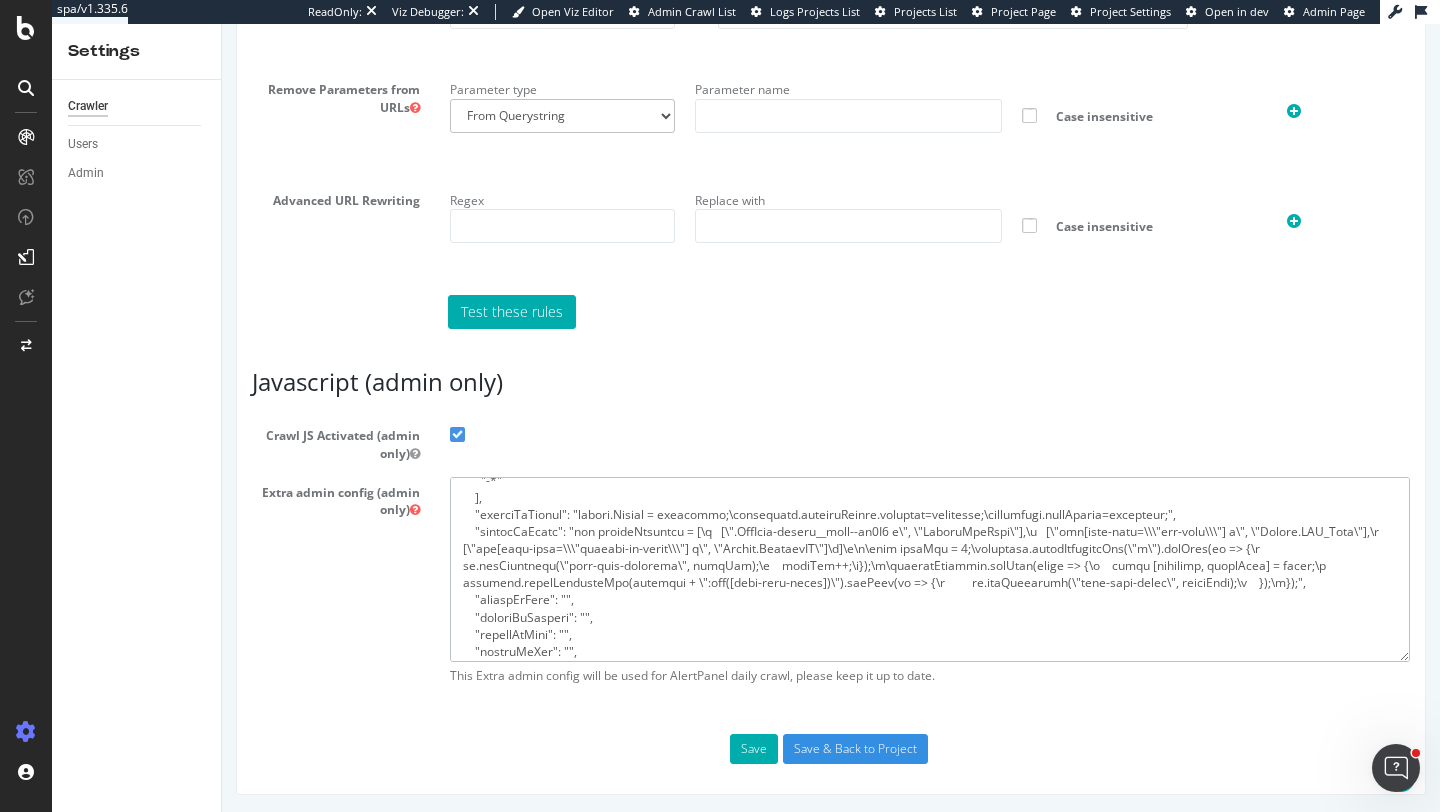 drag, startPoint x: 905, startPoint y: 527, endPoint x: 717, endPoint y: 528, distance: 188.00266 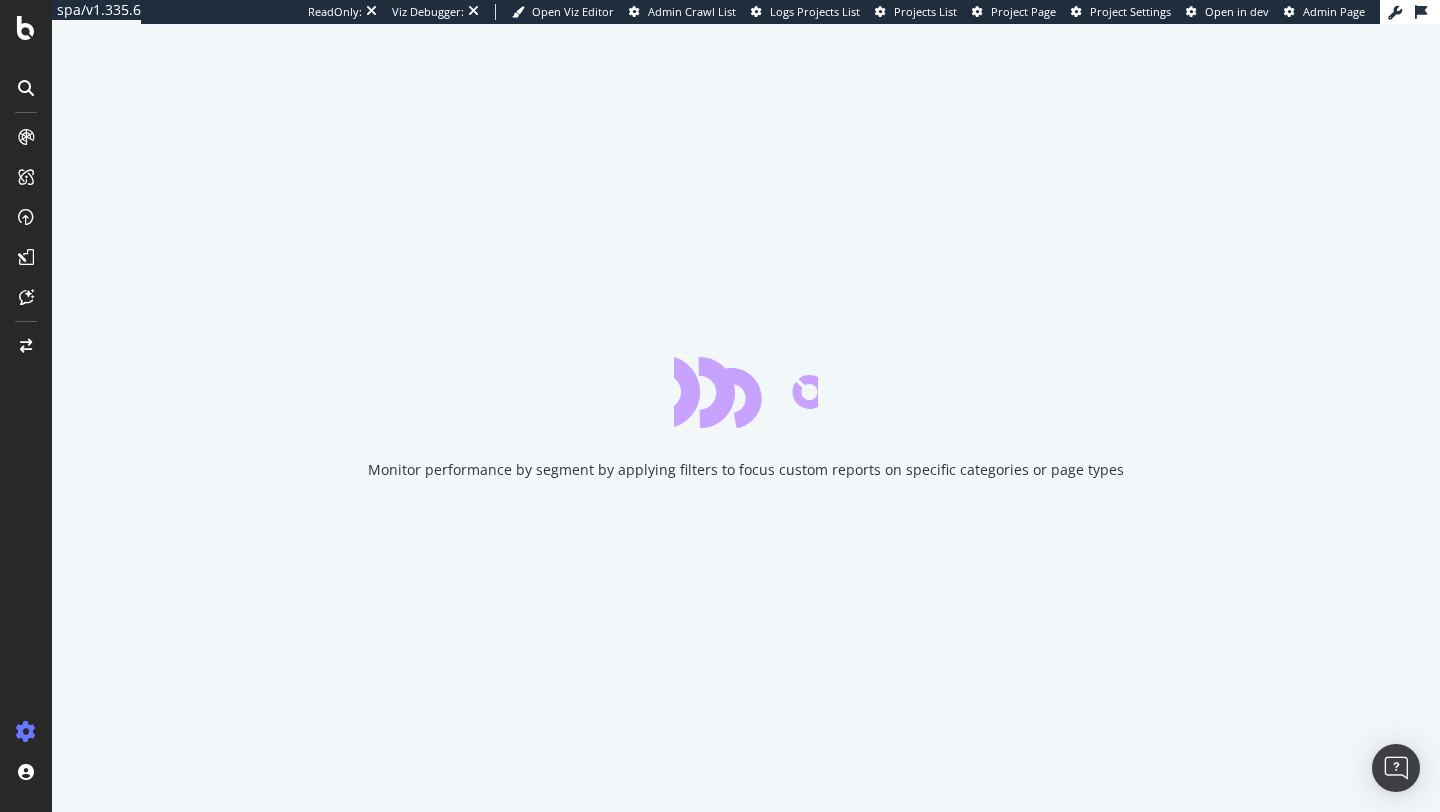 scroll, scrollTop: 0, scrollLeft: 0, axis: both 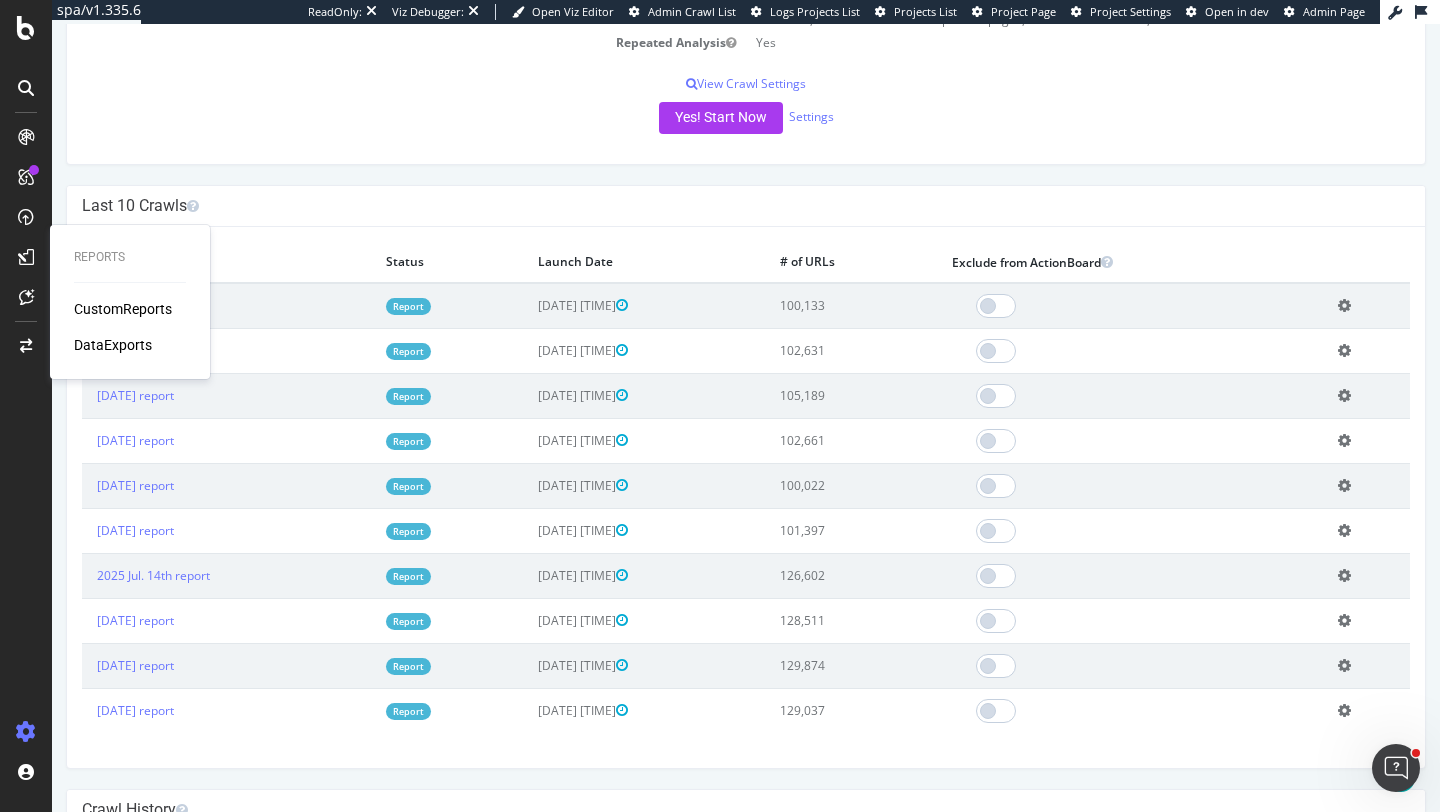 click on "Analysis" at bounding box center (226, 262) 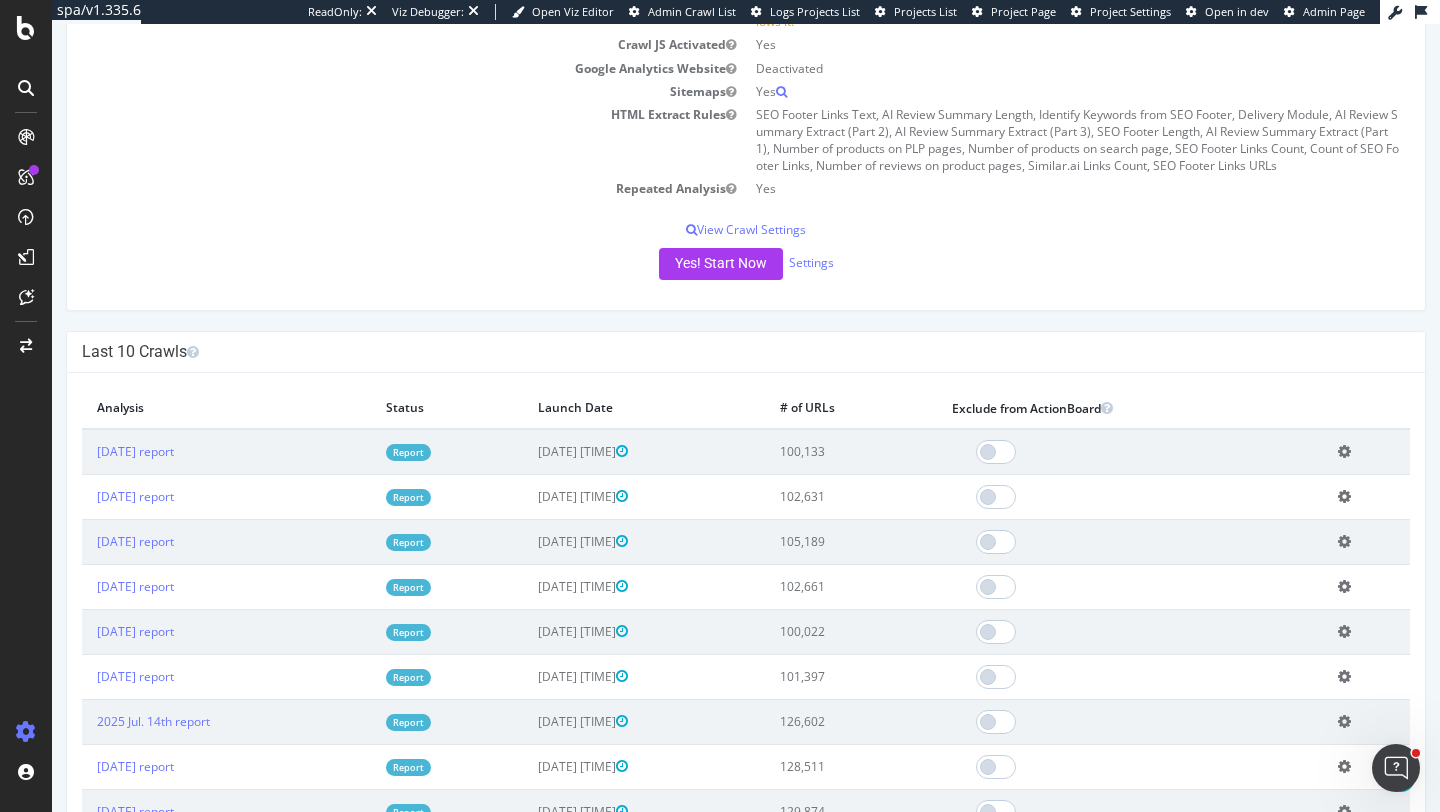 scroll, scrollTop: 0, scrollLeft: 0, axis: both 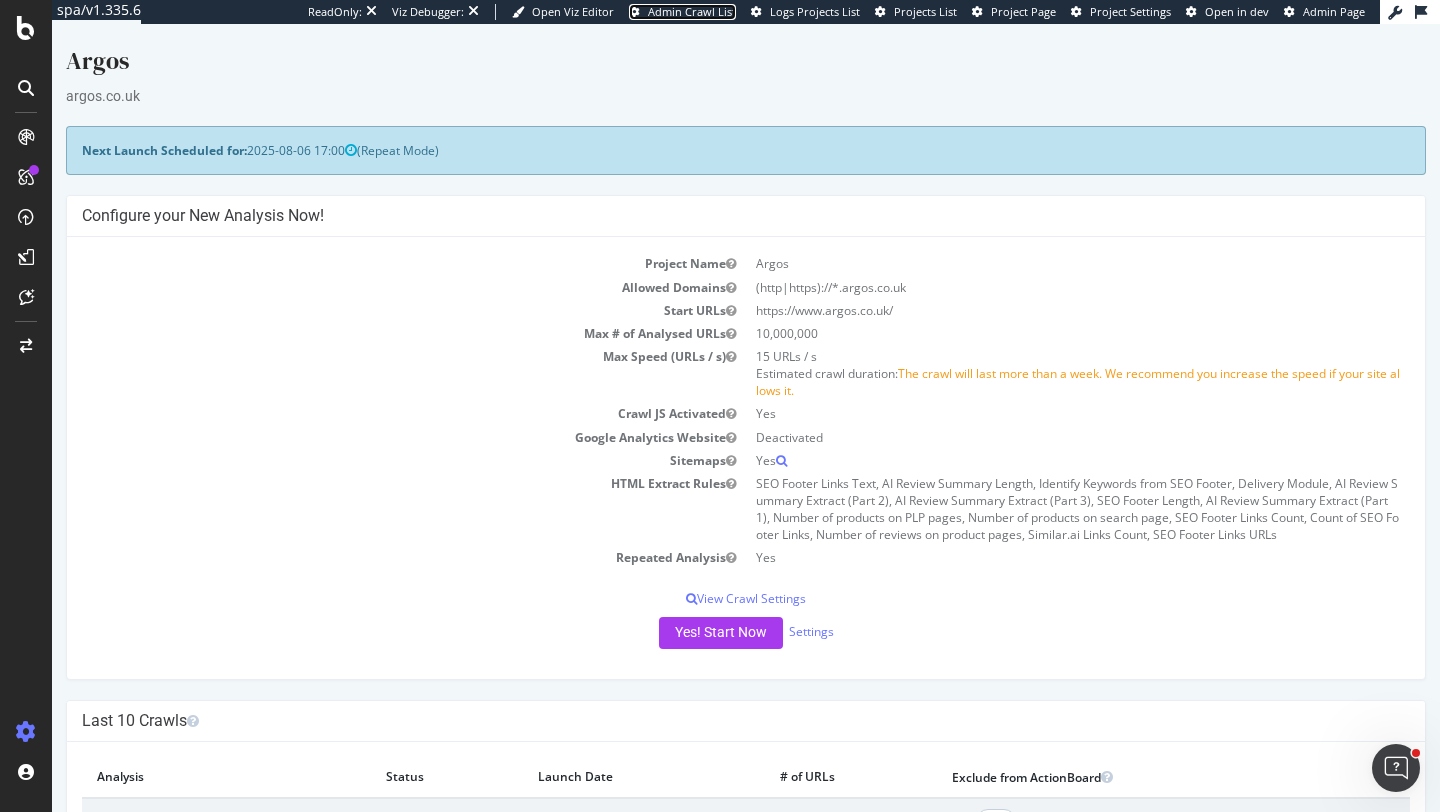 click on "Admin Crawl List" at bounding box center (692, 11) 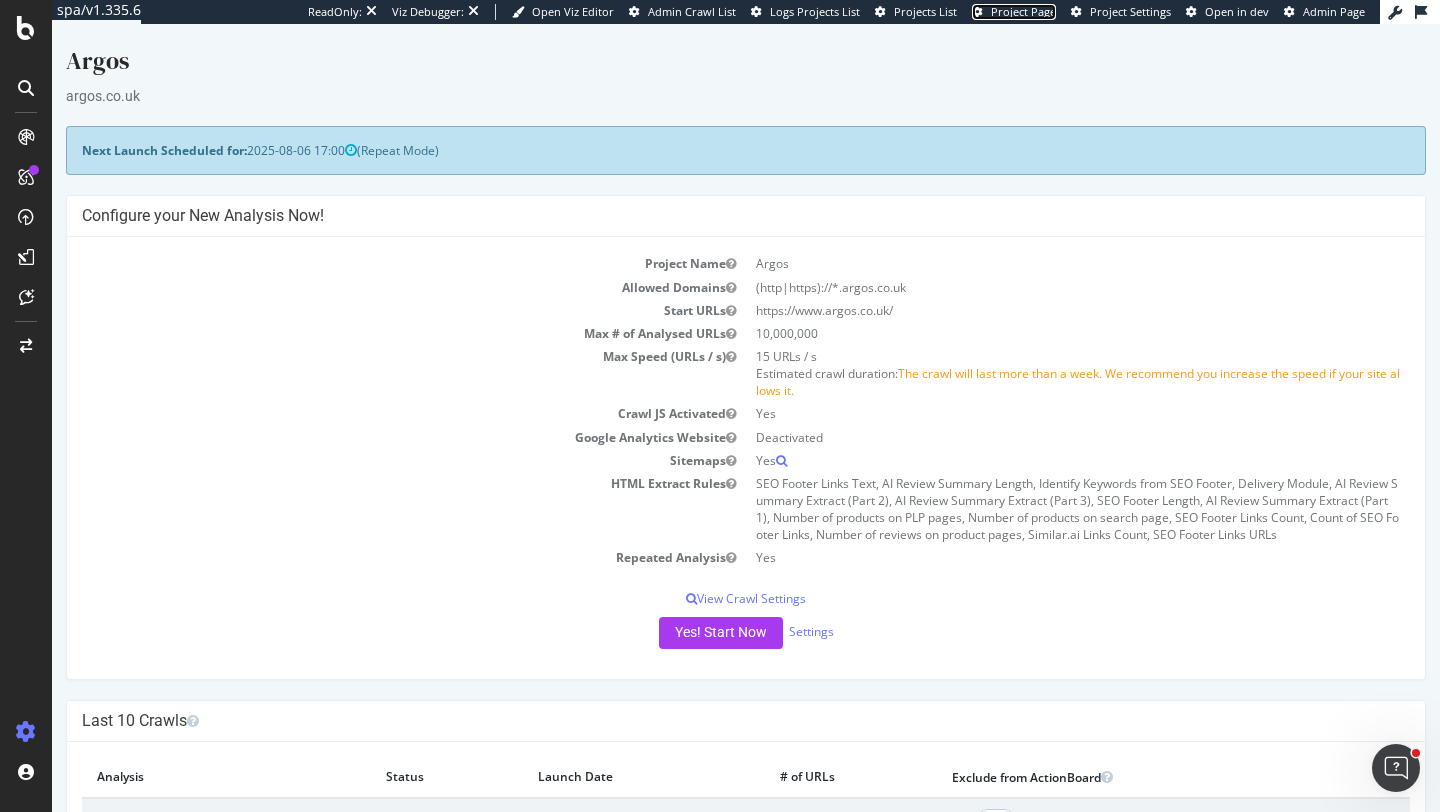 click on "Project Page" at bounding box center [1023, 11] 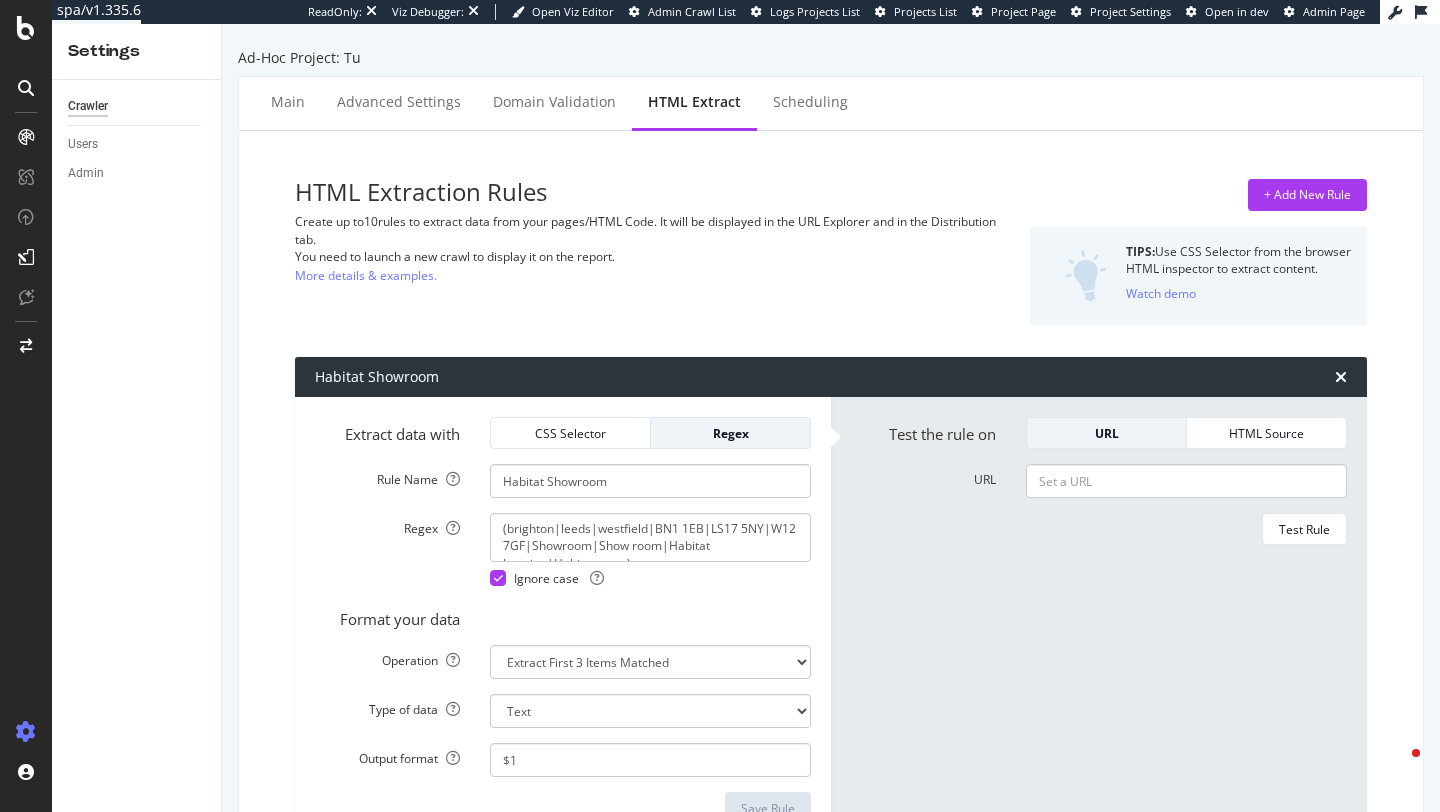 select on "list" 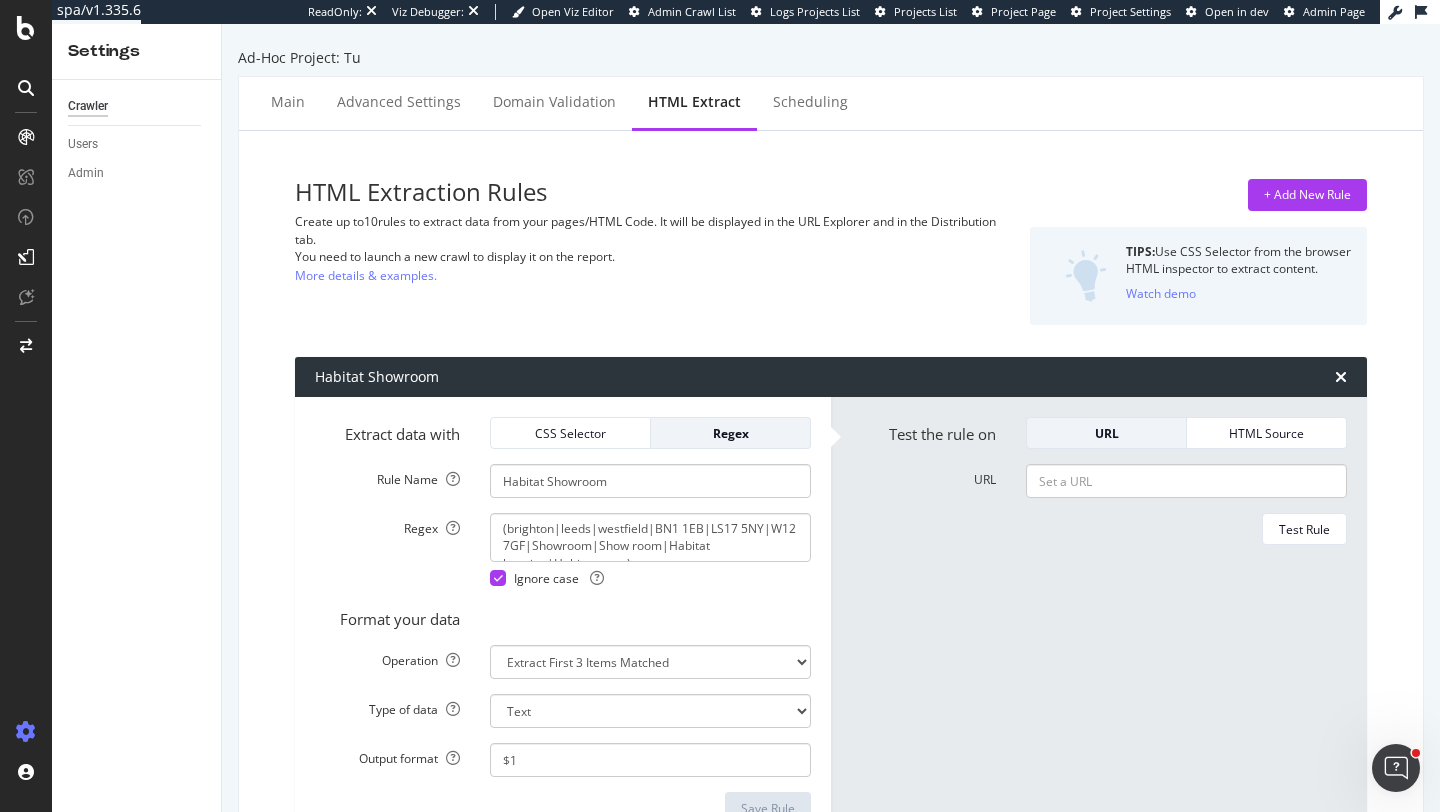 scroll, scrollTop: 0, scrollLeft: 0, axis: both 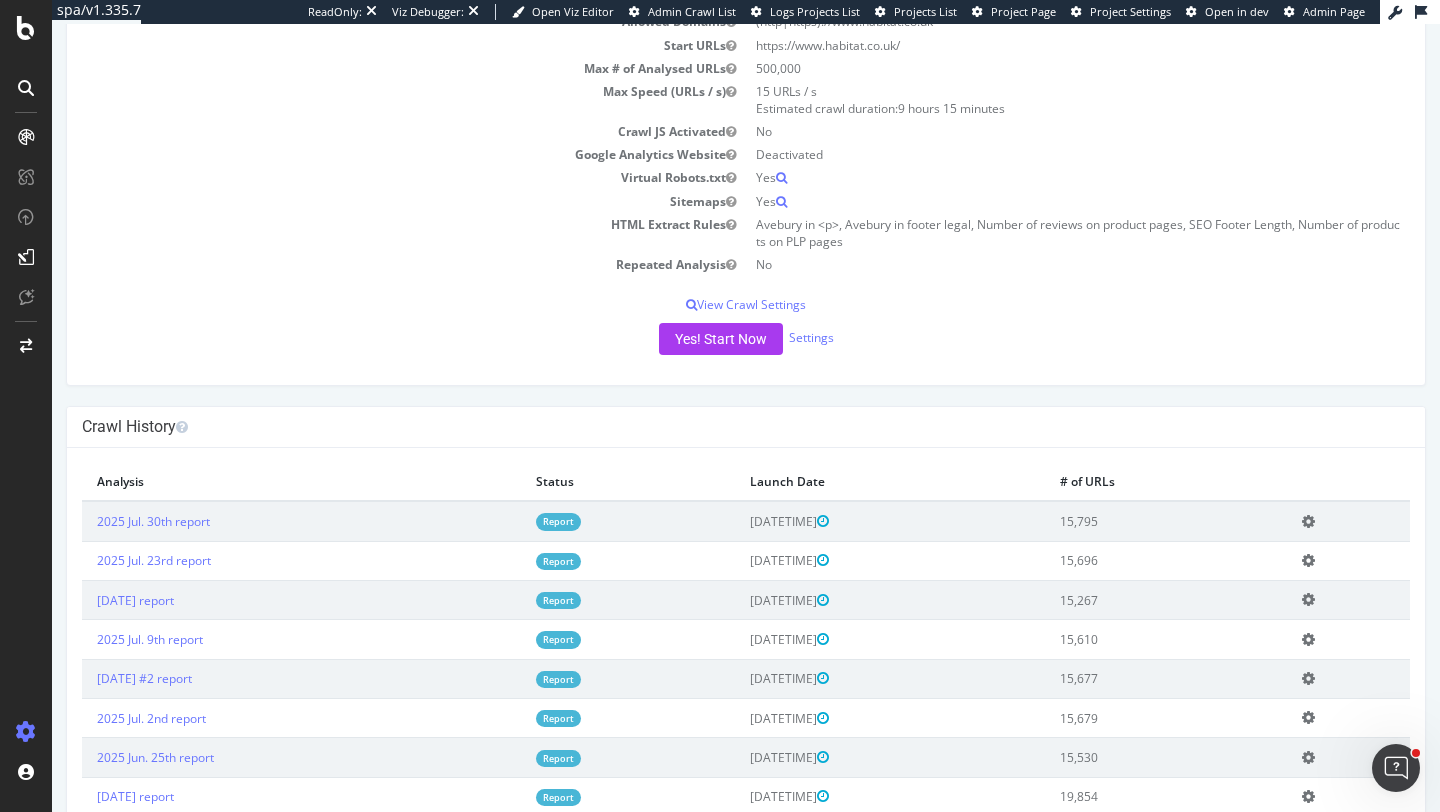 click on "Report" at bounding box center [558, 521] 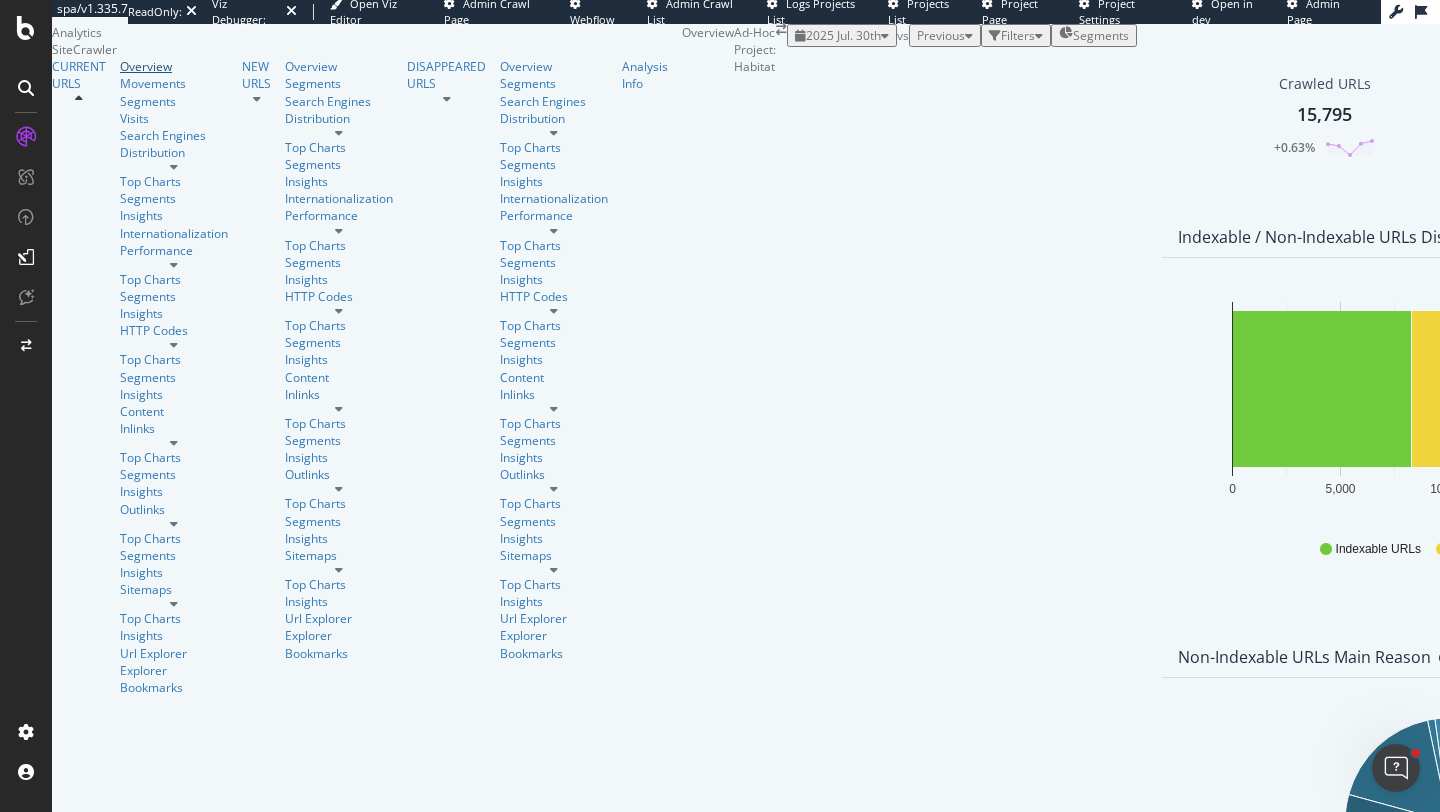 click on "Overview" at bounding box center (174, 66) 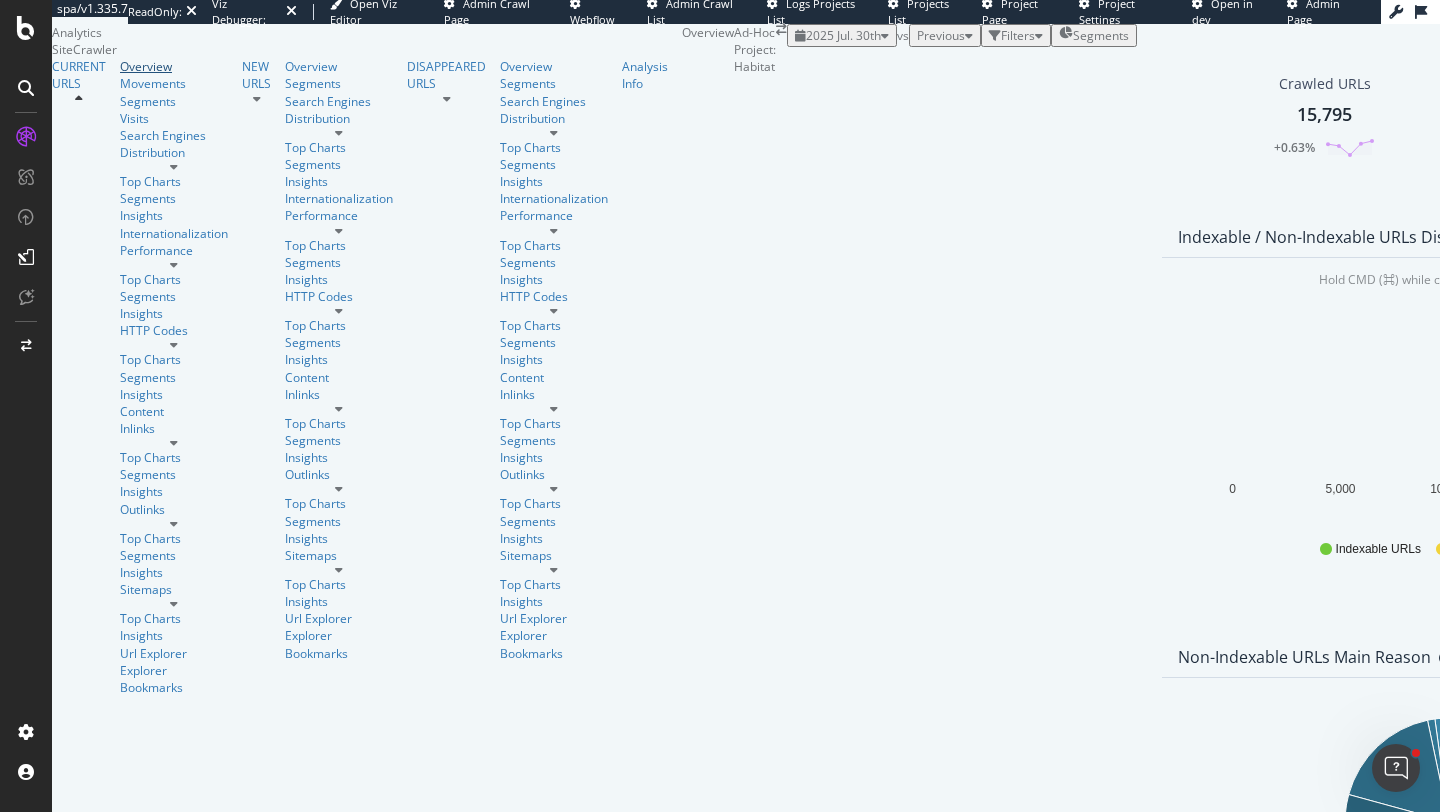 scroll, scrollTop: 2113, scrollLeft: 0, axis: vertical 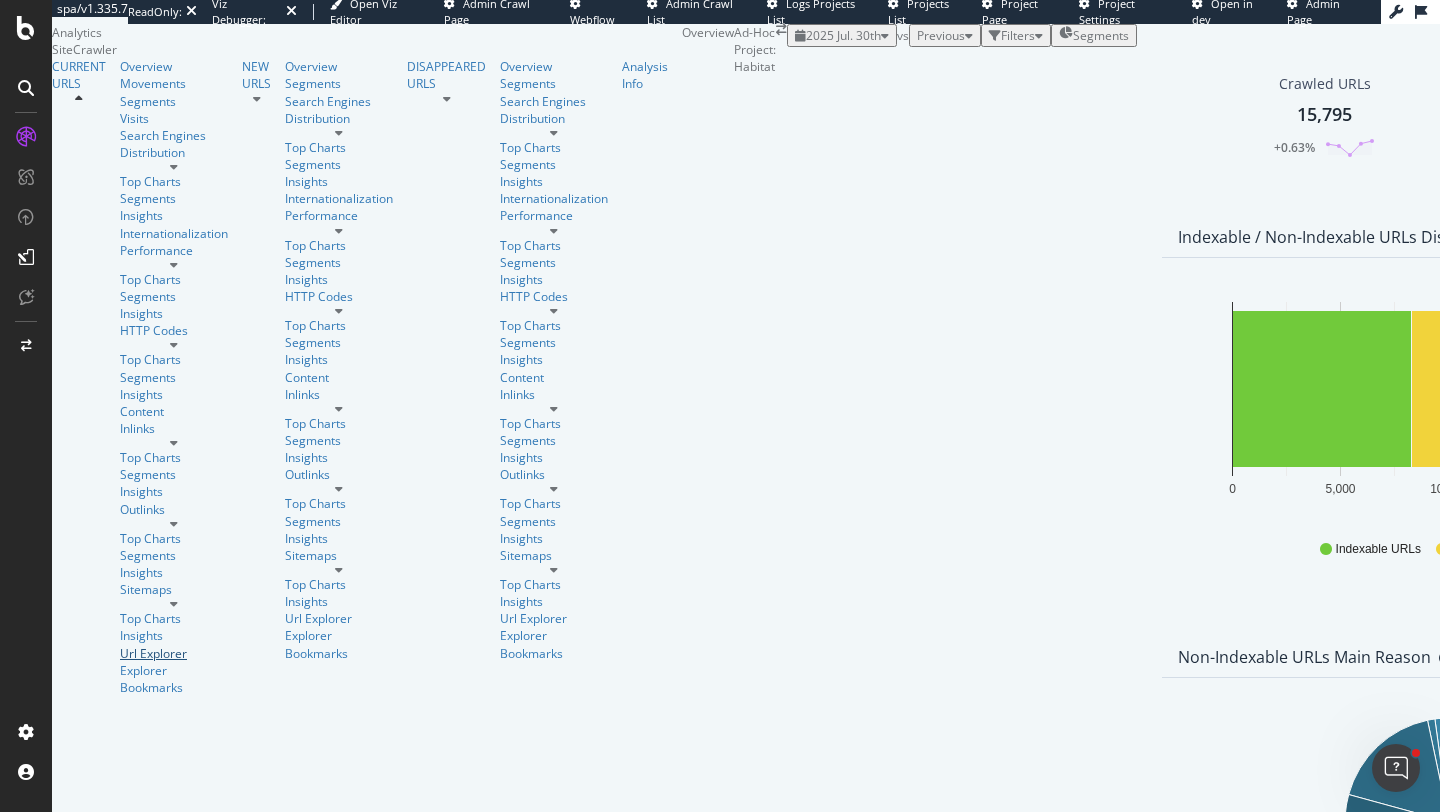 click on "Url Explorer" at bounding box center [174, 653] 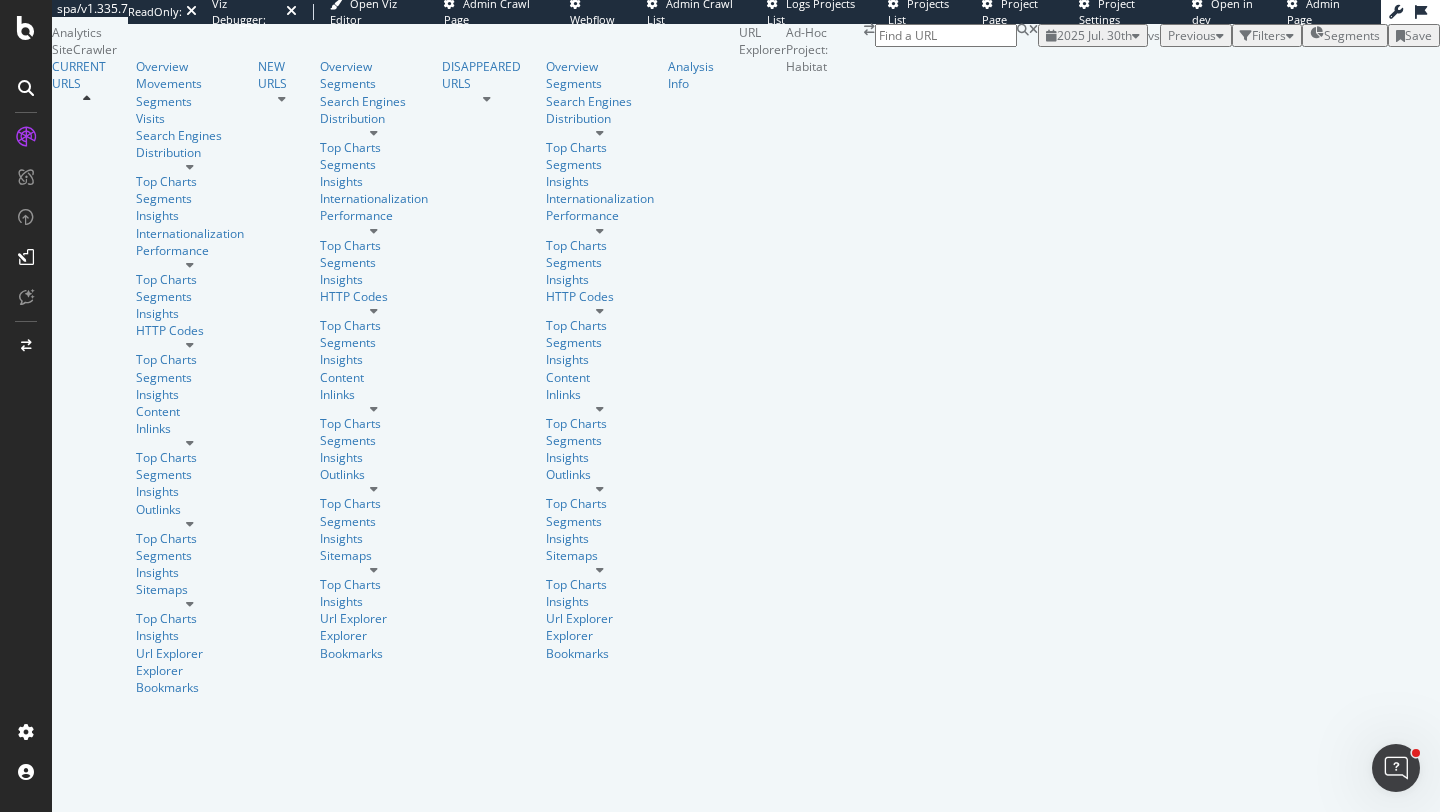 scroll, scrollTop: 3262, scrollLeft: 0, axis: vertical 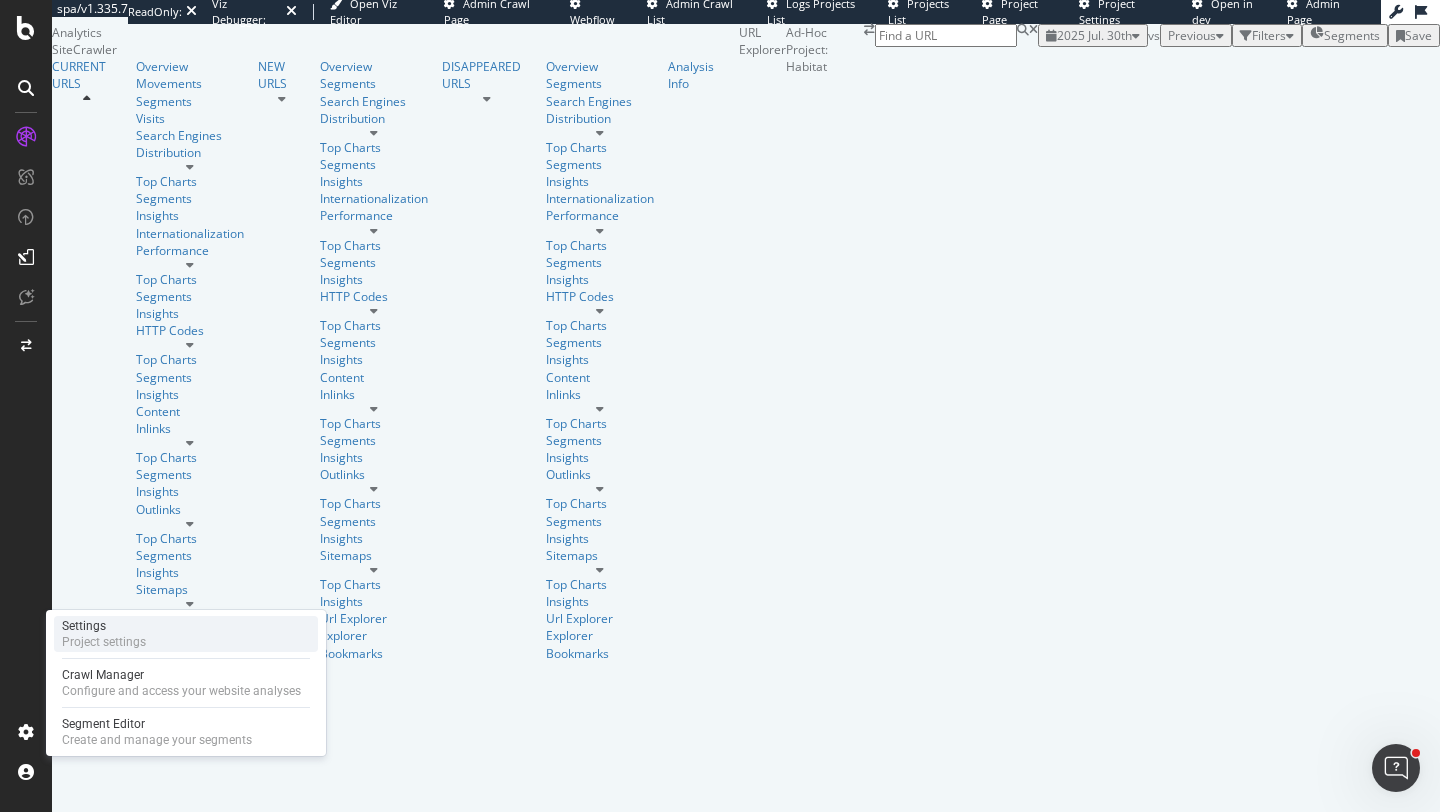click on "Settings Project settings" at bounding box center (186, 634) 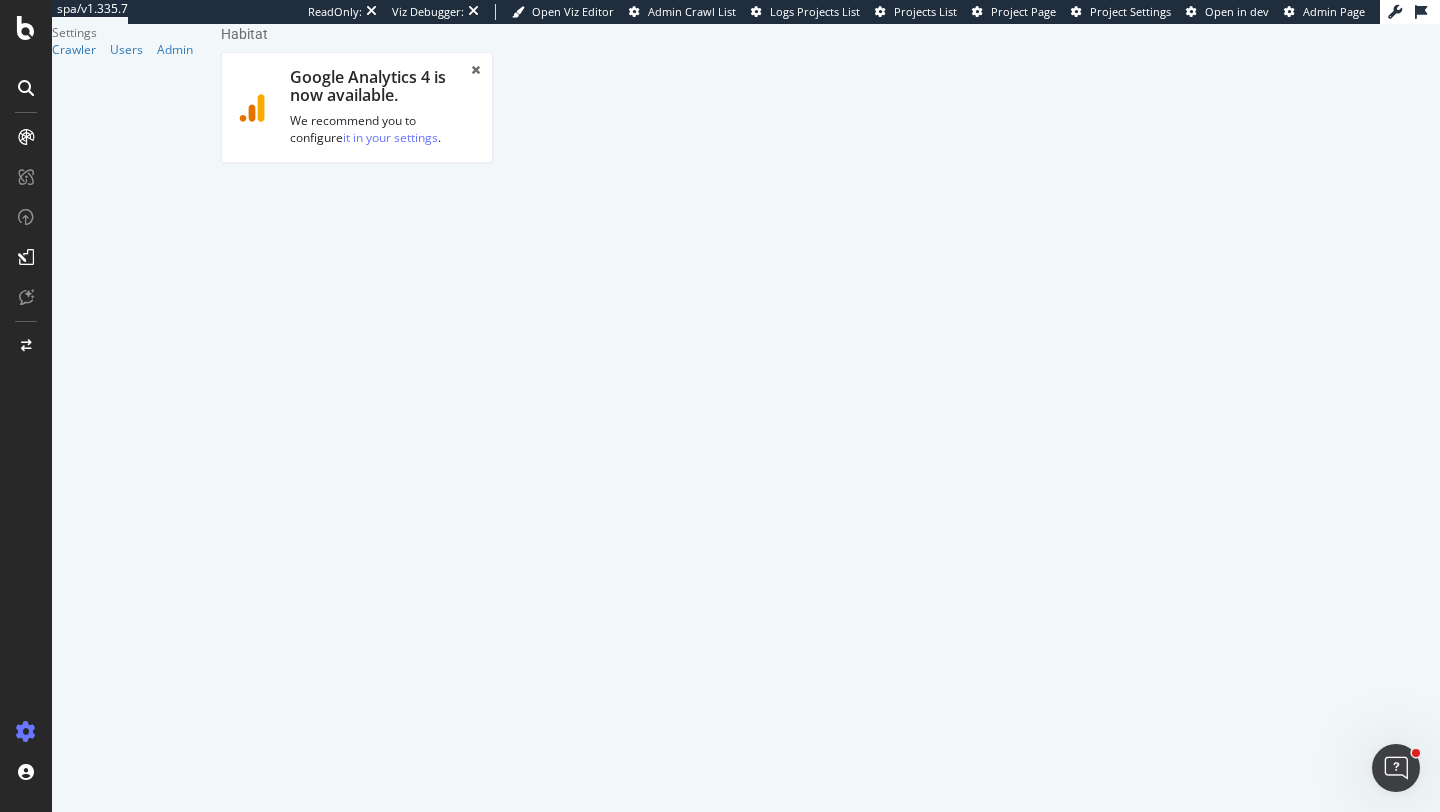 scroll, scrollTop: 0, scrollLeft: 0, axis: both 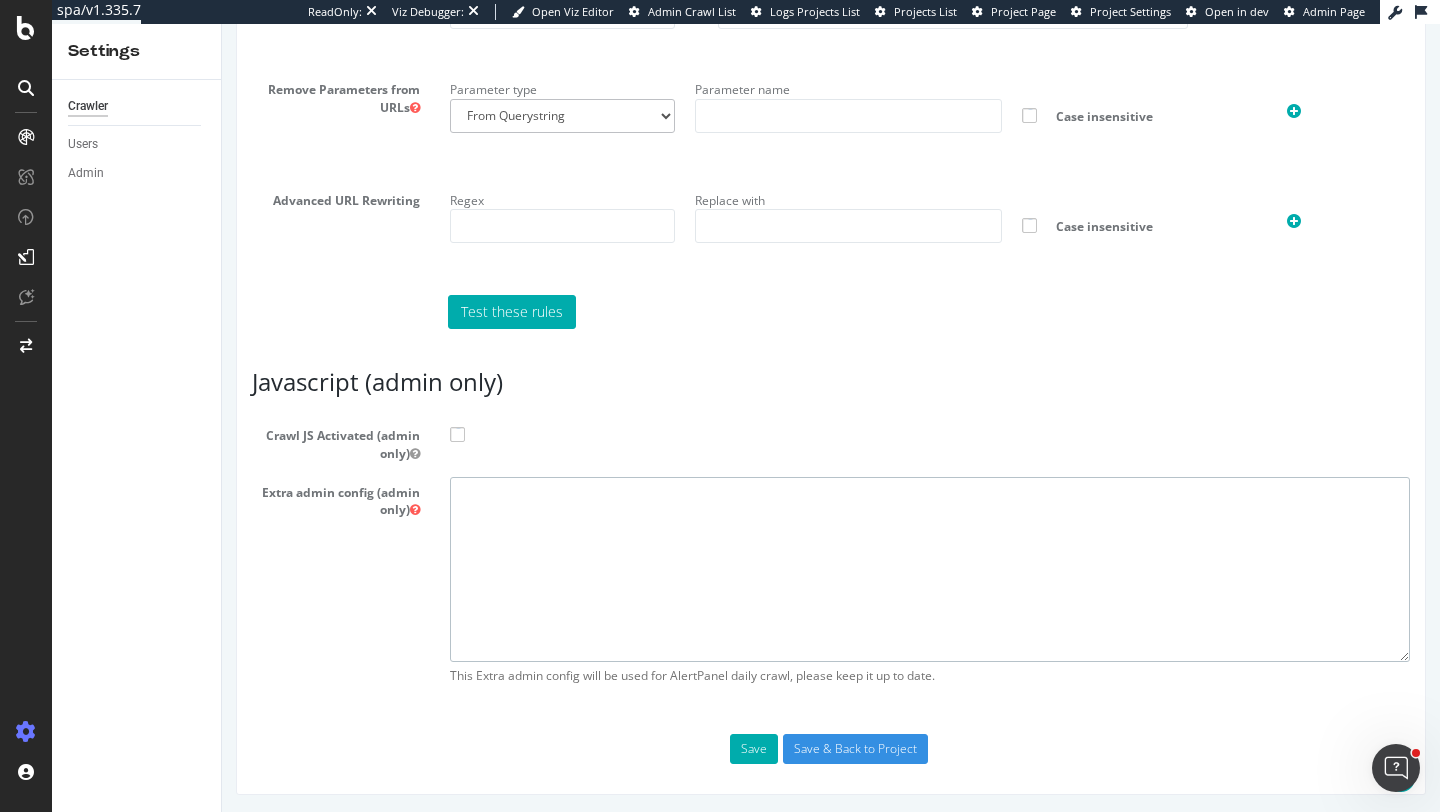 click at bounding box center (930, 569) 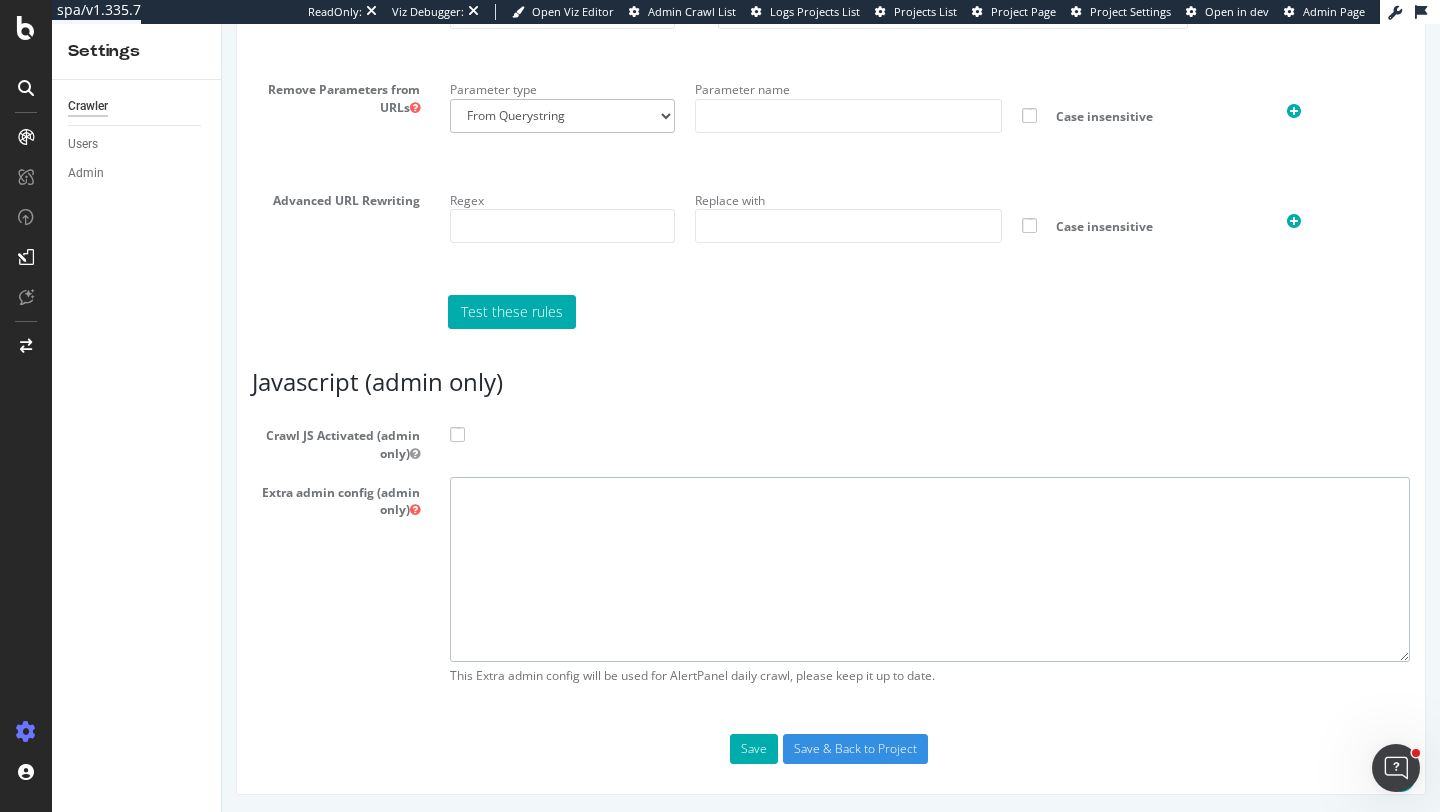 paste on "{
"flags": [
"cube"
],
"beta": {
"pap_mini_rules": [
"+ *cs.1worldsync.com/*",
"+ *googleapis.com/*",
"+ *argos.co.uk/*",
"+ *sainsburys.co.uk/*",
"!css",
"!dom",
"!2tld",
"-*"
],
"injectJsBefore": "window.Worker = undefined;\nnavigator.serviceWorker.register=undefined;\nnavigator.sendBeacon=undefined;",
"injectJsAfter": "var groupsSelector = [\n   [\"div[data-test=\\\"meganav-menu\\\"] a\", \"HeaderNavMenu\"],
[\"div[data-test=\\\"seo-copy\\\"] a\", \"Browse.SEO_Text\"],
[\"div[data-test=\\\"similar-ai-links\\\"] a\", \"Browse.SimilarAI\"]\n]\n\n\nvar linkPos = 0;\ndocument.querySelectorAll(\"a\").forEach(el => {\n    el.setAttribute(\"data-link-position\", linkPos);\n    linkPos++;\n});\n\ngroupsSelector.forEach(entry => {\n    const [selector, groupName] = entry;\n    document.querySelectorAll(selector + \":not([data-link-group])\").forEach(el => {\n         el.setAttribute(\"data-link-group\", groupName);\n    });\n});",
..." 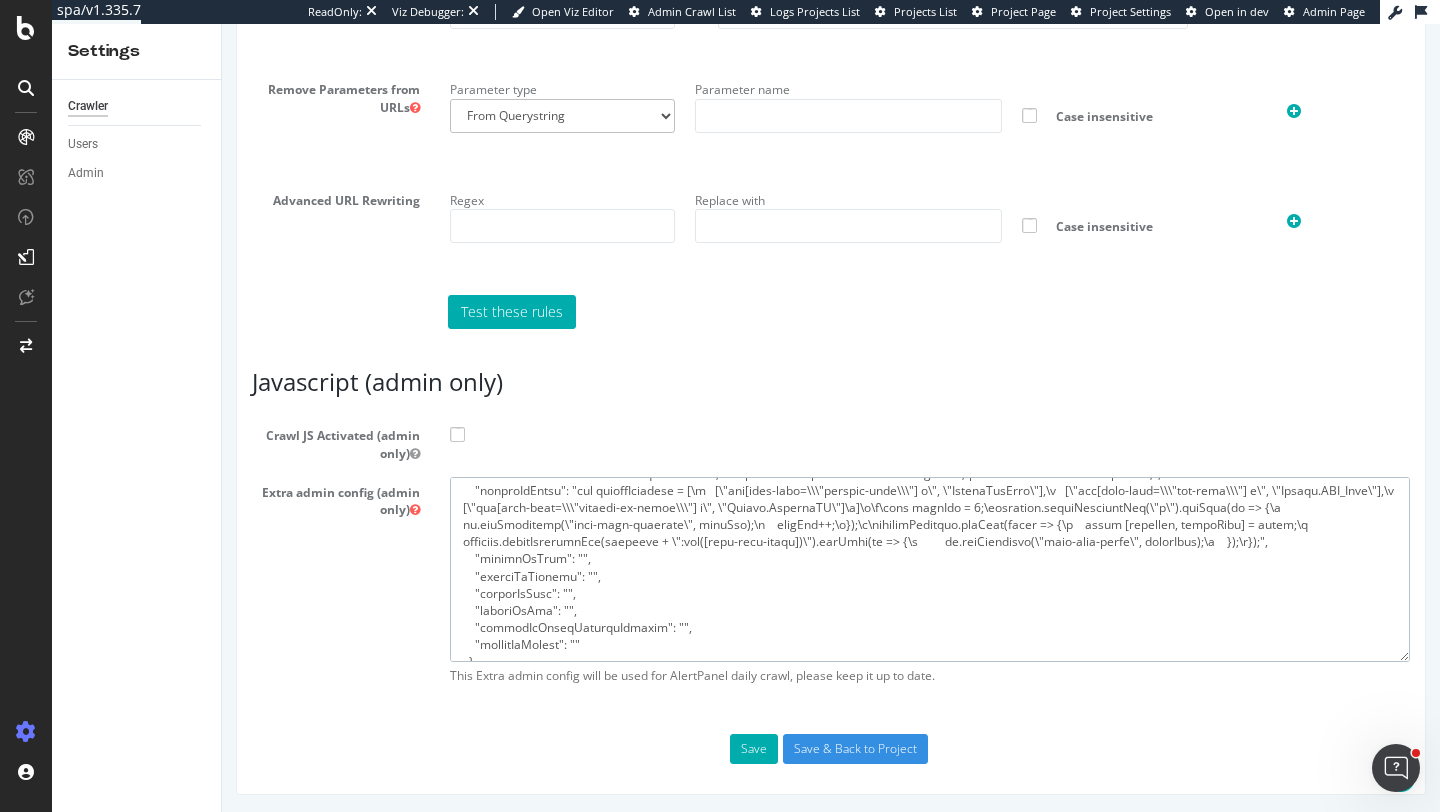 scroll, scrollTop: 203, scrollLeft: 0, axis: vertical 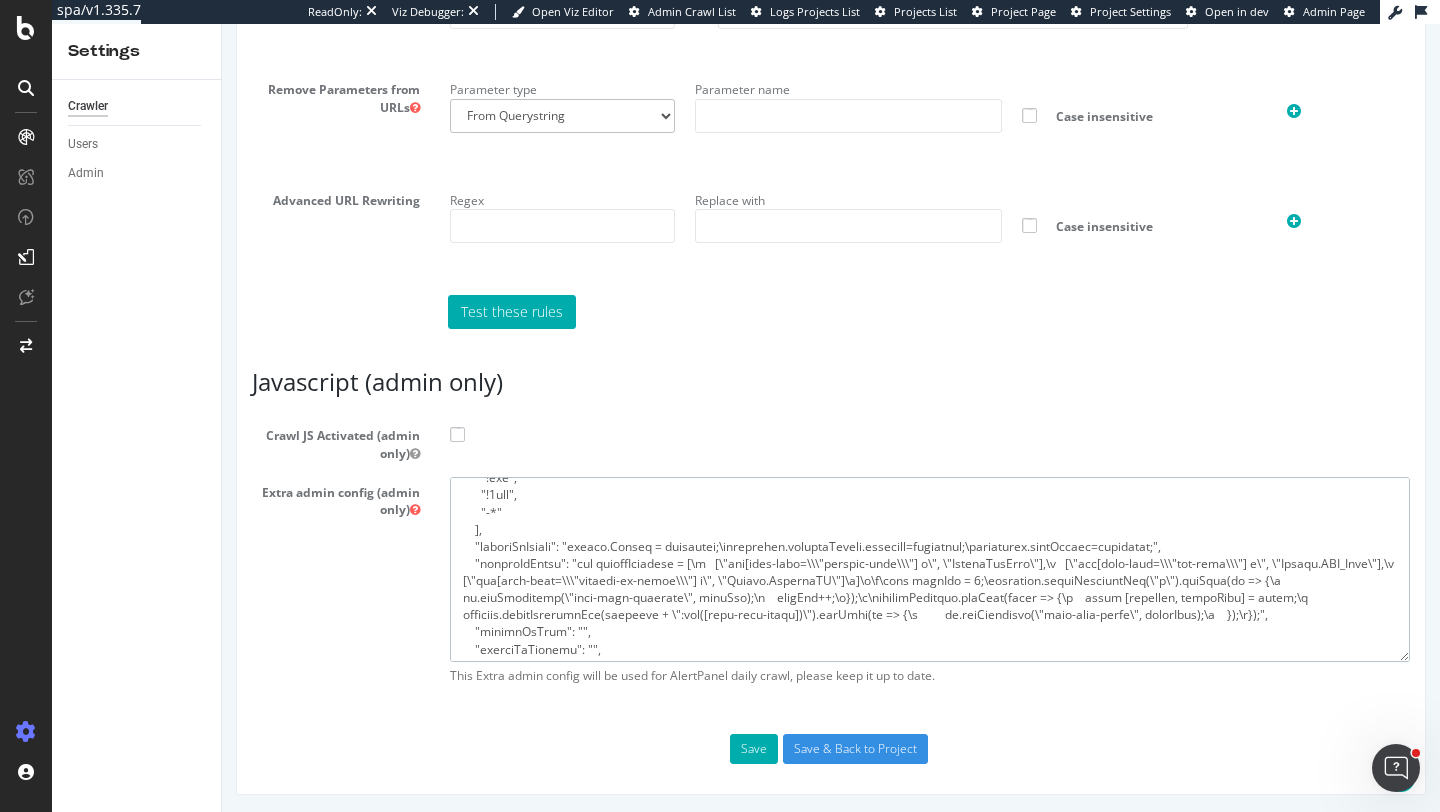 type on "{
"flags": [
"cube"
],
"beta": {
"pap_mini_rules": [
"+ *cs.1worldsync.com/*",
"+ *googleapis.com/*",
"+ *argos.co.uk/*",
"+ *sainsburys.co.uk/*",
"!css",
"!dom",
"!2tld",
"-*"
],
"injectJsBefore": "window.Worker = undefined;\nnavigator.serviceWorker.register=undefined;\nnavigator.sendBeacon=undefined;",
"injectJsAfter": "var groupsSelector = [\n   [\"div[data-test=\\\"meganav-menu\\\"] a\", \"HeaderNavMenu\"],
[\"div[data-test=\\\"seo-copy\\\"] a\", \"Browse.SEO_Text\"],
[\"div[data-test=\\\"similar-ai-links\\\"] a\", \"Browse.SimilarAI\"]\n]\n\n\nvar linkPos = 0;\ndocument.querySelectorAll(\"a\").forEach(el => {\n    el.setAttribute(\"data-link-position\", linkPos);\n    linkPos++;\n});\n\ngroupsSelector.forEach(entry => {\n    const [selector, groupName] = entry;\n    document.querySelectorAll(selector + \":not([data-link-group])\").forEach(el => {\n         el.setAttribute(\"data-link-group\", groupName);\n    });\n});",
..." 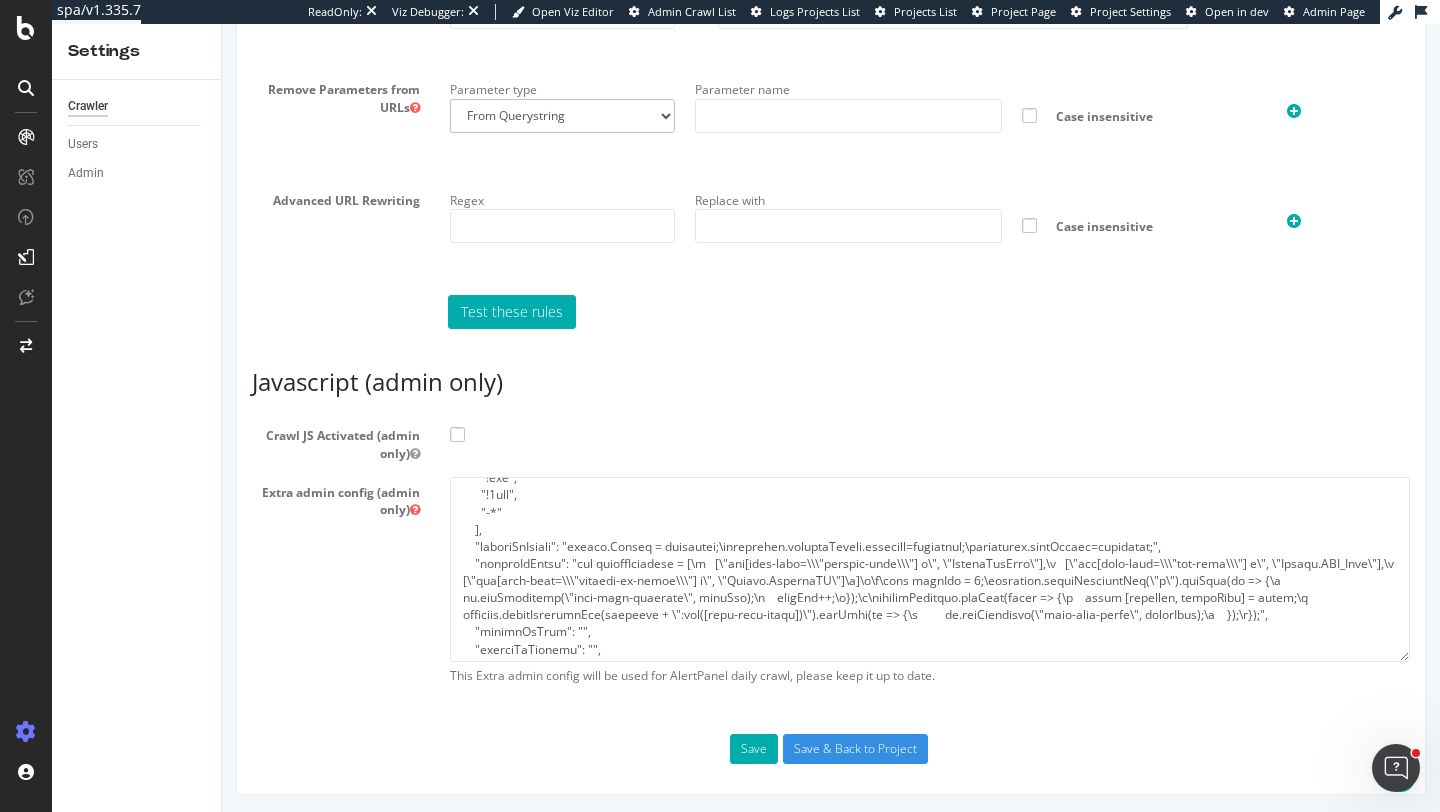 click on "Crawl JS Activated (admin only)" at bounding box center [831, 440] 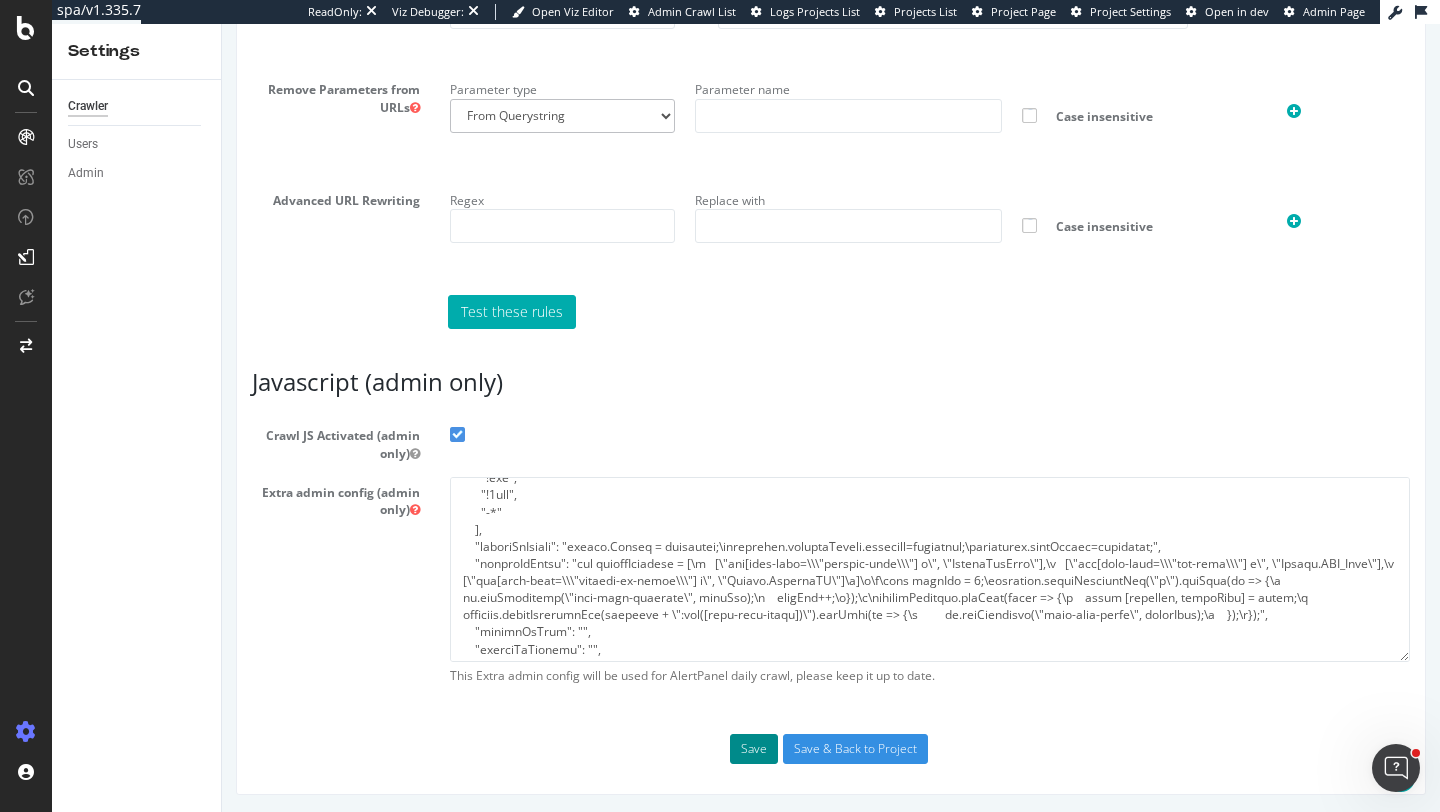 click on "Save" at bounding box center [754, 749] 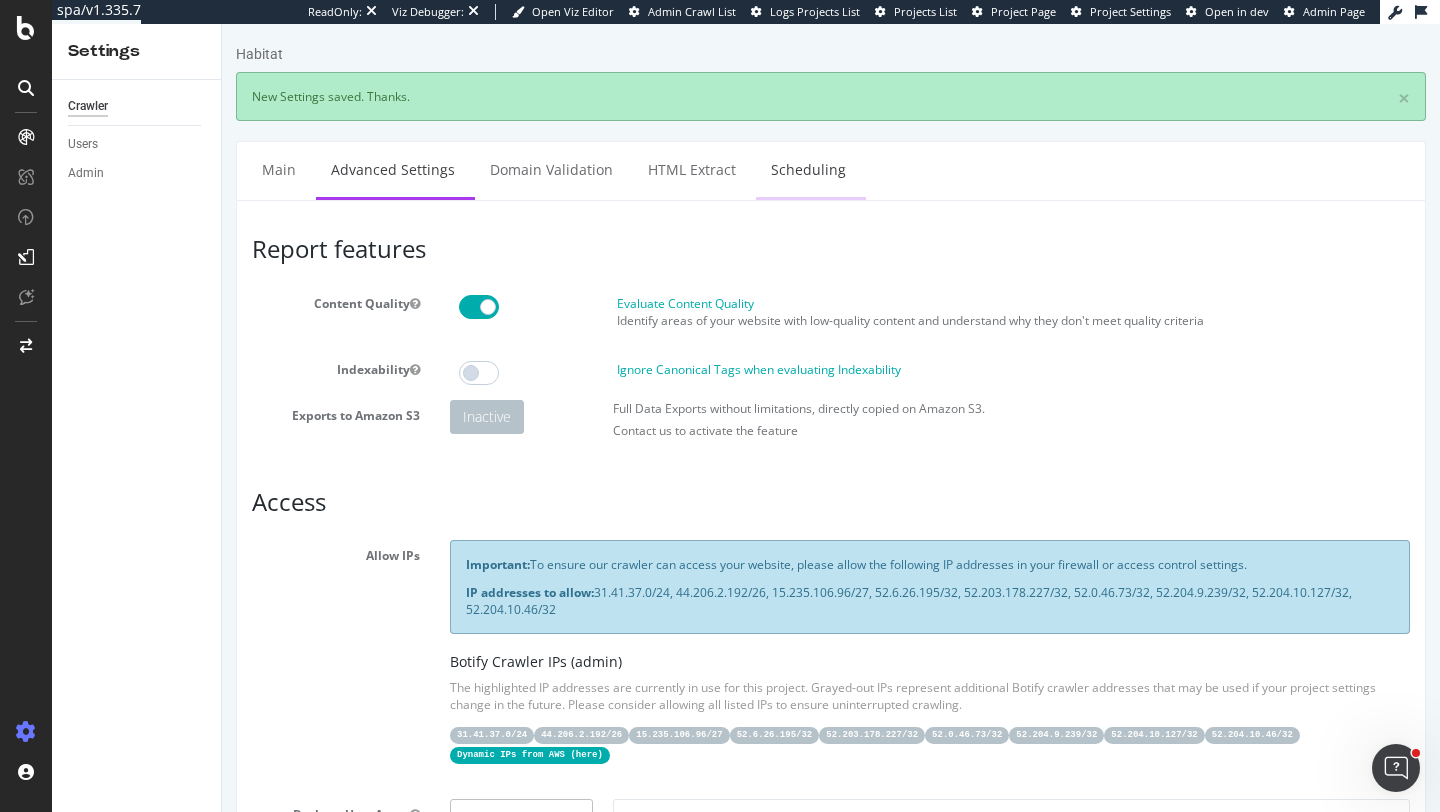 scroll, scrollTop: 0, scrollLeft: 0, axis: both 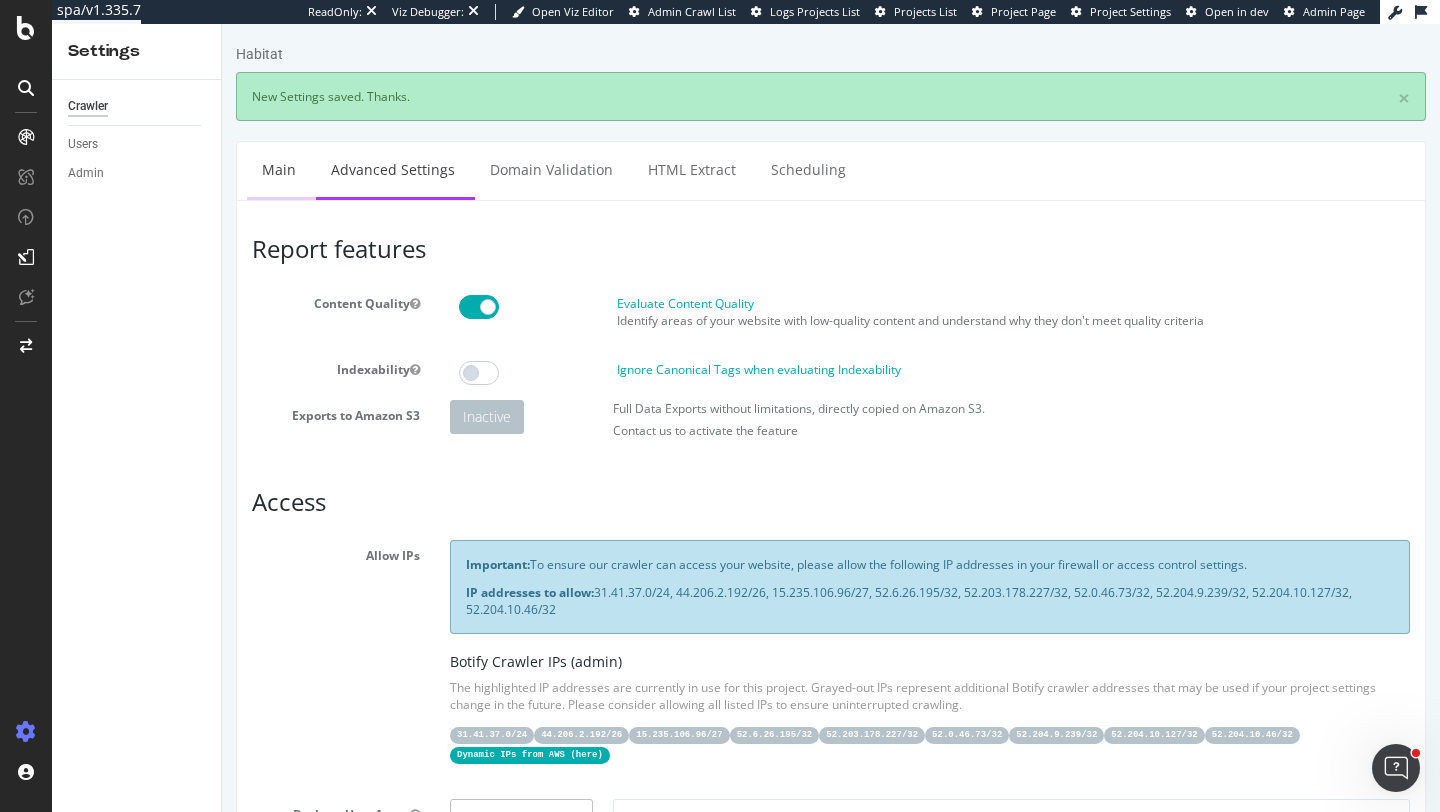 click on "Main" at bounding box center [279, 169] 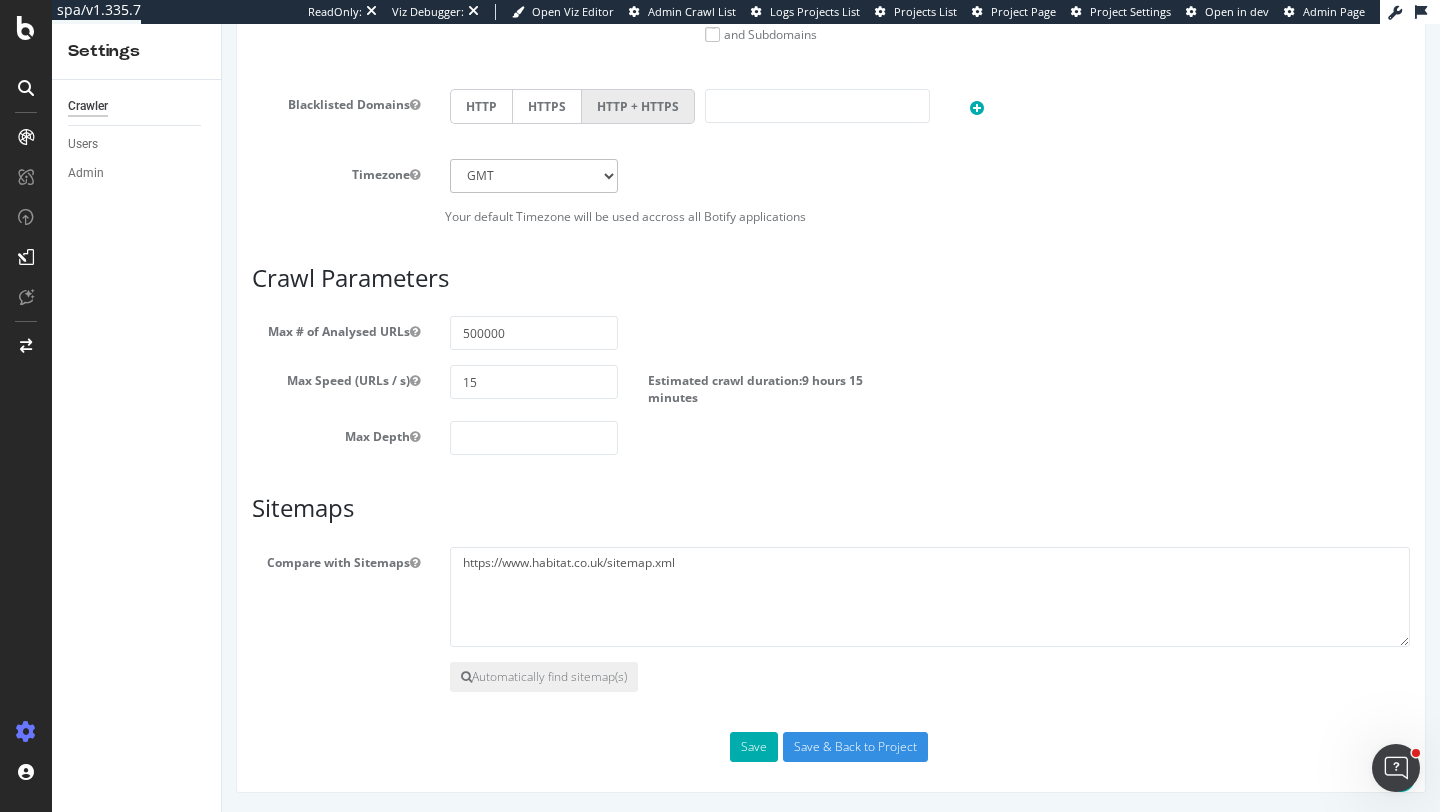 scroll, scrollTop: 0, scrollLeft: 0, axis: both 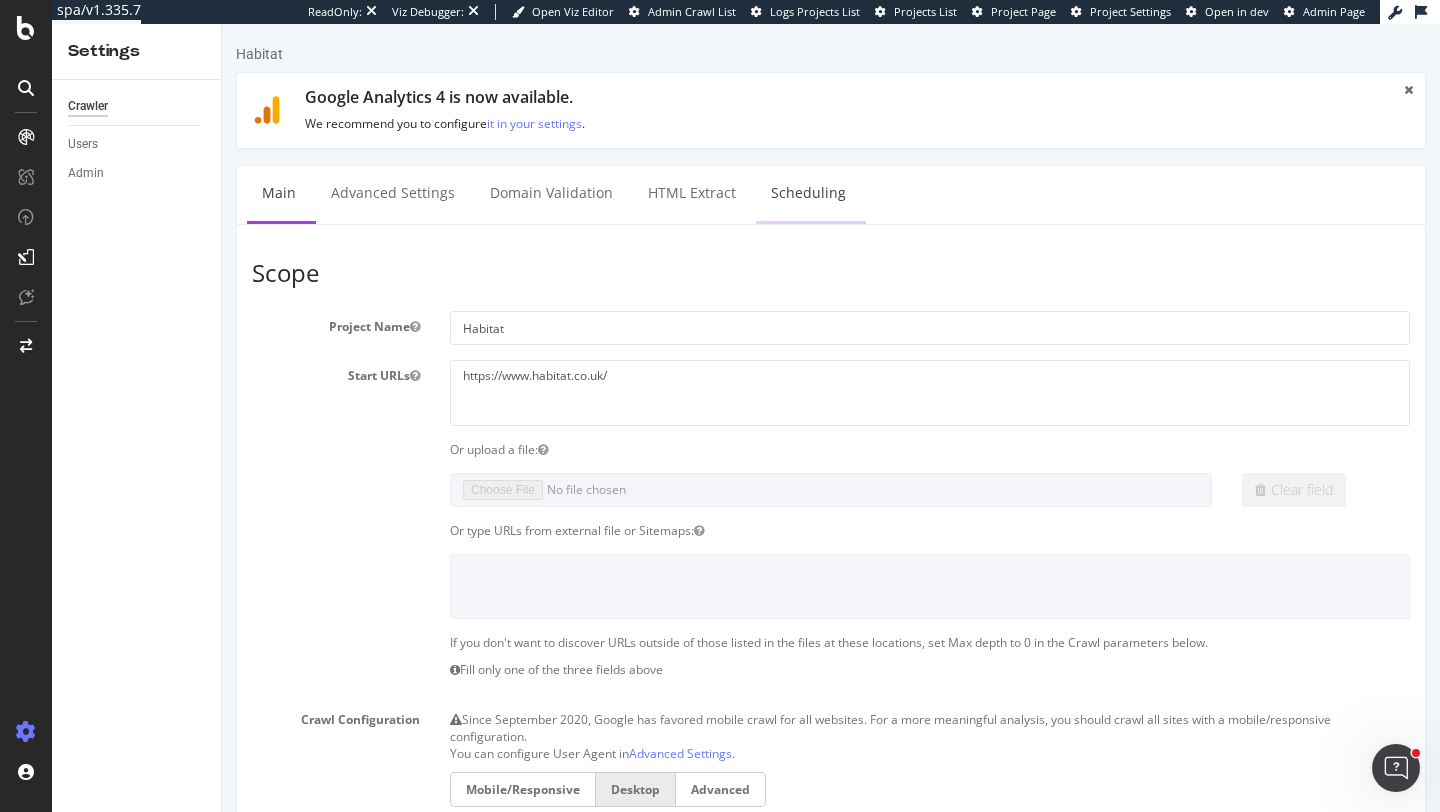 click on "Scheduling" at bounding box center (808, 193) 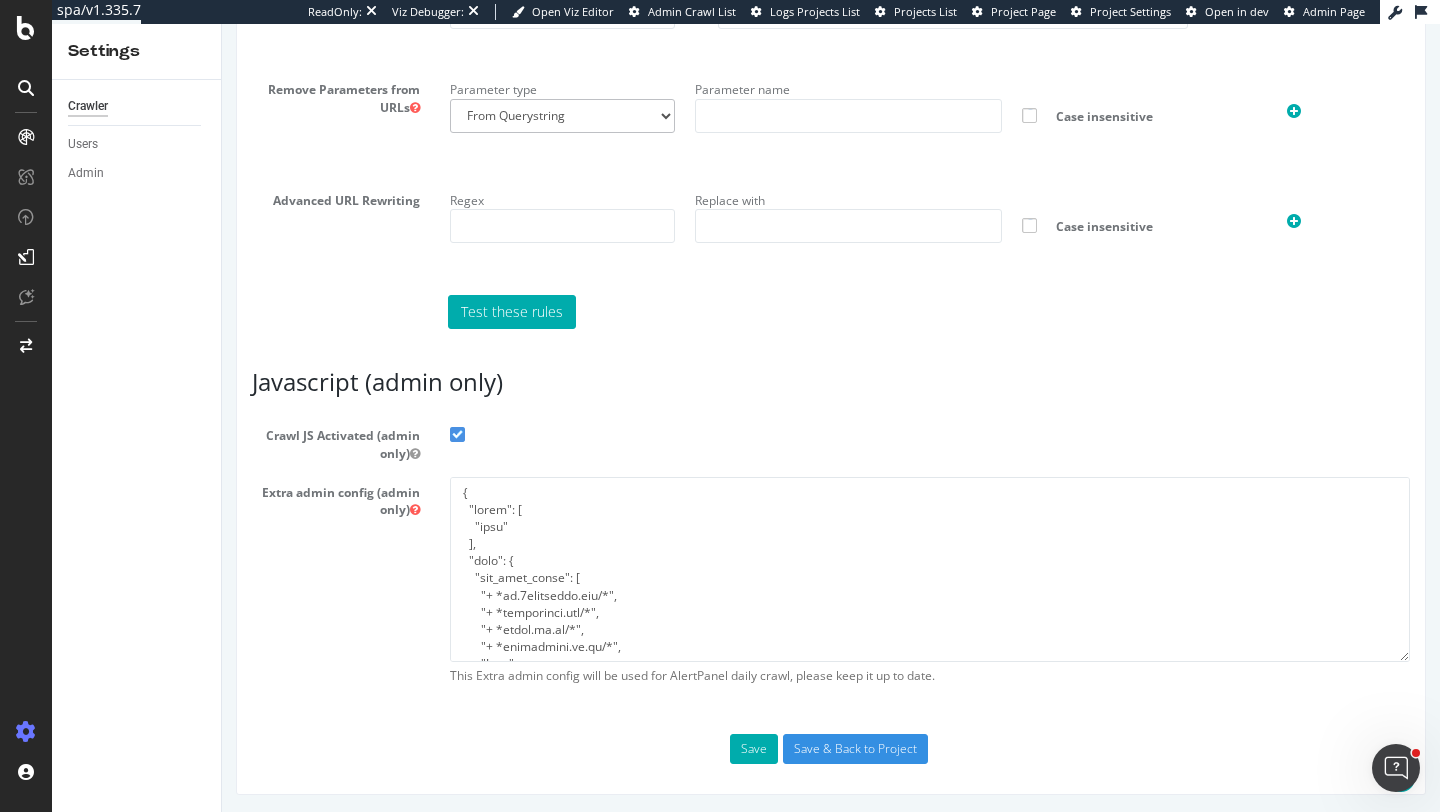 scroll, scrollTop: 0, scrollLeft: 0, axis: both 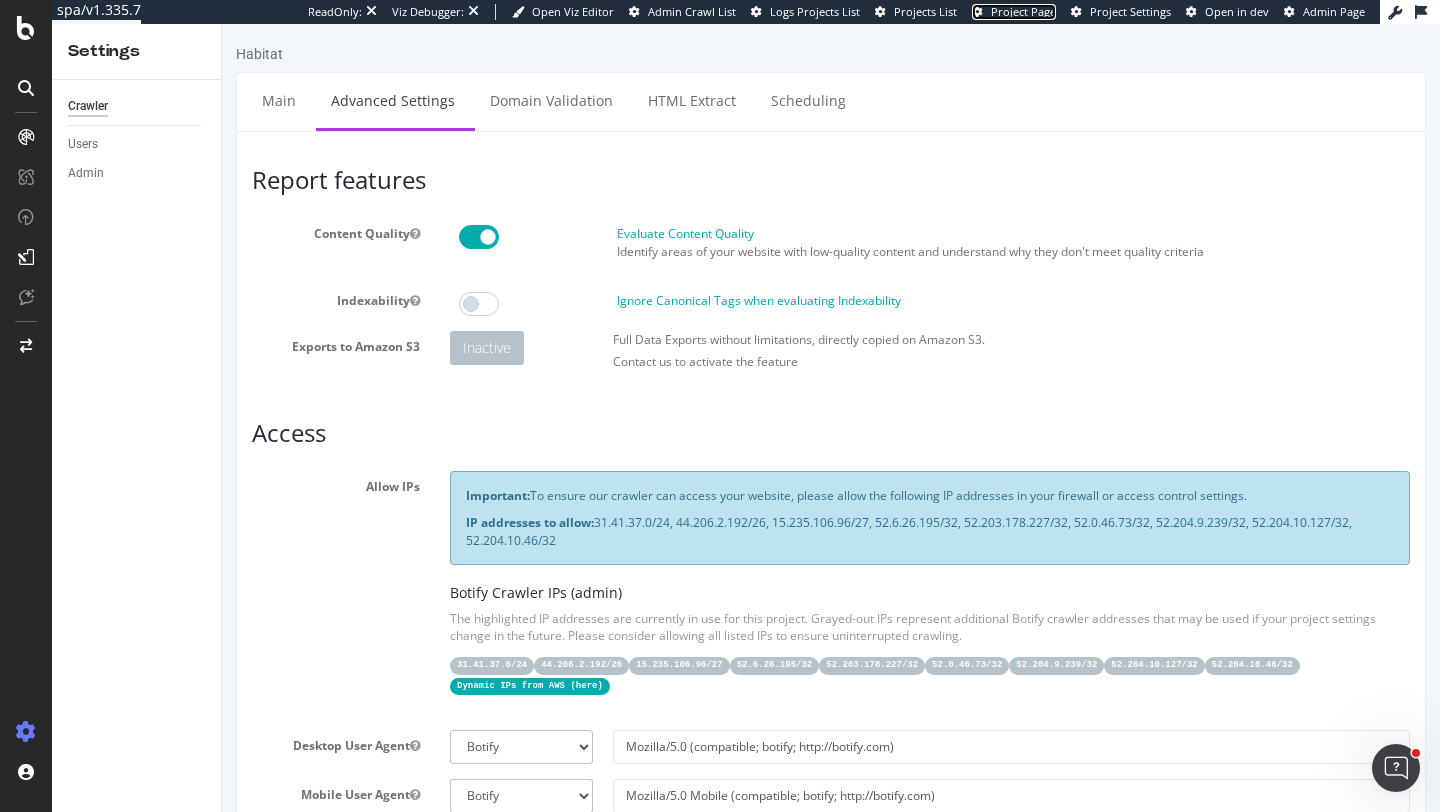 click on "Project Page" at bounding box center (1023, 11) 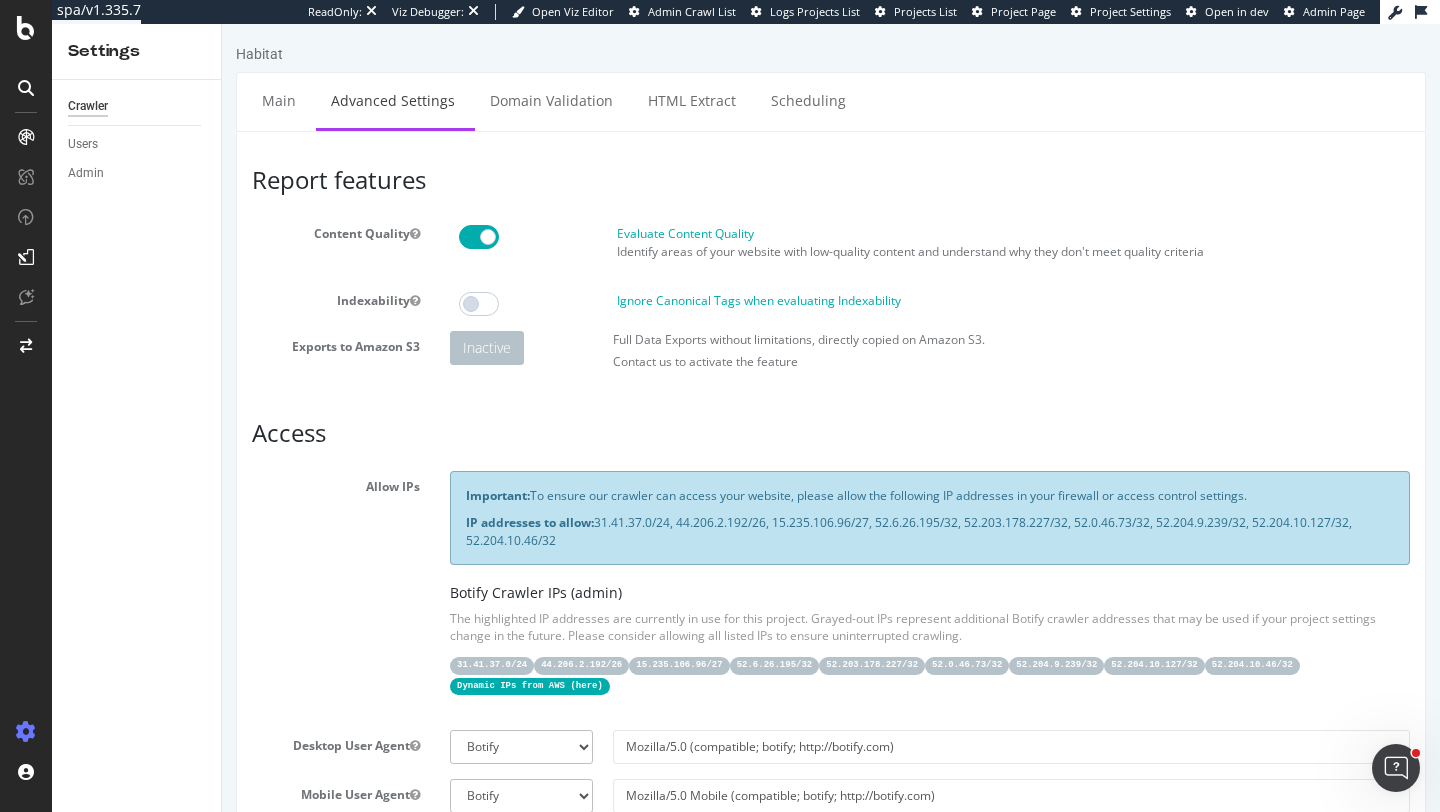 click on "Full Data Exports without limitations, directly copied on Amazon S3." at bounding box center [799, 339] 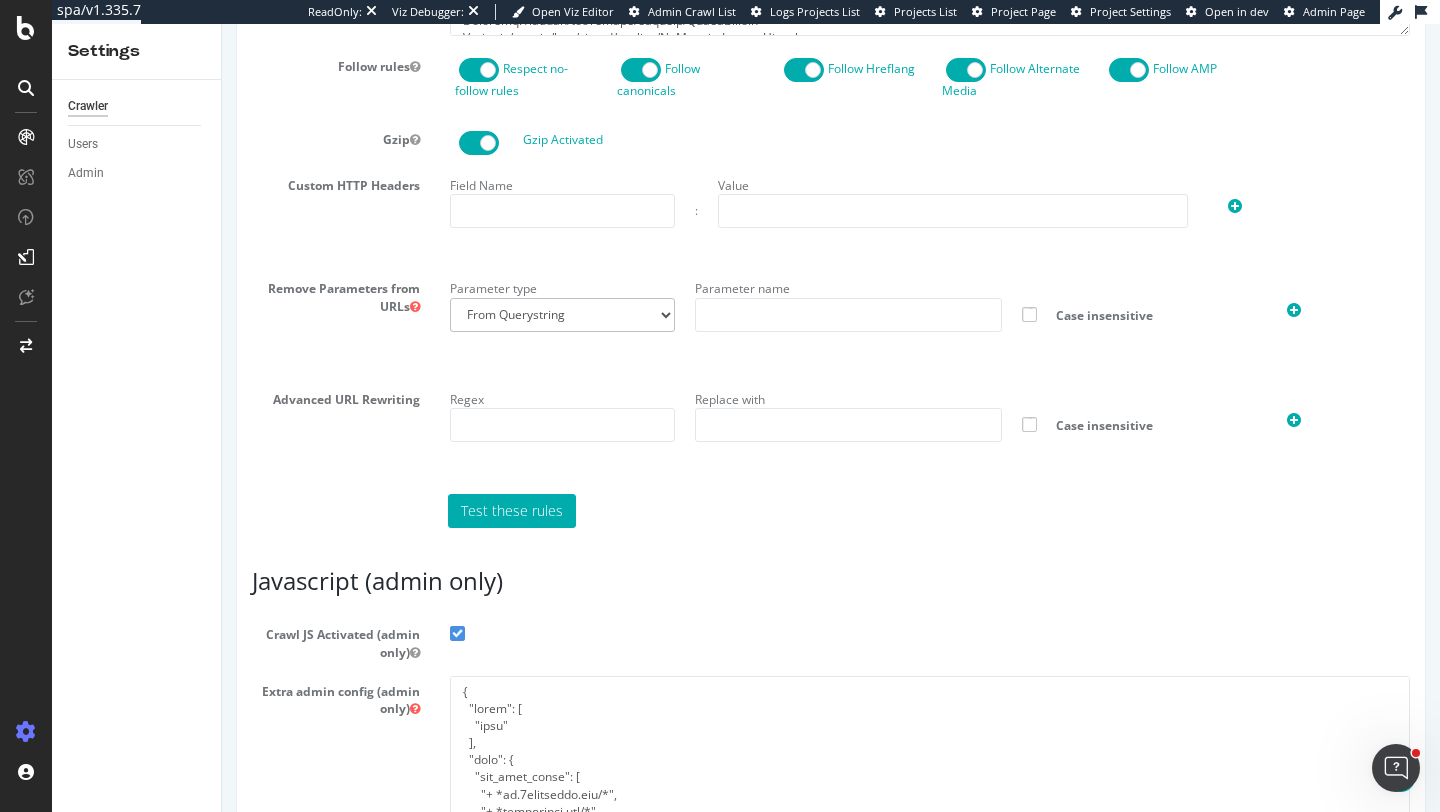 scroll, scrollTop: 1487, scrollLeft: 0, axis: vertical 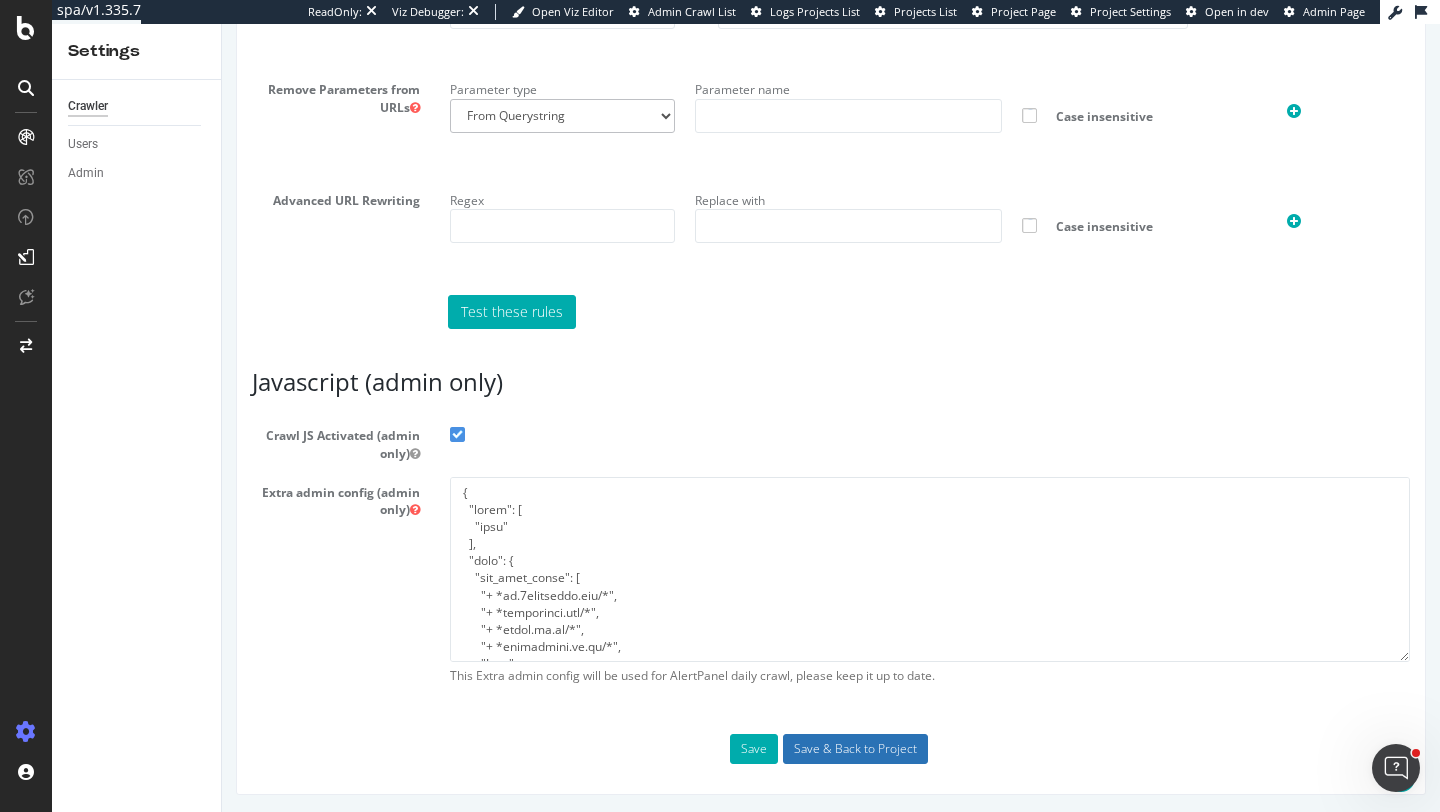 click on "Save & Back to Project" at bounding box center (855, 749) 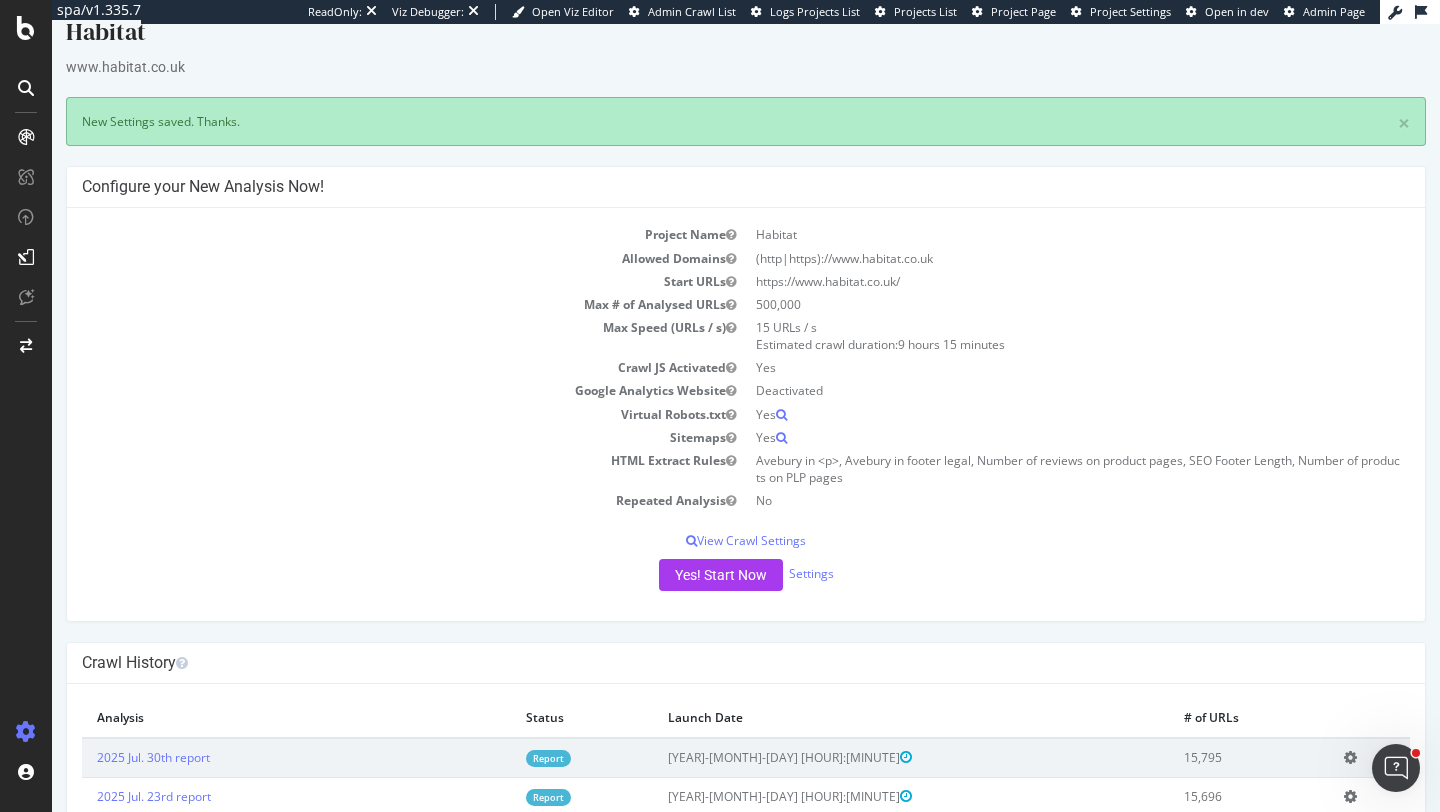 scroll, scrollTop: 52, scrollLeft: 0, axis: vertical 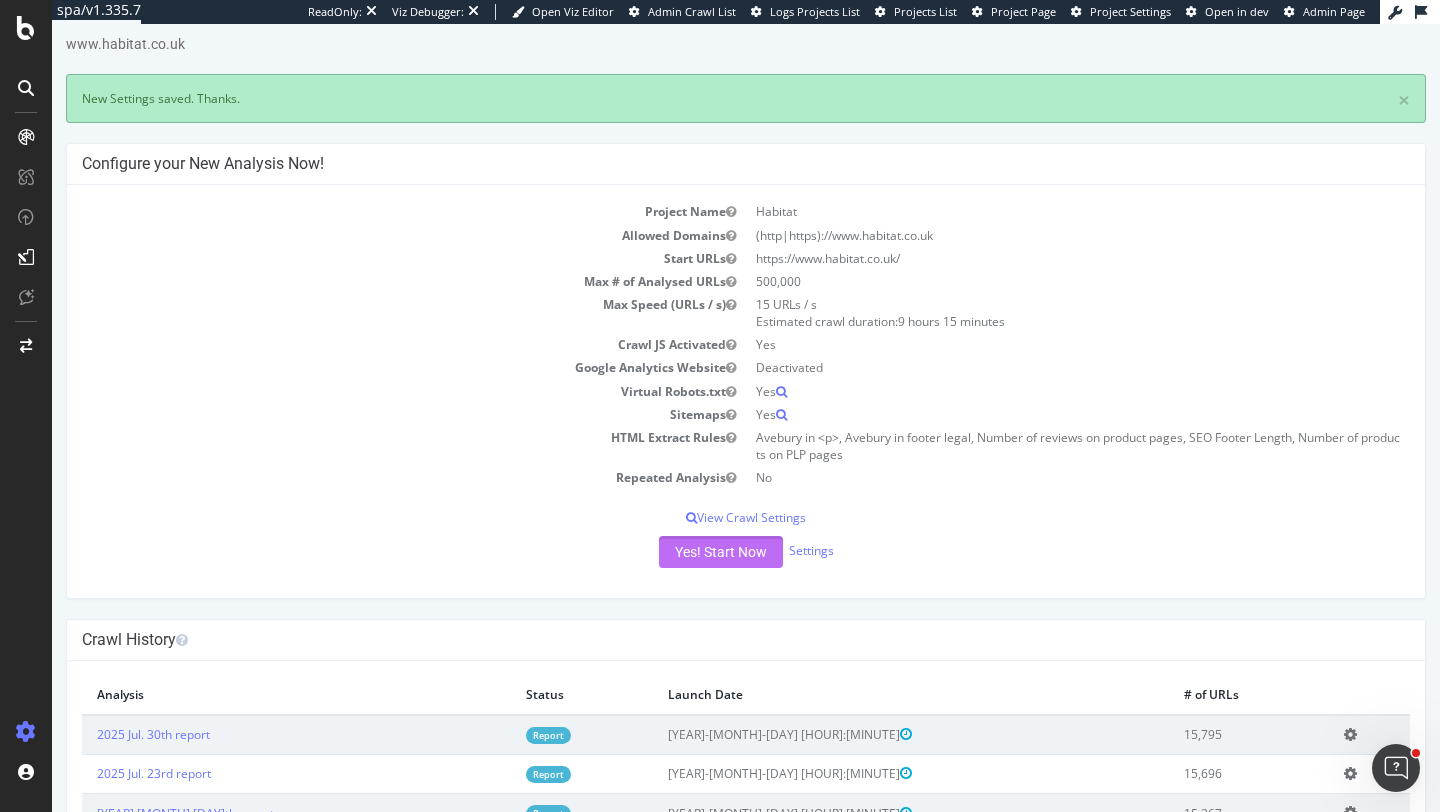 click on "Yes! Start Now" at bounding box center [721, 552] 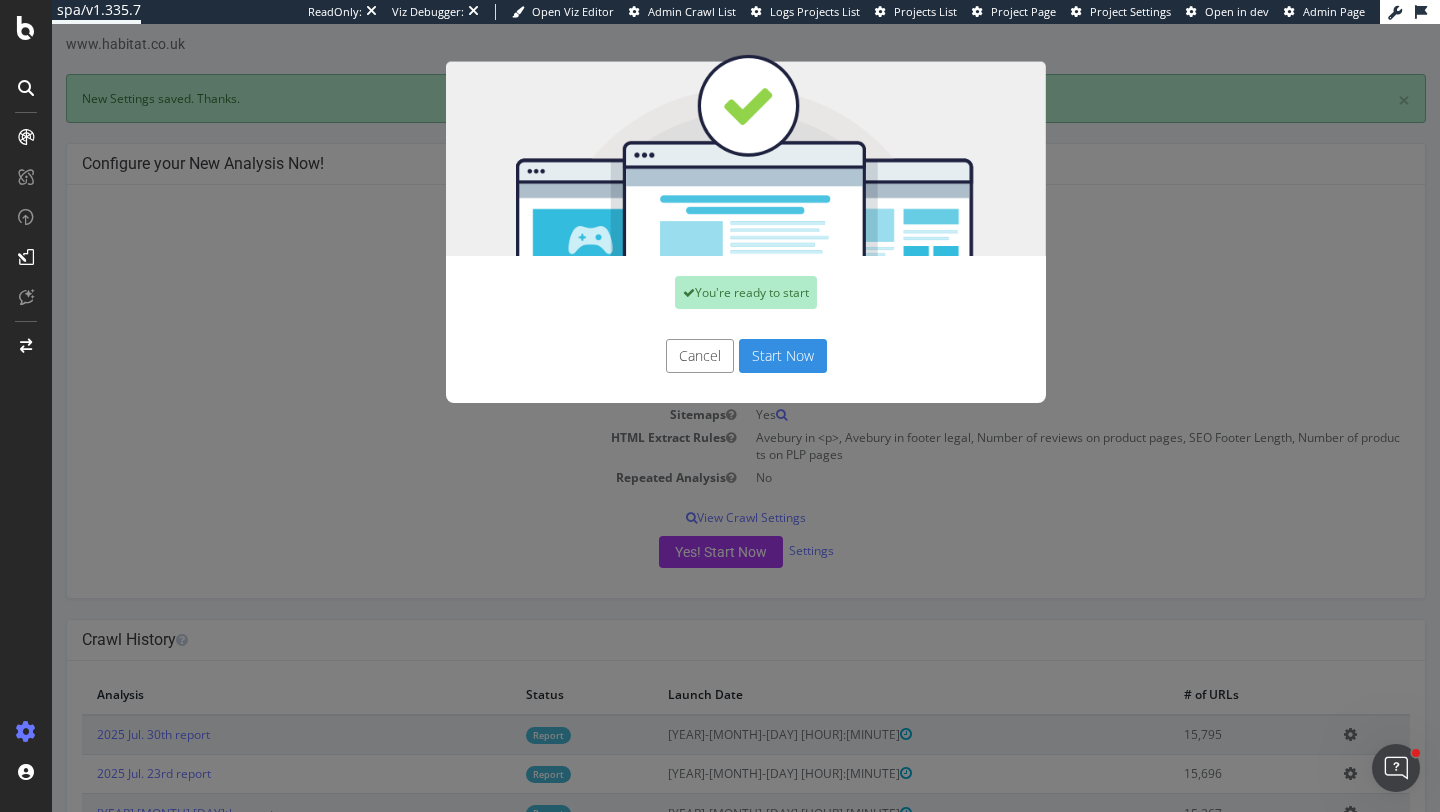 click on "Start Now" at bounding box center [783, 356] 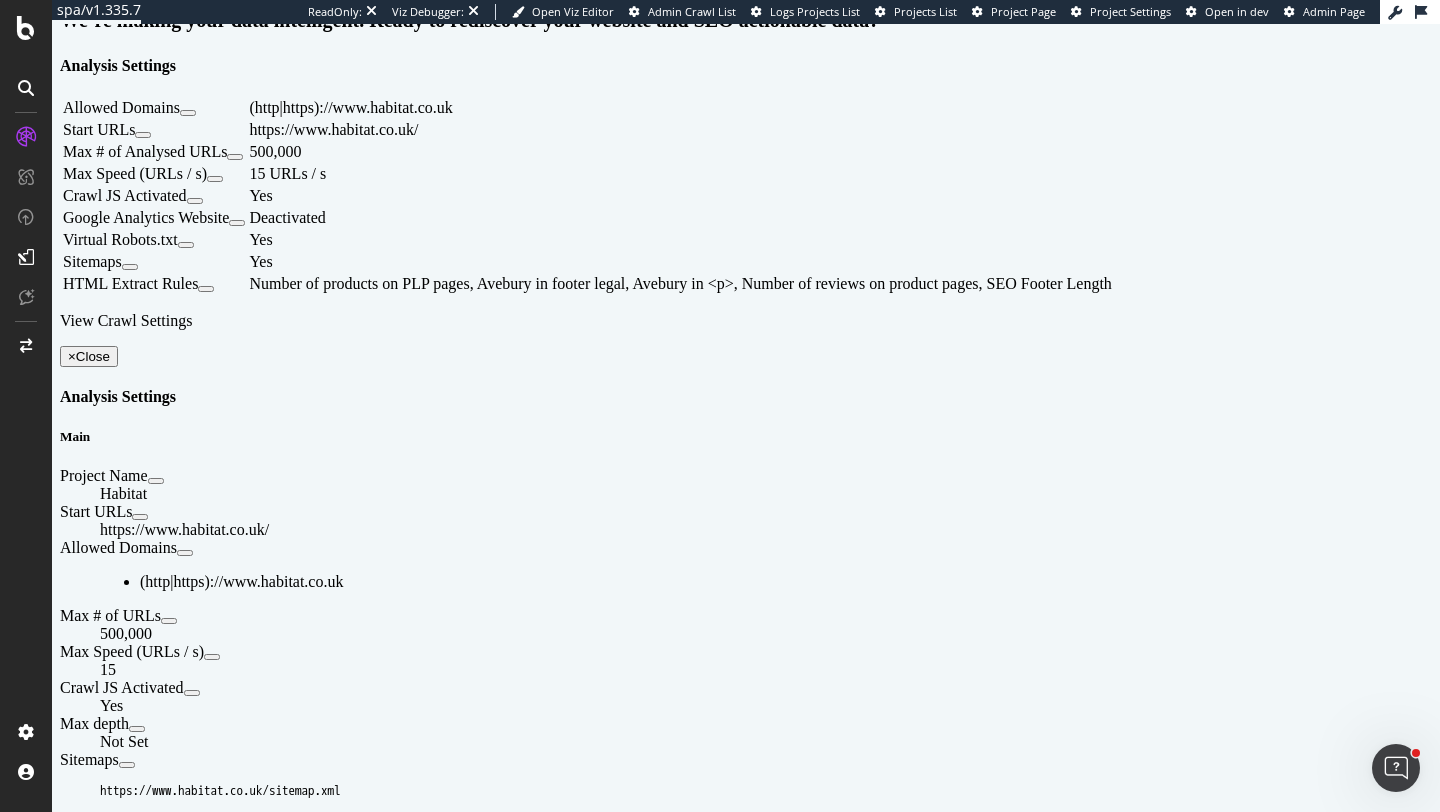 scroll, scrollTop: 131, scrollLeft: 0, axis: vertical 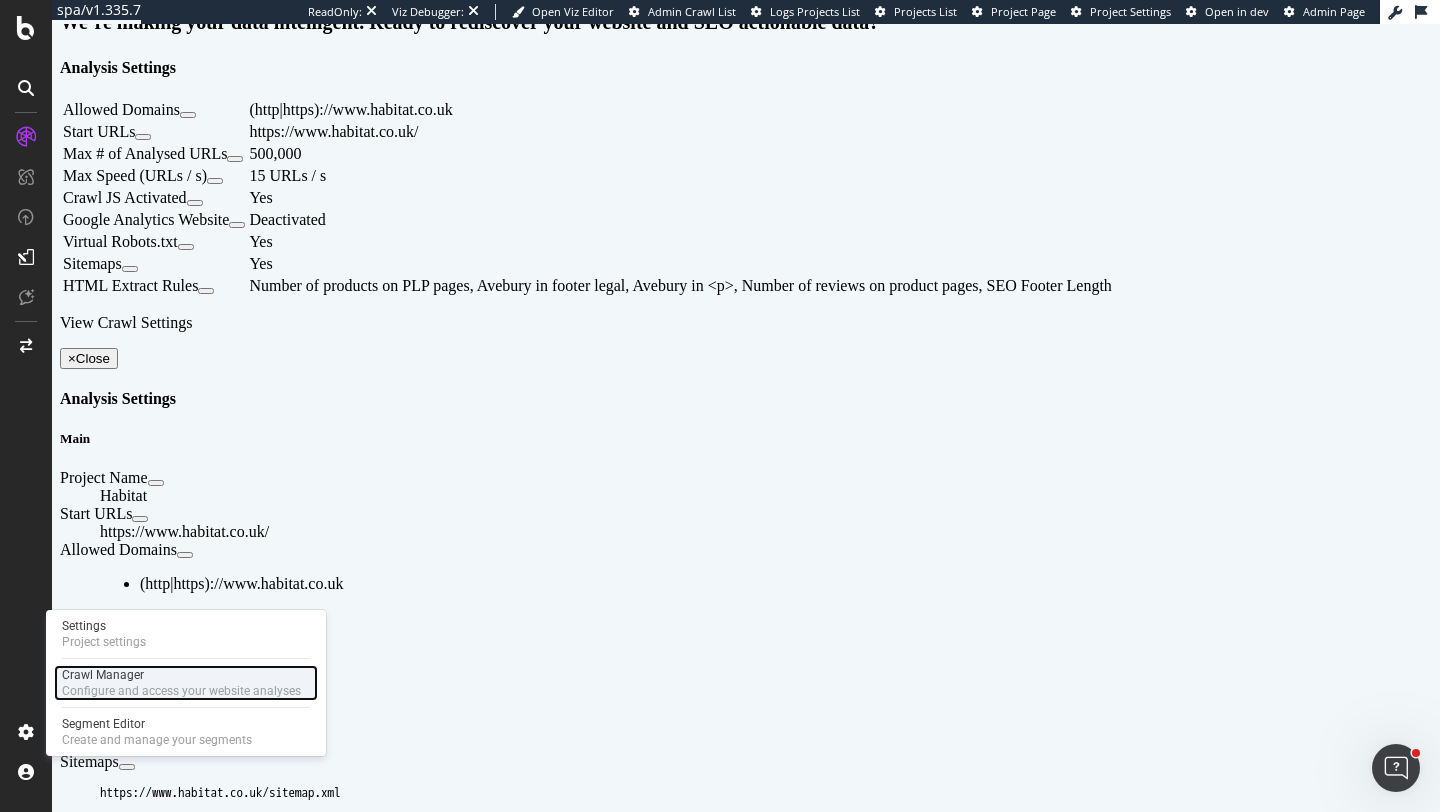 click on "Crawl Manager" at bounding box center [181, 675] 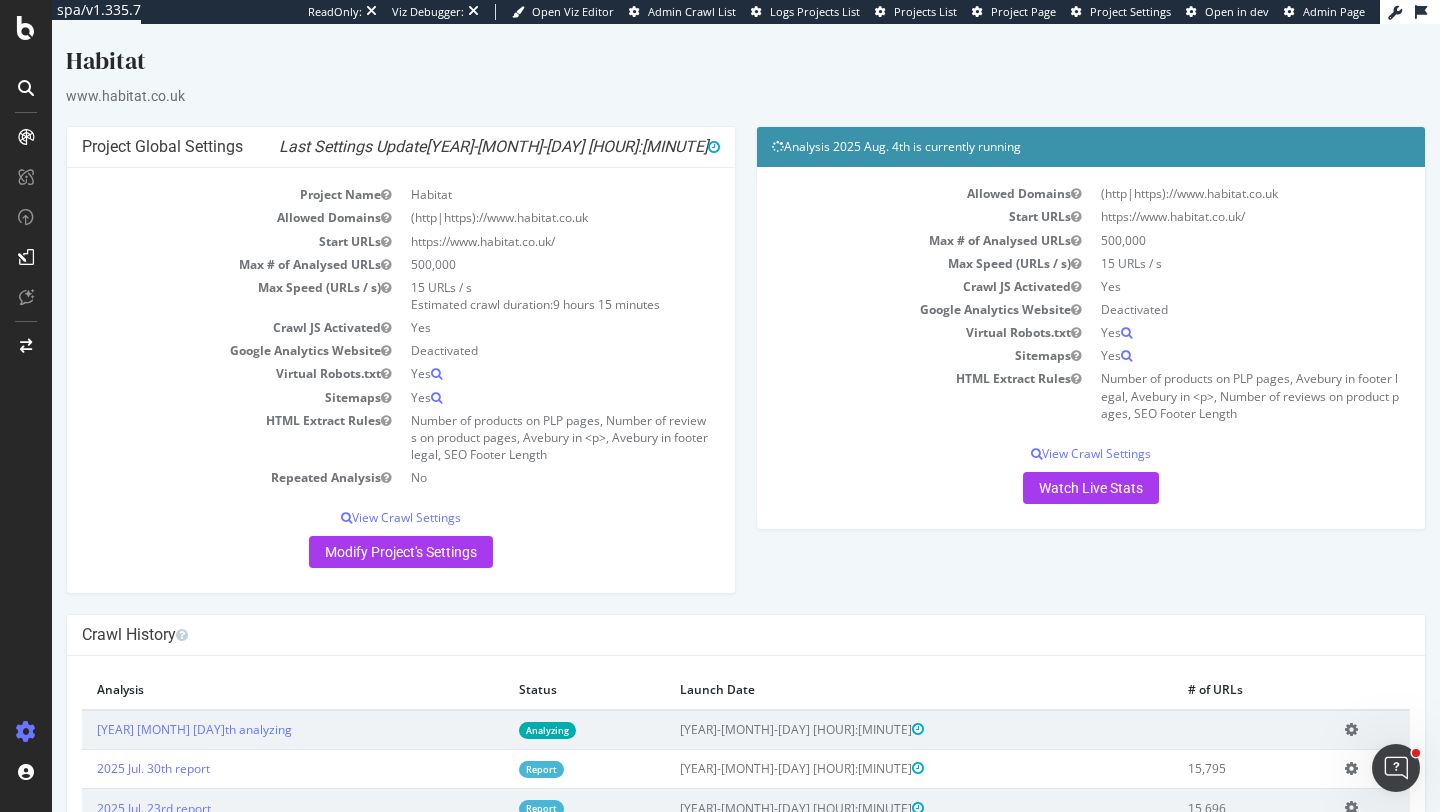 scroll, scrollTop: 0, scrollLeft: 0, axis: both 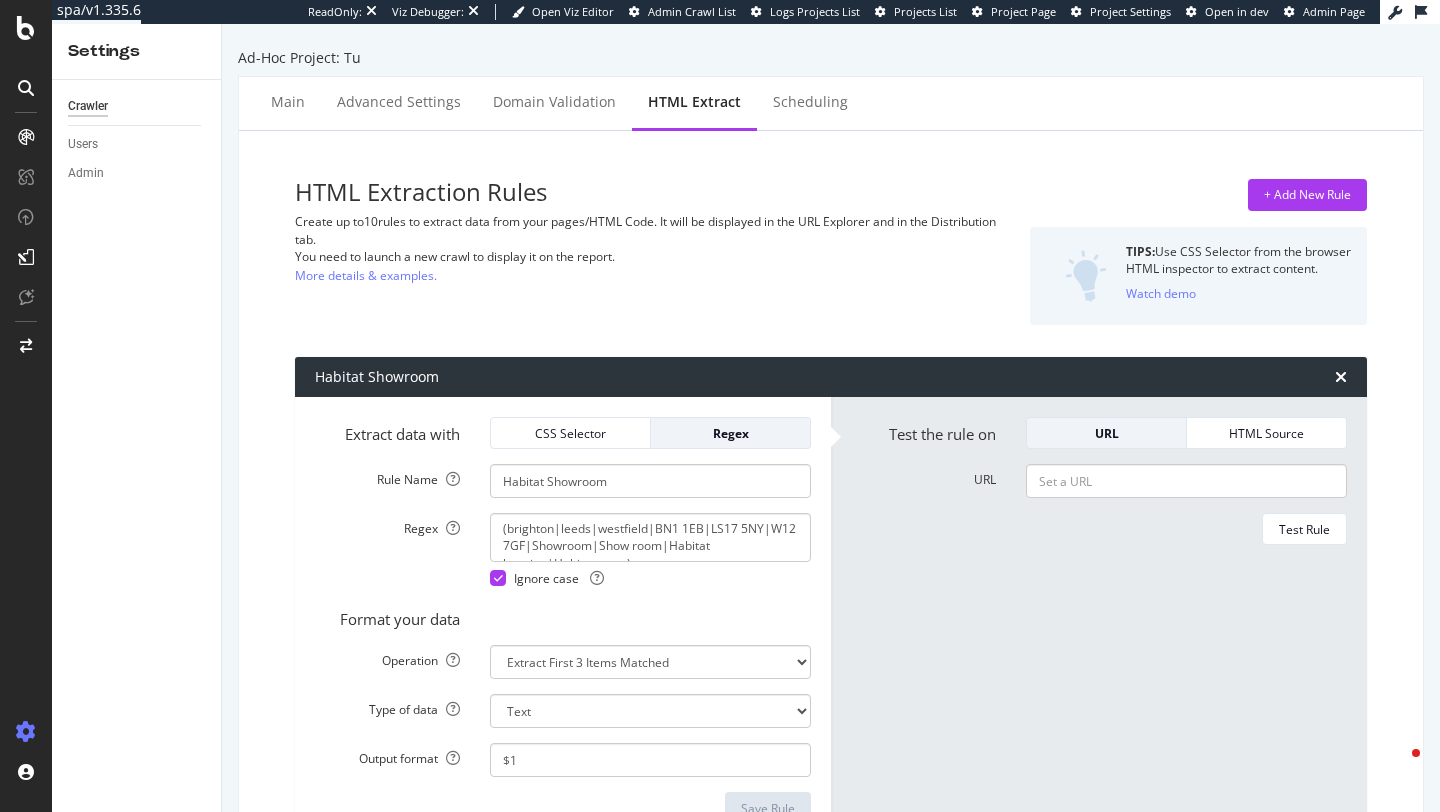 select on "list" 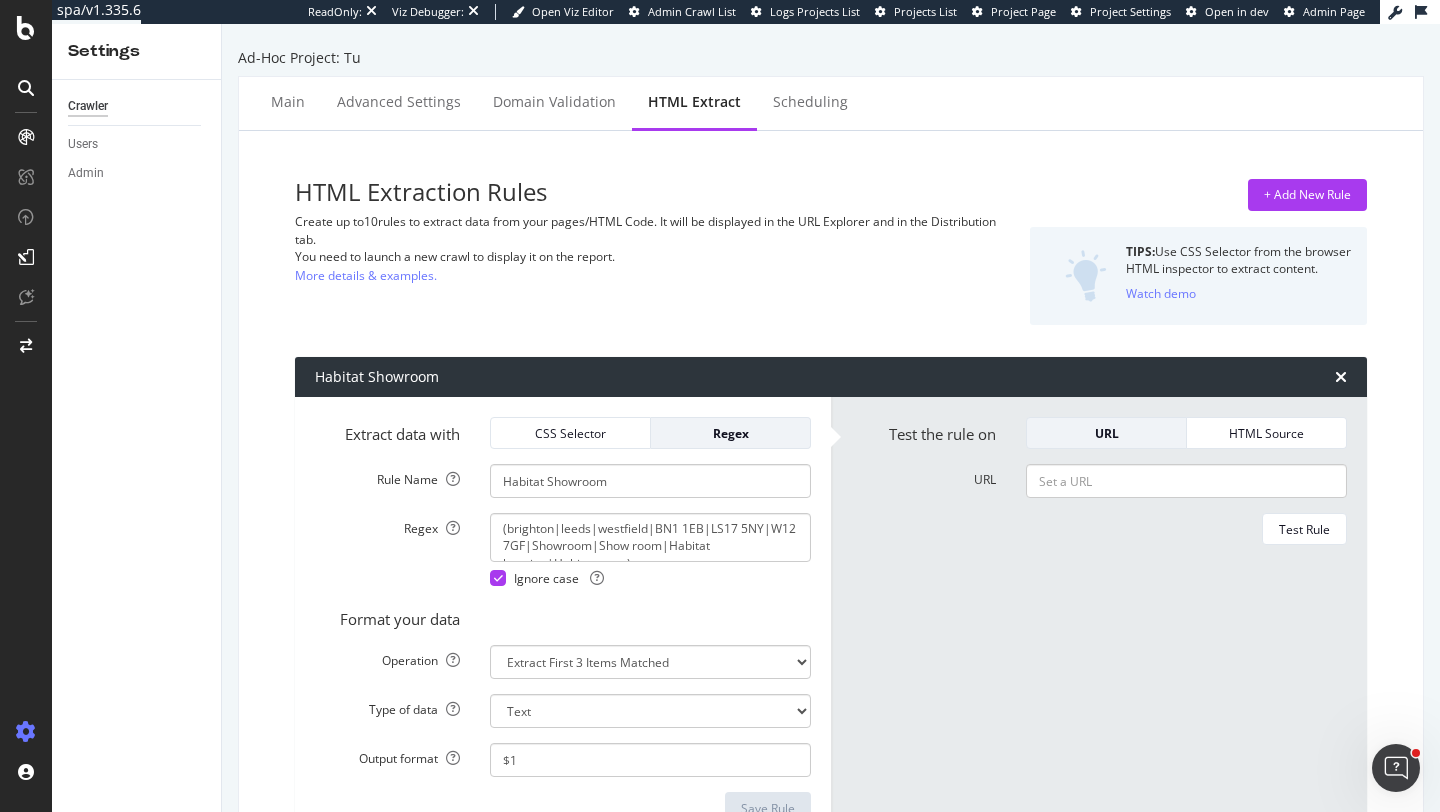 scroll, scrollTop: 0, scrollLeft: 0, axis: both 